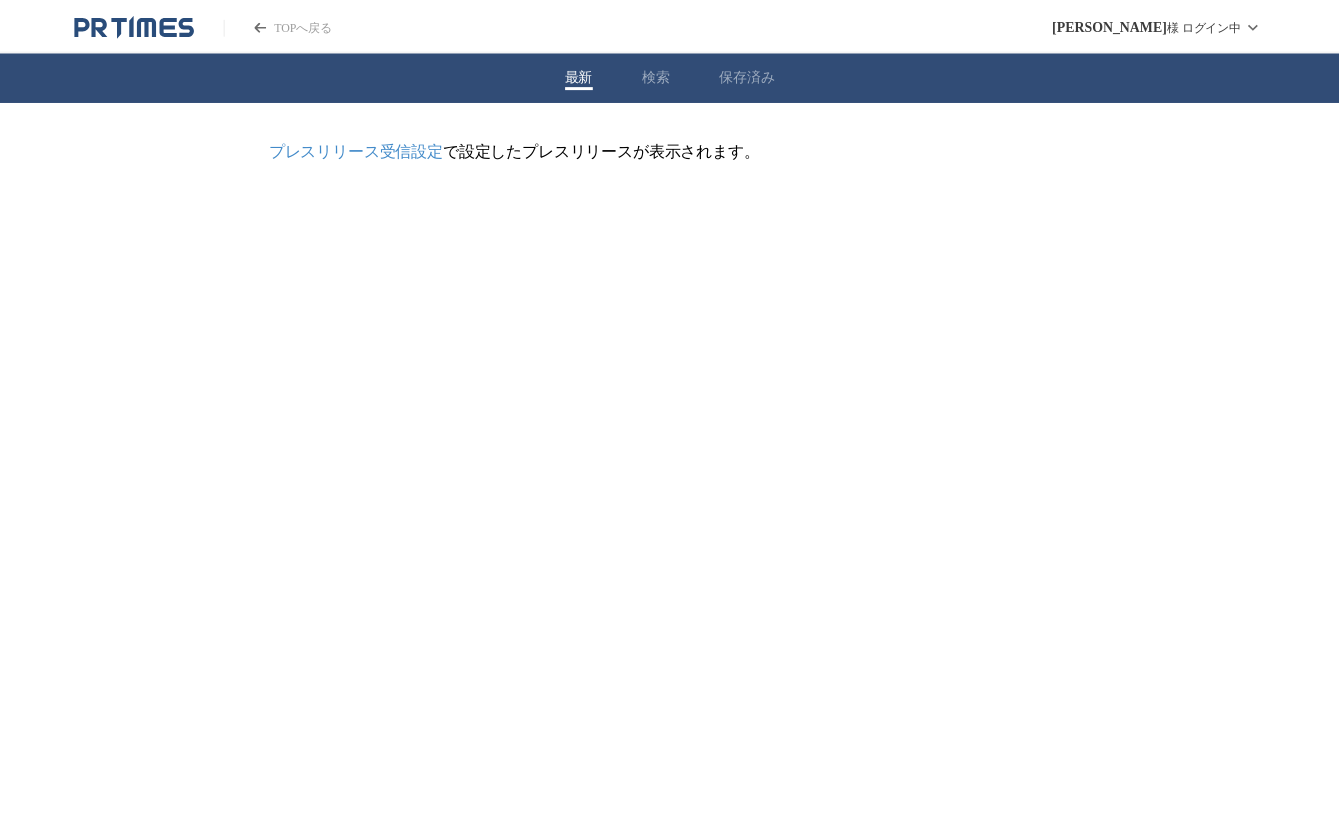scroll, scrollTop: 0, scrollLeft: 0, axis: both 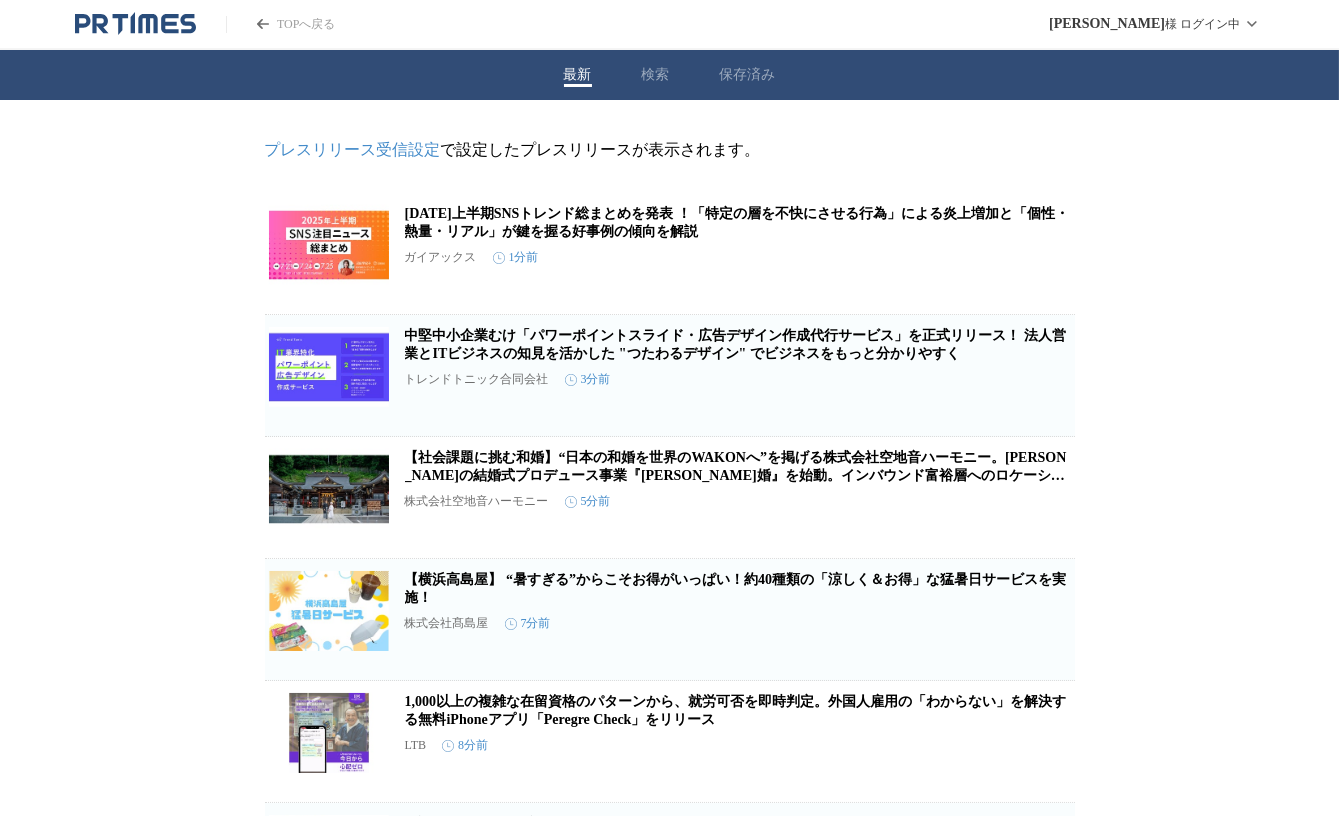 click on "プレスリリース受信設定 で設定したプレスリリースが表示されます。 [DATE]上半期SNSトレンド総まとめを発表 ！「特定の層を不快にさせる行為」による炎上増加と「個性・熱量・リアル」が鍵を握る好事例の傾向を解説 ガイアックス 1分前 保存する この企業を受け取らない 中堅中小企業むけ「パワーポイントスライド・広告デザイン作成代行サービス」を正式リリース！ 法人営業とITビジネスの知見を活かした "つたわるデザイン" でビジネスをもっと分かりやすく トレンドトニック合同会社 3分前 保存する この企業を受け取らない 【社会課題に挑む和婚】“日本の和婚を世界のWAKONへ”を掲げる株式会社空地音ハーモニー。[PERSON_NAME]の結婚式プロデュース事業『[PERSON_NAME]婚』を始動。インバウンド富裕層へのロケーションフォトも開始。 5分前 保存する" at bounding box center (669, 1398) 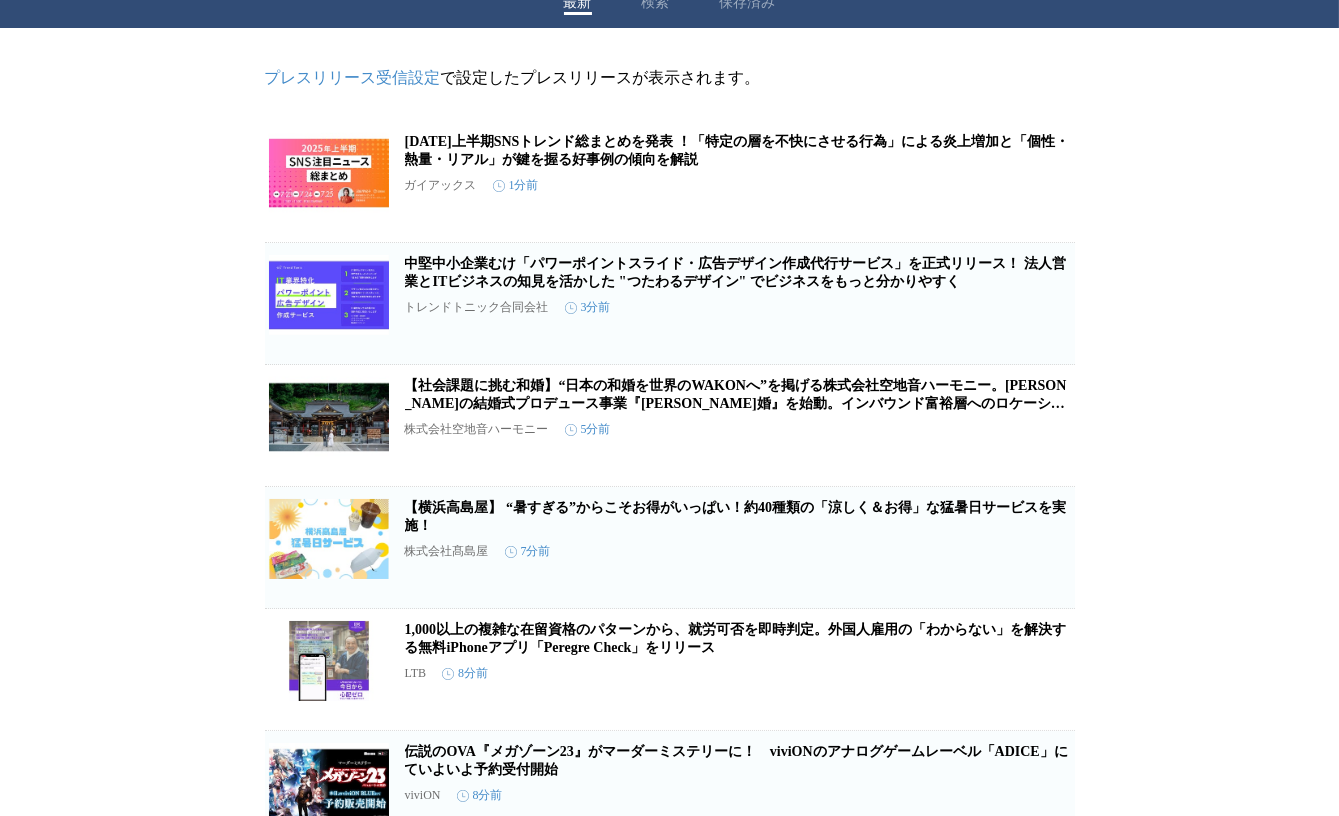 click on "プレスリリース受信設定 で設定したプレスリリースが表示されます。 2025年上半期SNSトレンド総まとめを発表 ！「特定の層を不快にさせる行為」による炎上増加と「個性・熱量・リアル」が鍵を握る好事例の傾向を解説 ガイアックス 1分前 保存する この企業を受け取らない 中堅中小企業むけ「パワーポイントスライド・広告デザイン作成代行サービス」を正式リリース！ 法人営業とITビジネスの知見を活かした "つたわるデザイン" でビジネスをもっと分かりやすく トレンドトニック合同会社 3分前 保存する この企業を受け取らない 【社会課題に挑む和婚】“日本の和婚を世界のWAKONへ”を掲げる株式会社空地音ハーモニー。福島にて和の結婚式プロデュース事業『福島和婚』を始動。インバウンド富裕層へのロケーションフォトも開始。 5分前 保存する" at bounding box center (669, 1326) 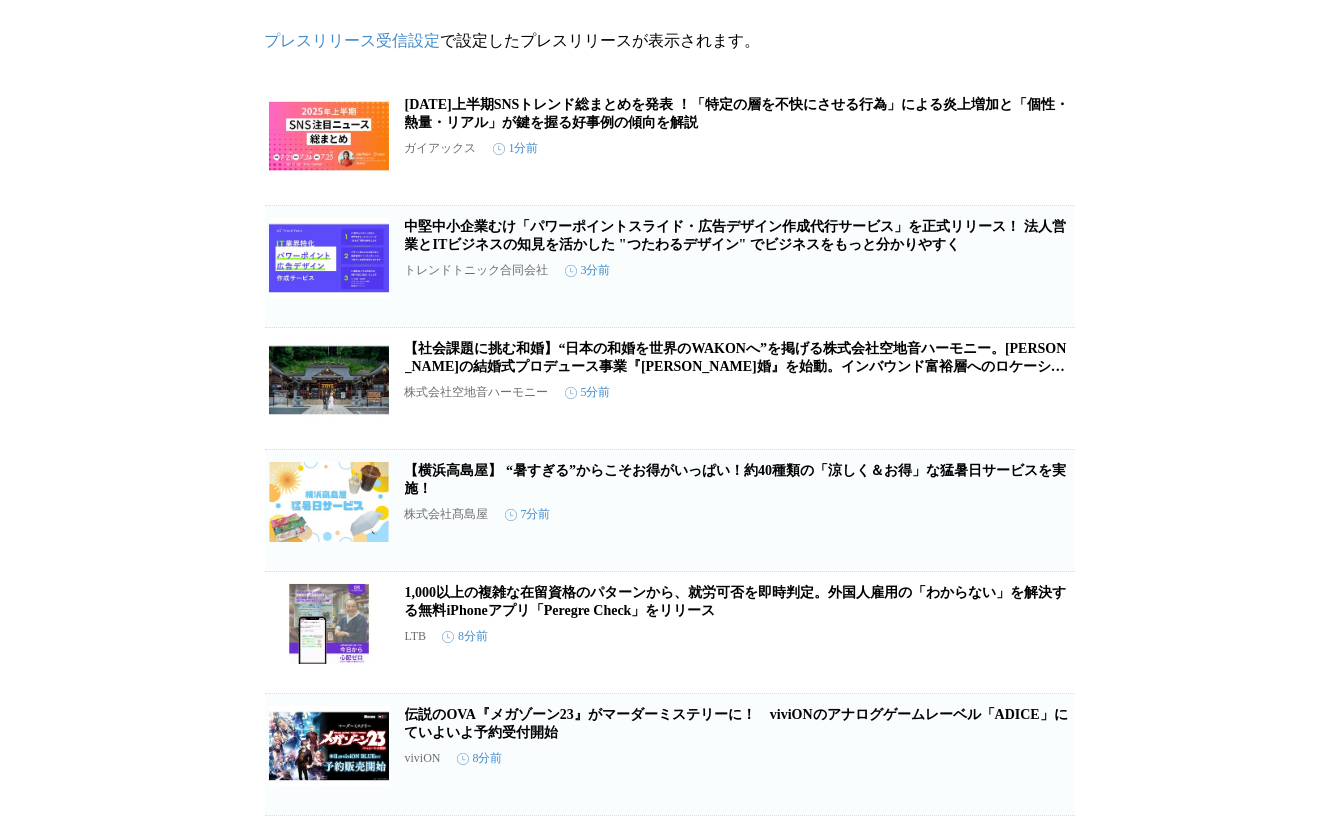 click on "プレスリリース受信設定 で設定したプレスリリースが表示されます。 2025年上半期SNSトレンド総まとめを発表 ！「特定の層を不快にさせる行為」による炎上増加と「個性・熱量・リアル」が鍵を握る好事例の傾向を解説 ガイアックス 1分前 保存する この企業を受け取らない 中堅中小企業むけ「パワーポイントスライド・広告デザイン作成代行サービス」を正式リリース！ 法人営業とITビジネスの知見を活かした "つたわるデザイン" でビジネスをもっと分かりやすく トレンドトニック合同会社 3分前 保存する この企業を受け取らない 【社会課題に挑む和婚】“日本の和婚を世界のWAKONへ”を掲げる株式会社空地音ハーモニー。福島にて和の結婚式プロデュース事業『福島和婚』を始動。インバウンド富裕層へのロケーションフォトも開始。 5分前 保存する" at bounding box center [669, 1289] 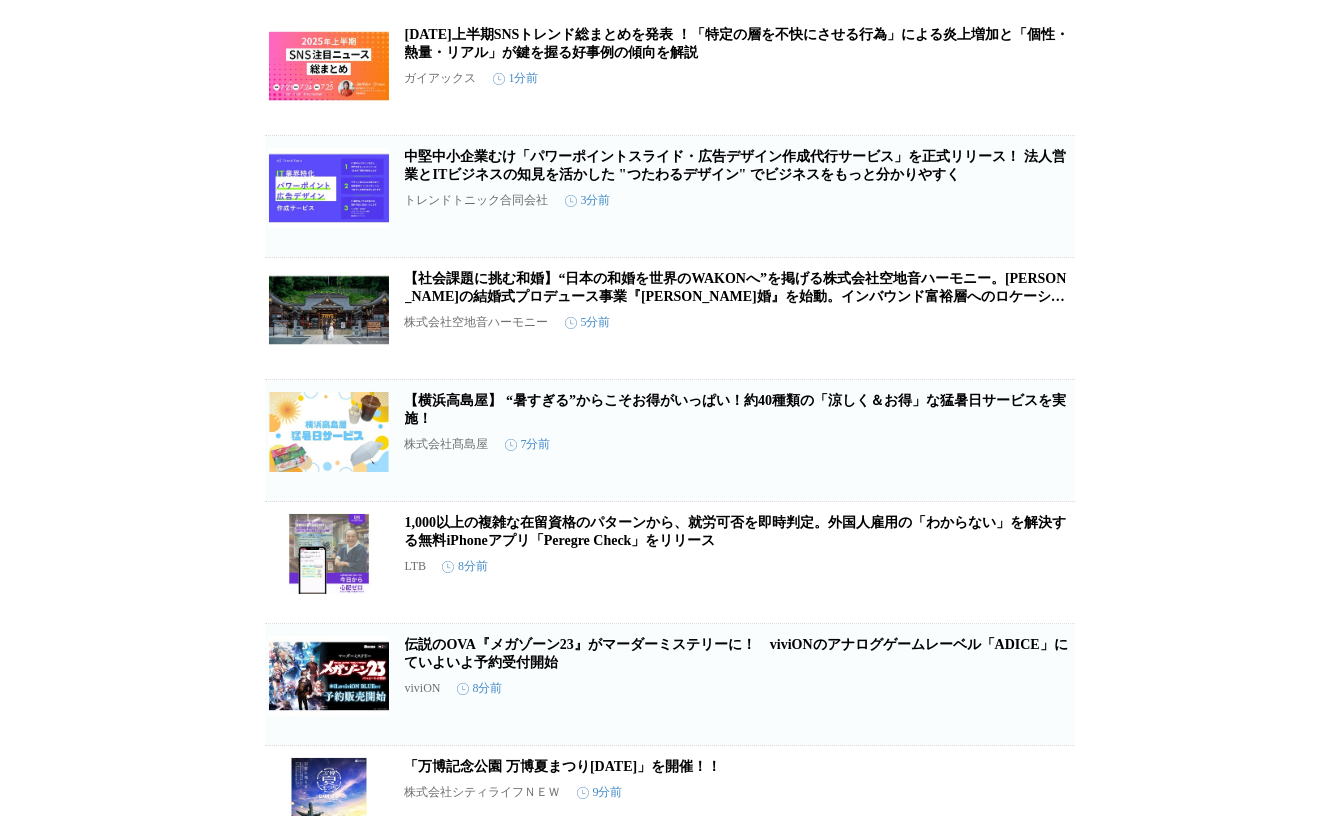 scroll, scrollTop: 181, scrollLeft: 0, axis: vertical 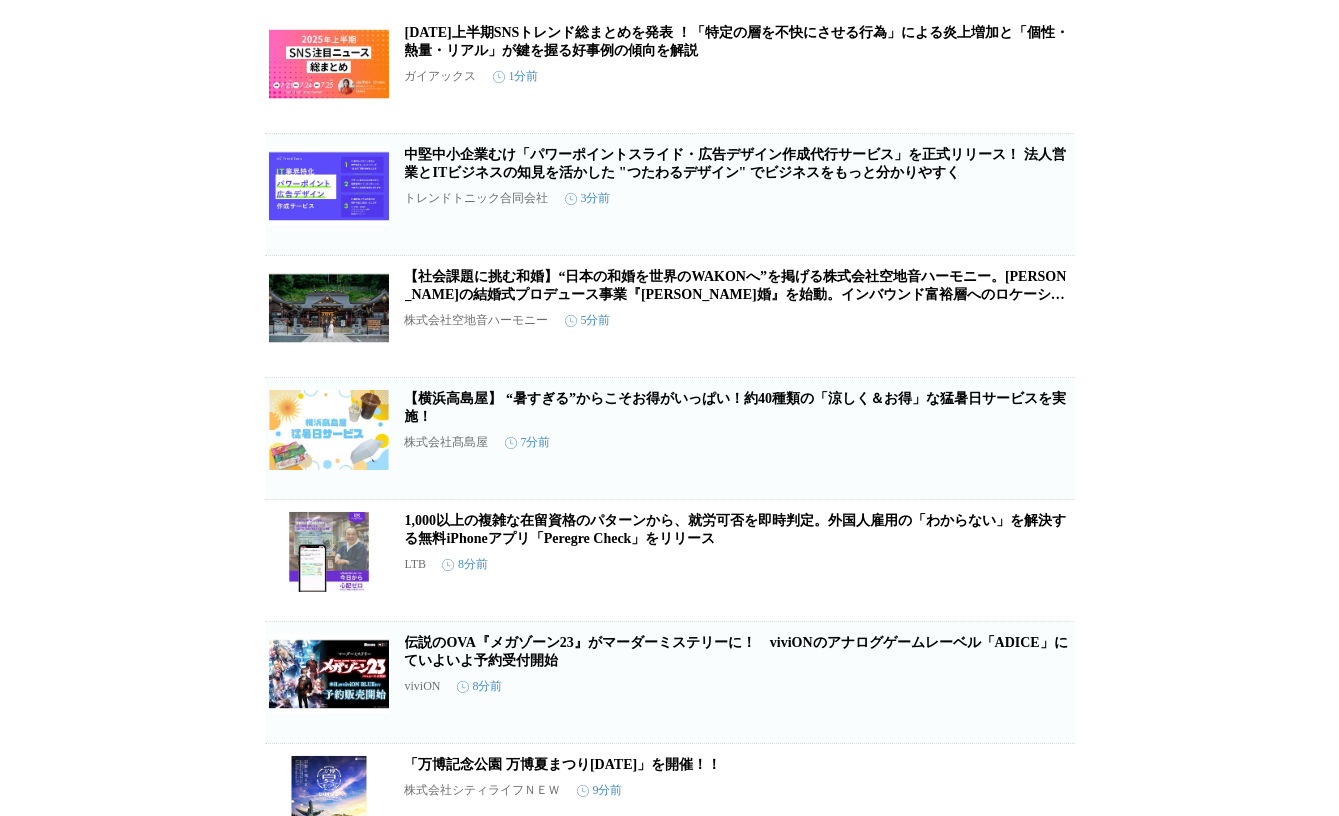 click on "プレスリリース受信設定 で設定したプレスリリースが表示されます。 2025年上半期SNSトレンド総まとめを発表 ！「特定の層を不快にさせる行為」による炎上増加と「個性・熱量・リアル」が鍵を握る好事例の傾向を解説 ガイアックス 1分前 保存する この企業を受け取らない 中堅中小企業むけ「パワーポイントスライド・広告デザイン作成代行サービス」を正式リリース！ 法人営業とITビジネスの知見を活かした "つたわるデザイン" でビジネスをもっと分かりやすく トレンドトニック合同会社 3分前 保存する この企業を受け取らない 【社会課題に挑む和婚】“日本の和婚を世界のWAKONへ”を掲げる株式会社空地音ハーモニー。福島にて和の結婚式プロデュース事業『福島和婚』を始動。インバウンド富裕層へのロケーションフォトも開始。 5分前 保存する" at bounding box center [669, 1217] 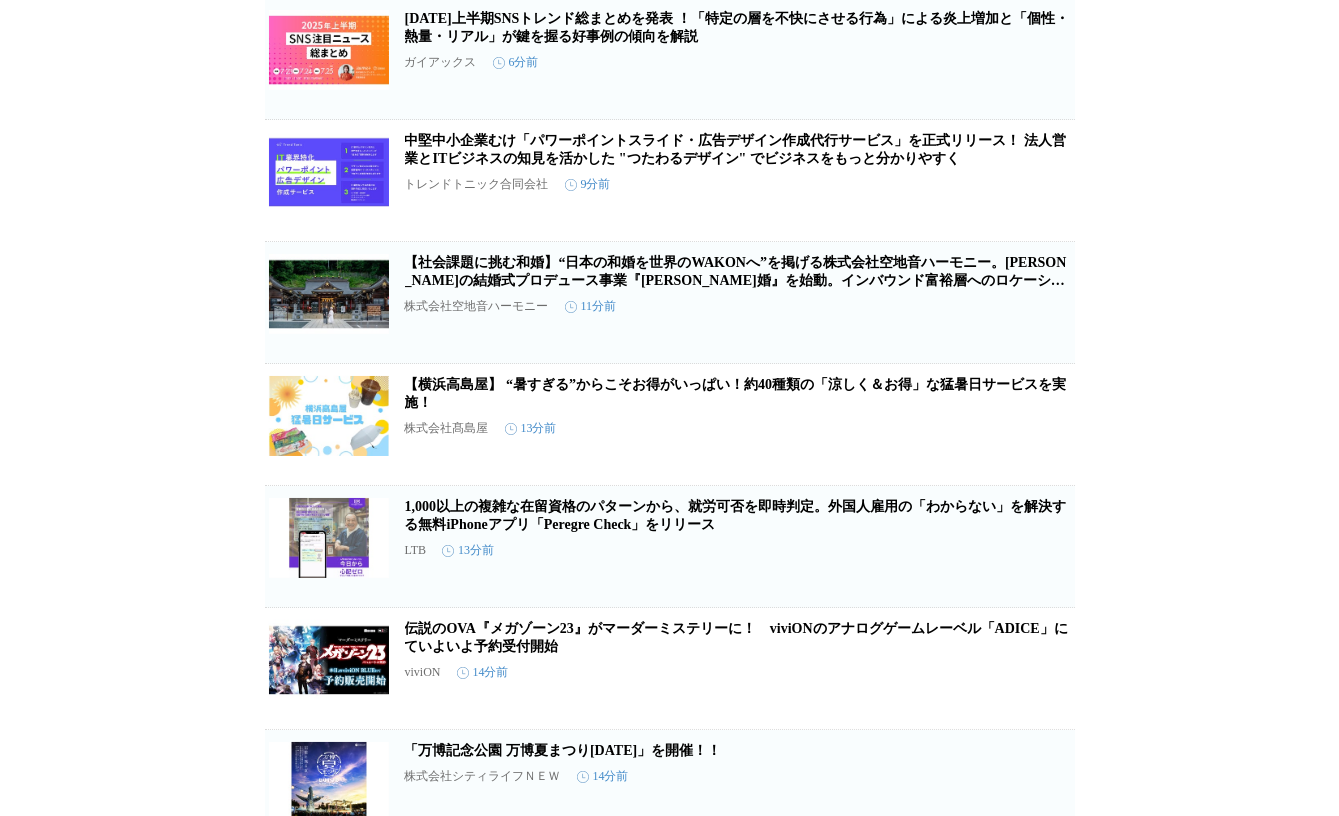 click on "プレスリリース受信設定 で設定したプレスリリースが表示されます。 オークリー本社に突如現れた”チーフ・ヴィジョナリー”のトラヴィス・スコット、50周年を祝うサプライズパフォーマンスで会場を熱狂の渦へ オークリー 1分前 保存する この企業を受け取らない 50年、揺るぎないビジョン：オークリーの本社で50周年記念イベントを開催 オークリー 1分前 保存する この企業を受け取らない 「来たら天才！正解の無いクイズLIVE②」のスペシャルゲスト一人目が、金谷俊一郎に決定！問題リストも解禁！ テレビ東京グループ 4分前 保存する この企業を受け取らない 2025年上半期SNSトレンド総まとめを発表 ！「特定の層を不快にさせる行為」による炎上増加と「個性・熱量・リアル」が鍵を握る好事例の傾向を解説 ガイアックス 6分前 保存する 9分前 LTB" at bounding box center (669, 838) 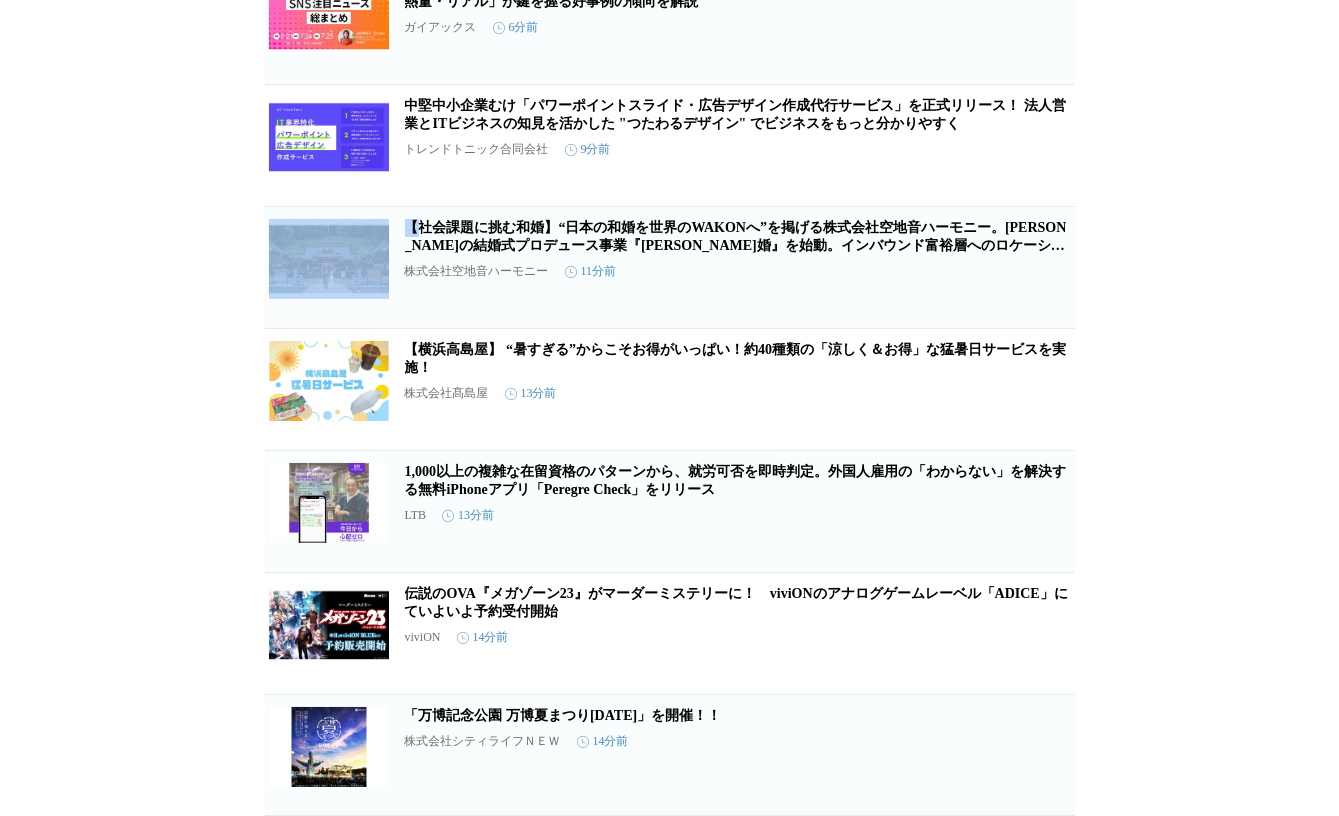scroll, scrollTop: 597, scrollLeft: 0, axis: vertical 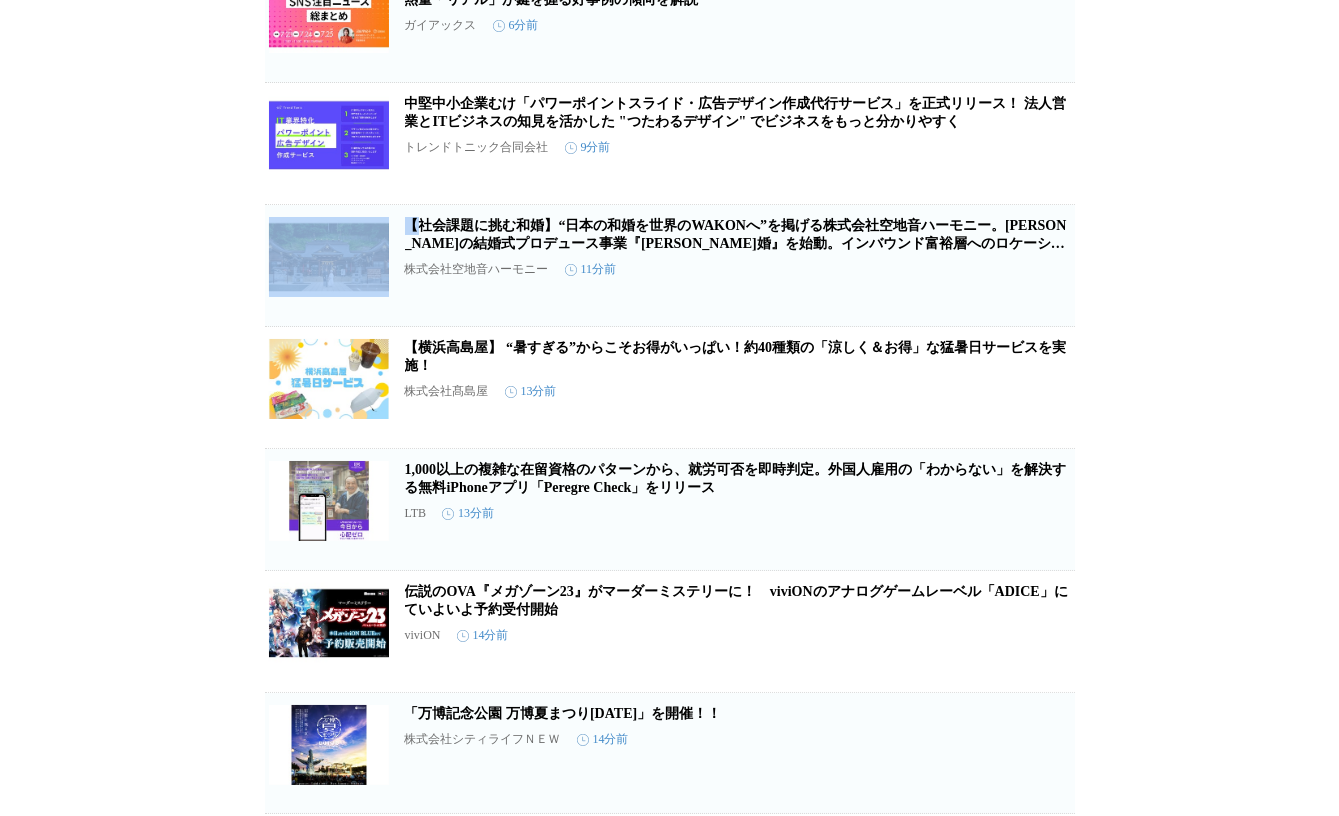 click on "プレスリリース受信設定 で設定したプレスリリースが表示されます。 オークリー本社に突如現れた”チーフ・ヴィジョナリー”のトラヴィス・スコット、50周年を祝うサプライズパフォーマンスで会場を熱狂の渦へ オークリー 1分前 保存する この企業を受け取らない 50年、揺るぎないビジョン：オークリーの本社で50周年記念イベントを開催 オークリー 1分前 保存する この企業を受け取らない 「来たら天才！正解の無いクイズLIVE②」のスペシャルゲスト一人目が、金谷俊一郎に決定！問題リストも解禁！ テレビ東京グループ 4分前 保存する この企業を受け取らない 2025年上半期SNSトレンド総まとめを発表 ！「特定の層を不快にさせる行為」による炎上増加と「個性・熱量・リアル」が鍵を握る好事例の傾向を解説 ガイアックス 6分前 保存する 9分前 LTB" at bounding box center [669, 801] 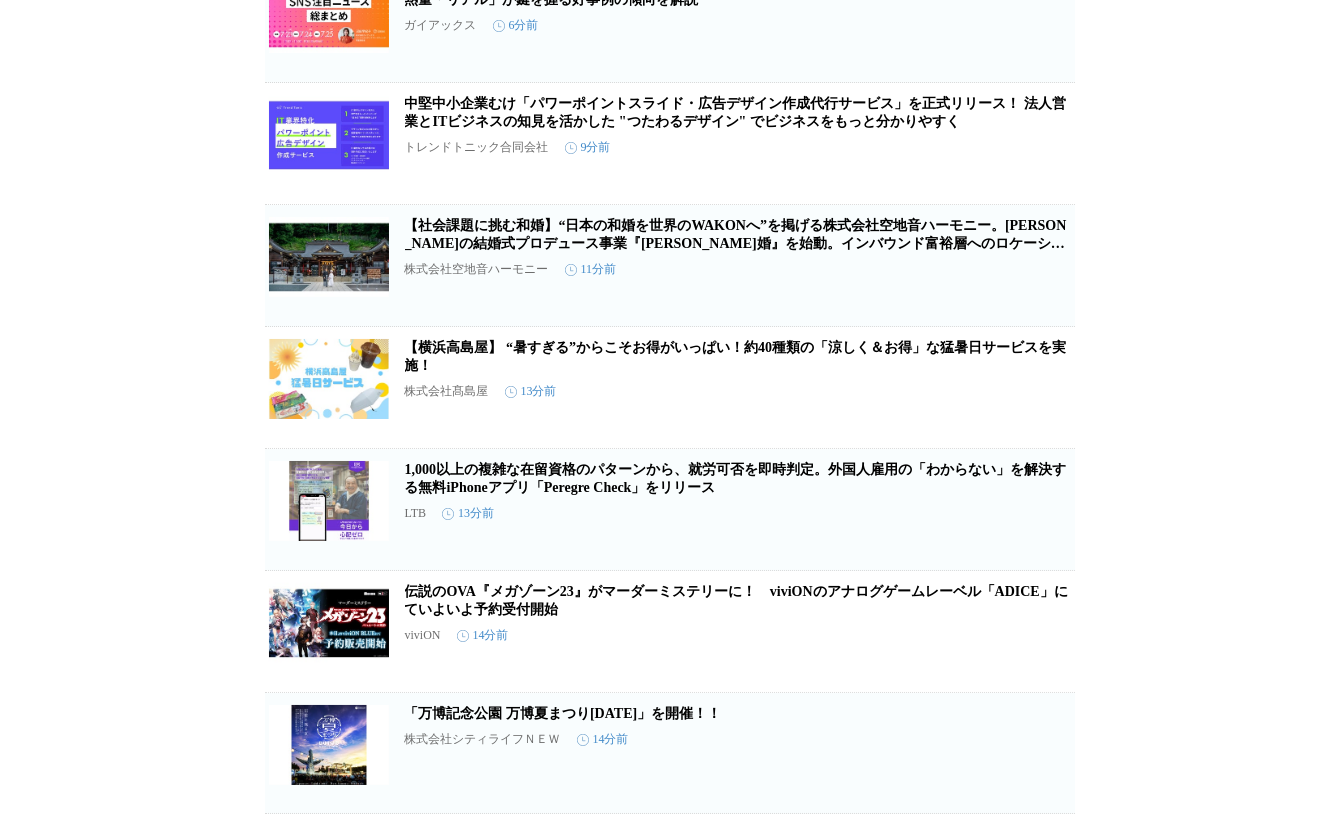drag, startPoint x: 94, startPoint y: 325, endPoint x: 187, endPoint y: 377, distance: 106.55046 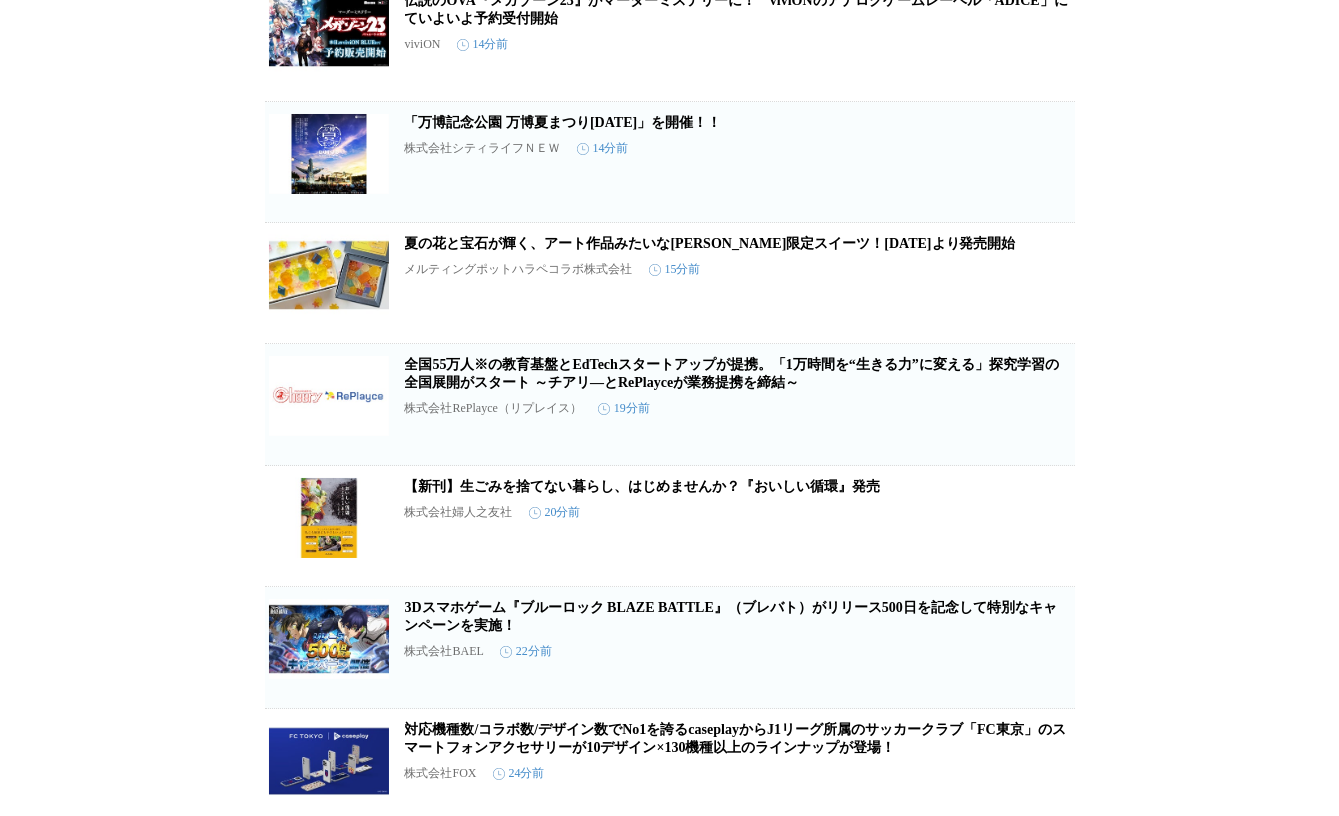 scroll, scrollTop: 1215, scrollLeft: 0, axis: vertical 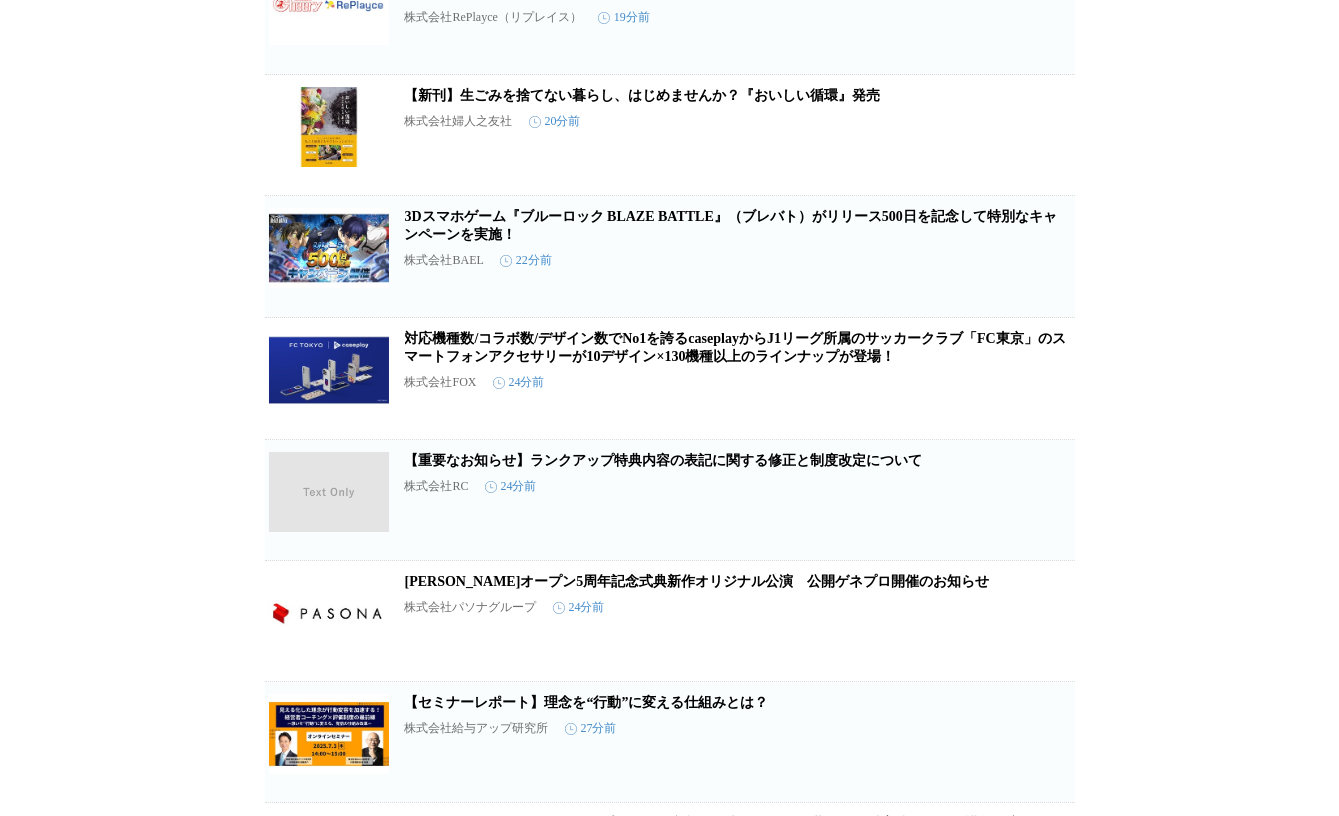 click on "プレスリリース受信設定 で設定したプレスリリースが表示されます。 オークリー本社に突如現れた”チーフ・ヴィジョナリー”のトラヴィス・スコット、50周年を祝うサプライズパフォーマンスで会場を熱狂の渦へ オークリー 1分前 保存する この企業を受け取らない 50年、揺るぎないビジョン：オークリーの本社で50周年記念イベントを開催 オークリー 1分前 保存する この企業を受け取らない 「来たら天才！正解の無いクイズLIVE②」のスペシャルゲスト一人目が、金谷俊一郎に決定！問題リストも解禁！ テレビ東京グループ 4分前 保存する この企業を受け取らない 2025年上半期SNSトレンド総まとめを発表 ！「特定の層を不快にさせる行為」による炎上増加と「個性・熱量・リアル」が鍵を握る好事例の傾向を解説 ガイアックス 6分前 保存する 9分前 LTB" at bounding box center [669, -181] 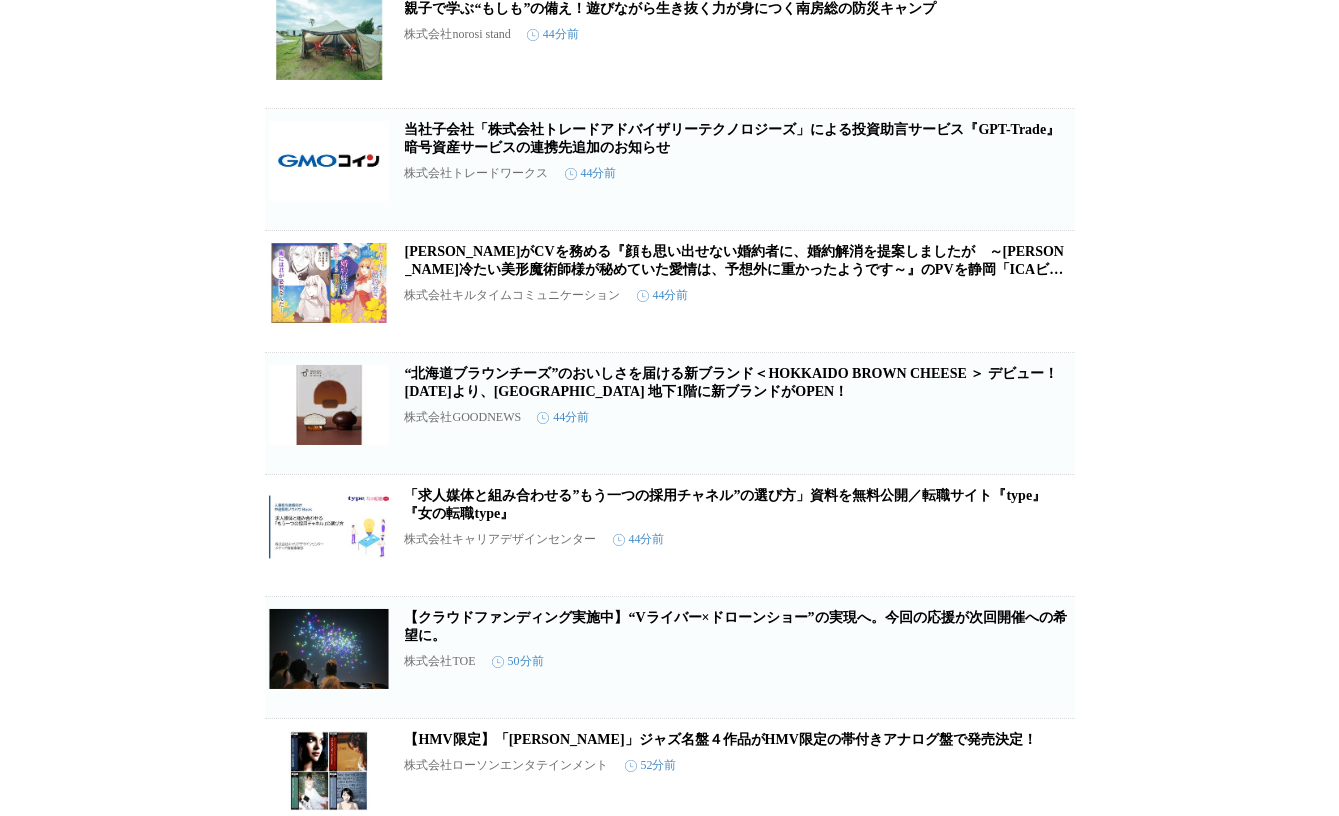 scroll, scrollTop: 2903, scrollLeft: 0, axis: vertical 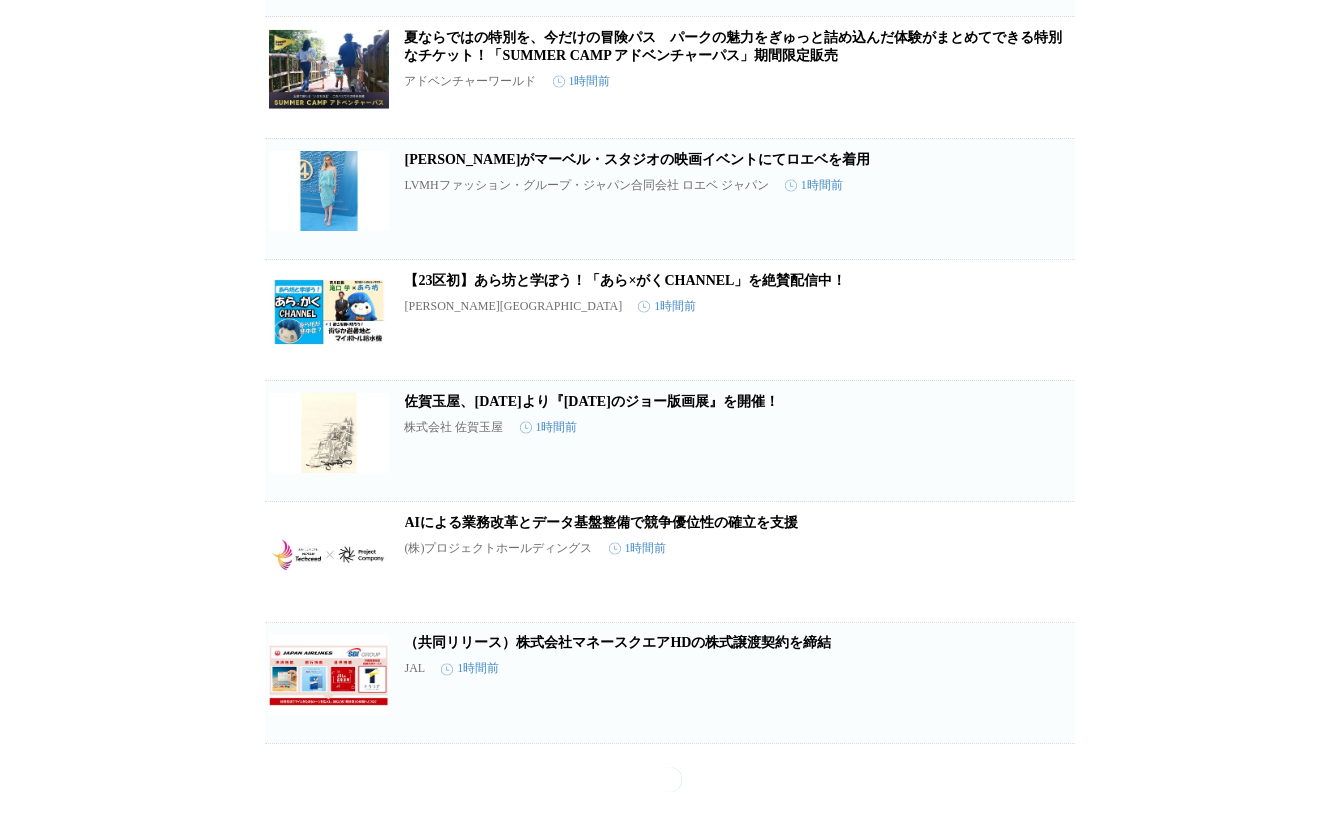 click on "ヴァネッサ・カービーがマーベル・スタジオの映画イベントにてロエベを着用" at bounding box center [638, 159] 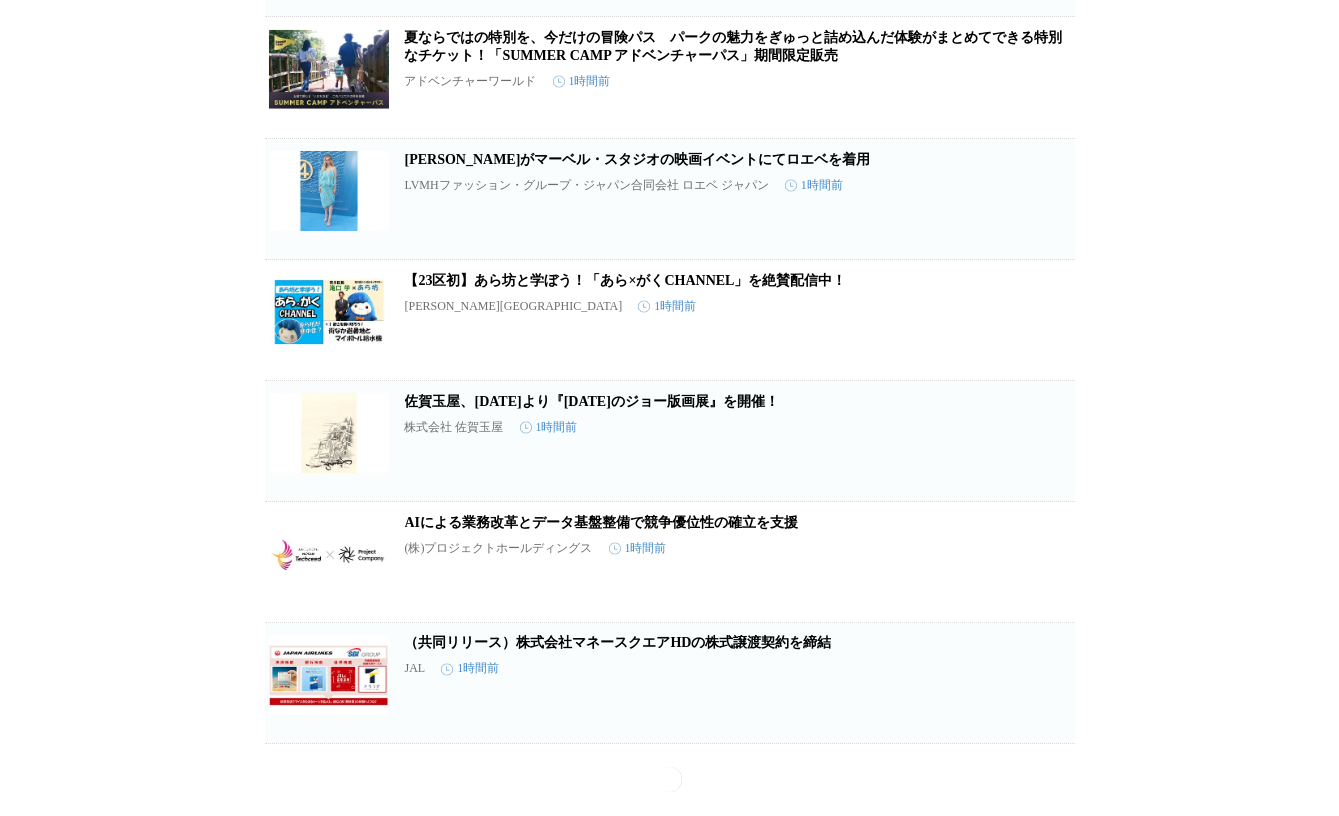 click on "プレスリリース受信設定 で設定したプレスリリースが表示されます。 85種類以上の各種データベースを提供しているナビット、LBMA Japan（ロケーションビジネス＆マーケティングアソシエーションジャパン）に加盟 株式会社ナビット 3分前 保存する この企業を受け取らない オークリー本社に突如現れた”チーフ・ヴィジョナリー”のトラヴィス・スコット、50周年を祝うサプライズパフォーマンスで会場を熱狂の渦へ オークリー 5分前 保存する この企業を受け取らない 50年、揺るぎないビジョン：オークリーの本社で50周年記念イベントを開催 オークリー 5分前 保存する この企業を受け取らない 「来たら天才！正解の無いクイズLIVE②」のスペシャルゲスト一人目が、金谷俊一郎に決定！問題リストも解禁！ テレビ東京グループ 7分前 保存する 10分前 13分前" at bounding box center [669, -2914] 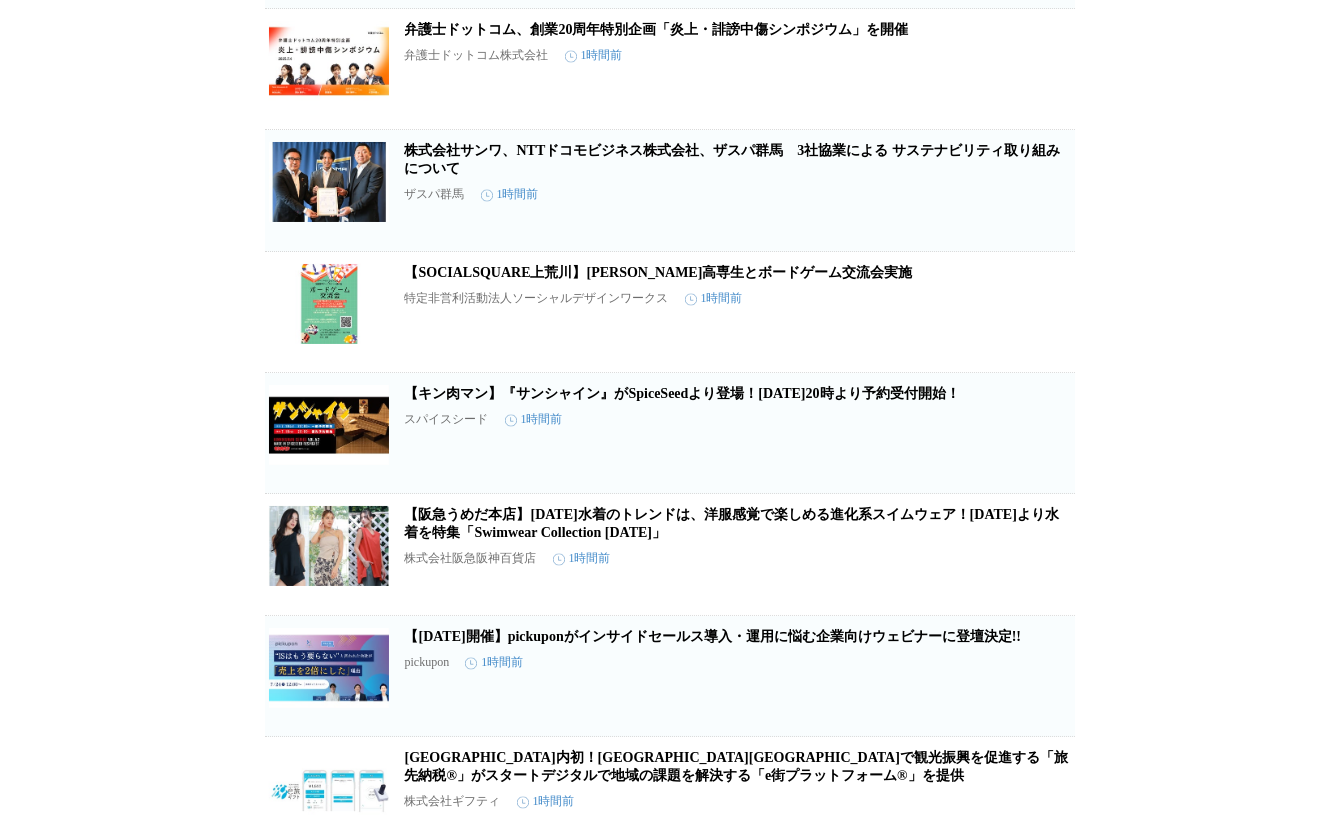 scroll, scrollTop: 7514, scrollLeft: 0, axis: vertical 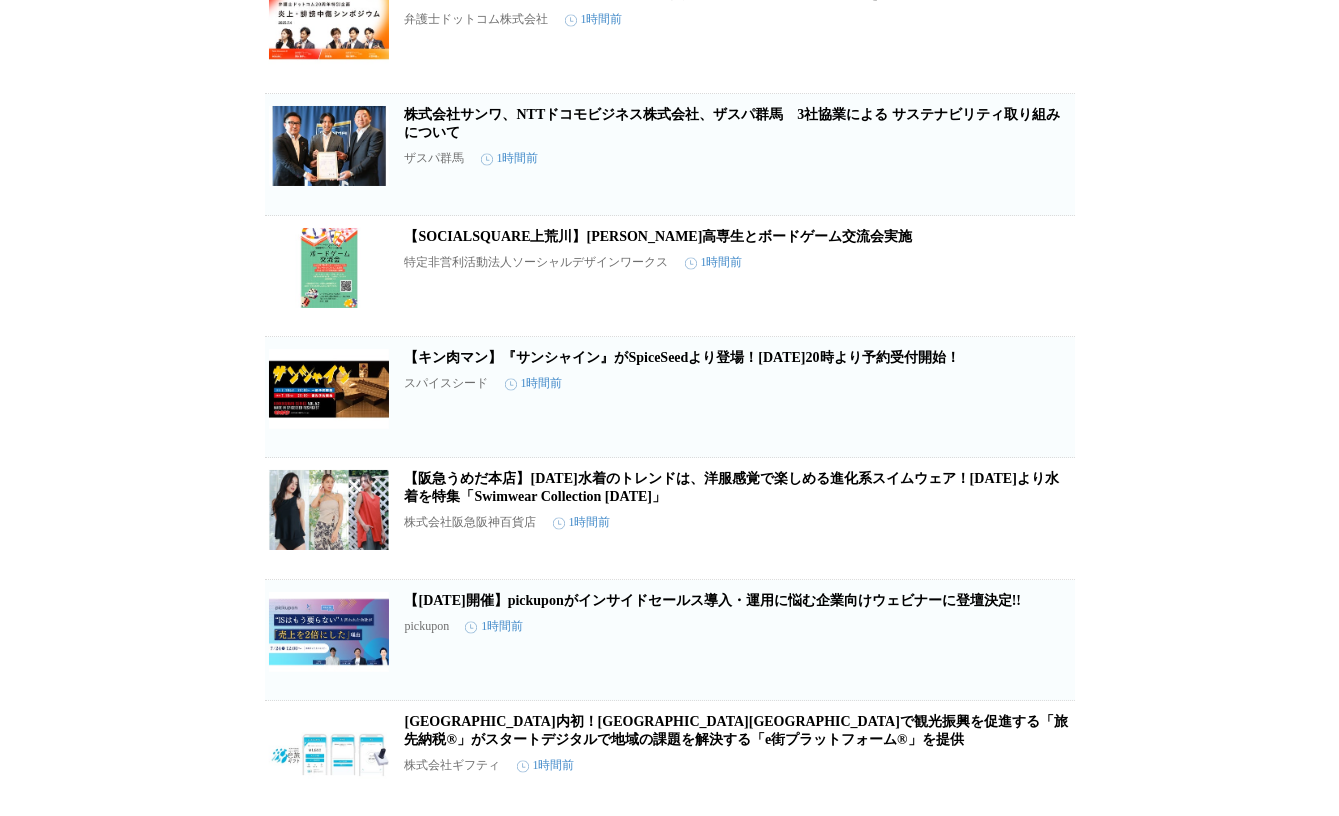 click on "（共同リリース）株式会社マネースクエアHDの株式譲渡契約を締結" at bounding box center [618, -128] 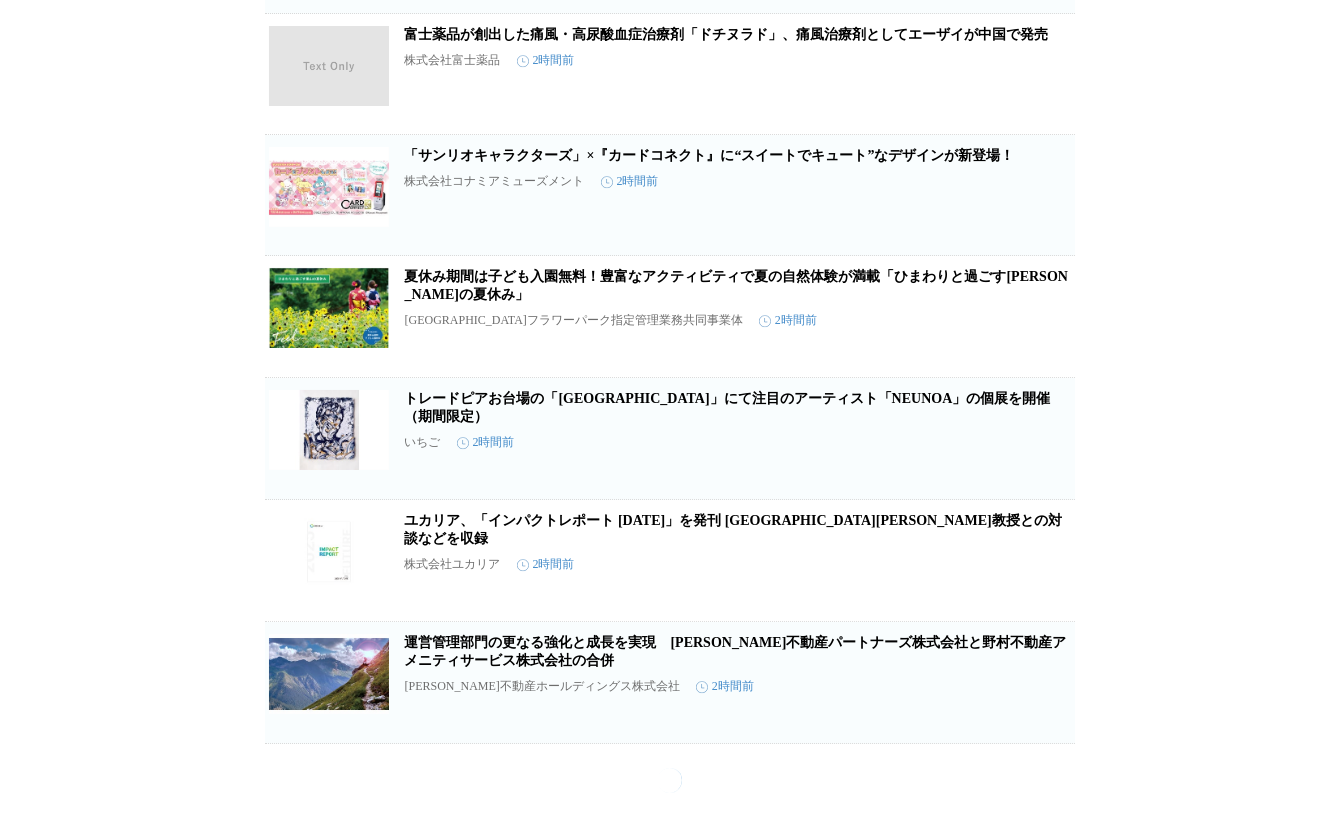 scroll, scrollTop: 11741, scrollLeft: 0, axis: vertical 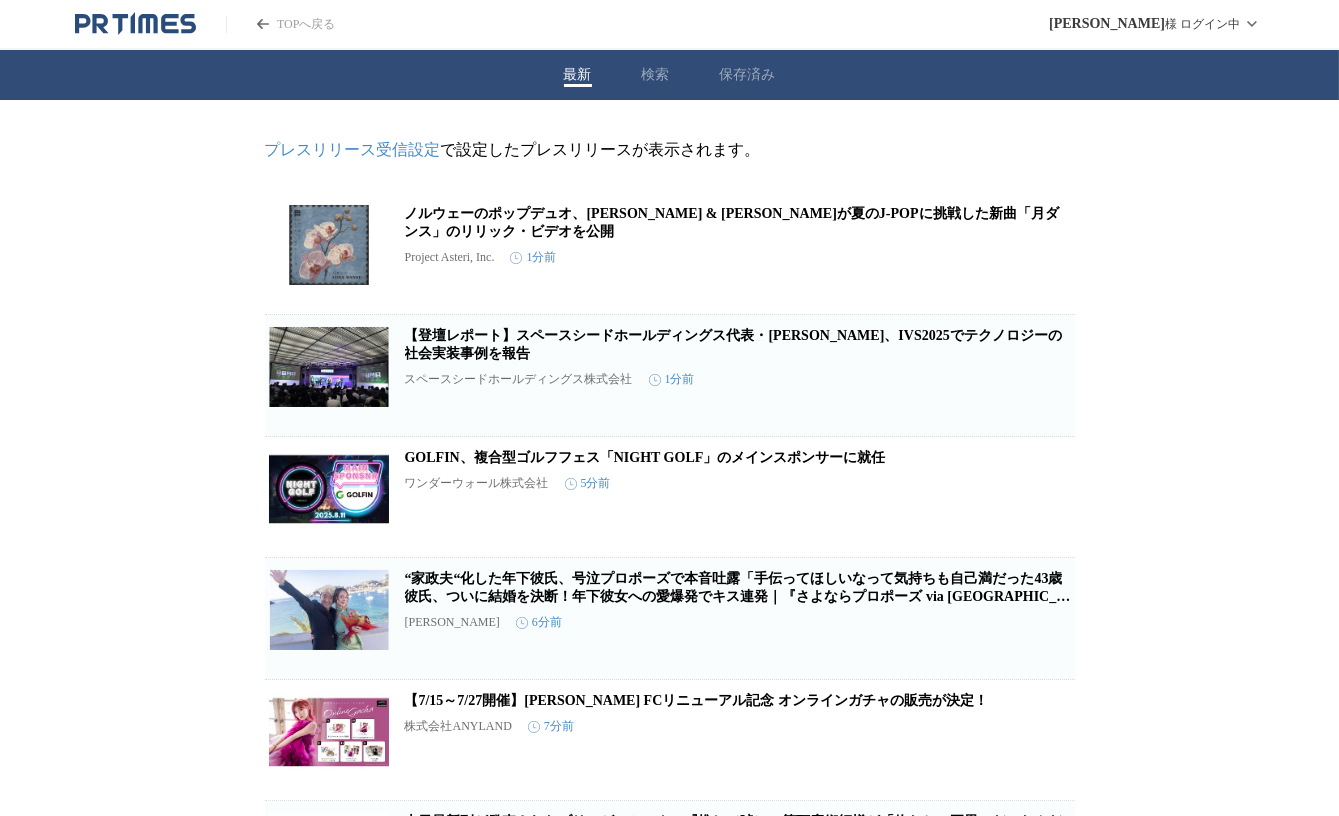 click on "プレスリリース受信設定 で設定したプレスリリースが表示されます。 ノルウェーのポップデュオ、[PERSON_NAME] & [PERSON_NAME]が夏のJ-POPに挑戦した新曲「月ダンス」のリリック・ビデオを公開 Project Asteri, Inc. 1分前 保存する この企業を受け取らない 【登壇レポート】スペースシードホールディングス代表・[PERSON_NAME]、IVS2025でテクノロジーの社会実装事例を報告 スペースシードホールディングス株式会社 1分前 保存する この企業を受け取らない GOLFIN、複合型ゴルフフェス「NIGHT GOLF」のメインスポンサーに就任 ワンダーウォール株式会社 5分前 保存する この企業を受け取らない [PERSON_NAME] 6分前 保存する この企業を受け取らない 【7/15～7/27開催】[PERSON_NAME] FCリニューアル記念 オンラインガチャの販売が決定！ 株式会社ANYLAND 7分前 保存する この企業を受け取らない 10分前 保存する" at bounding box center [669, 1399] 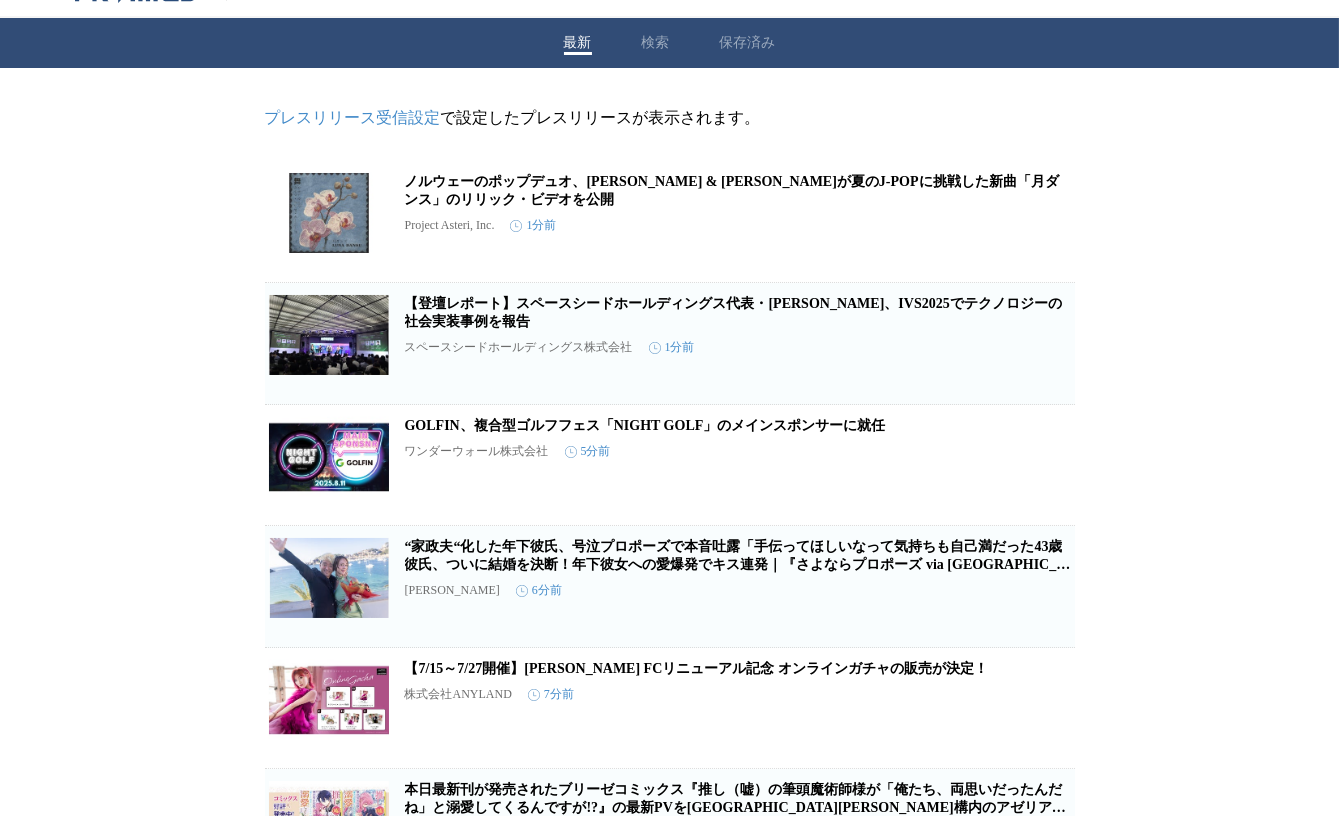 scroll, scrollTop: 0, scrollLeft: 0, axis: both 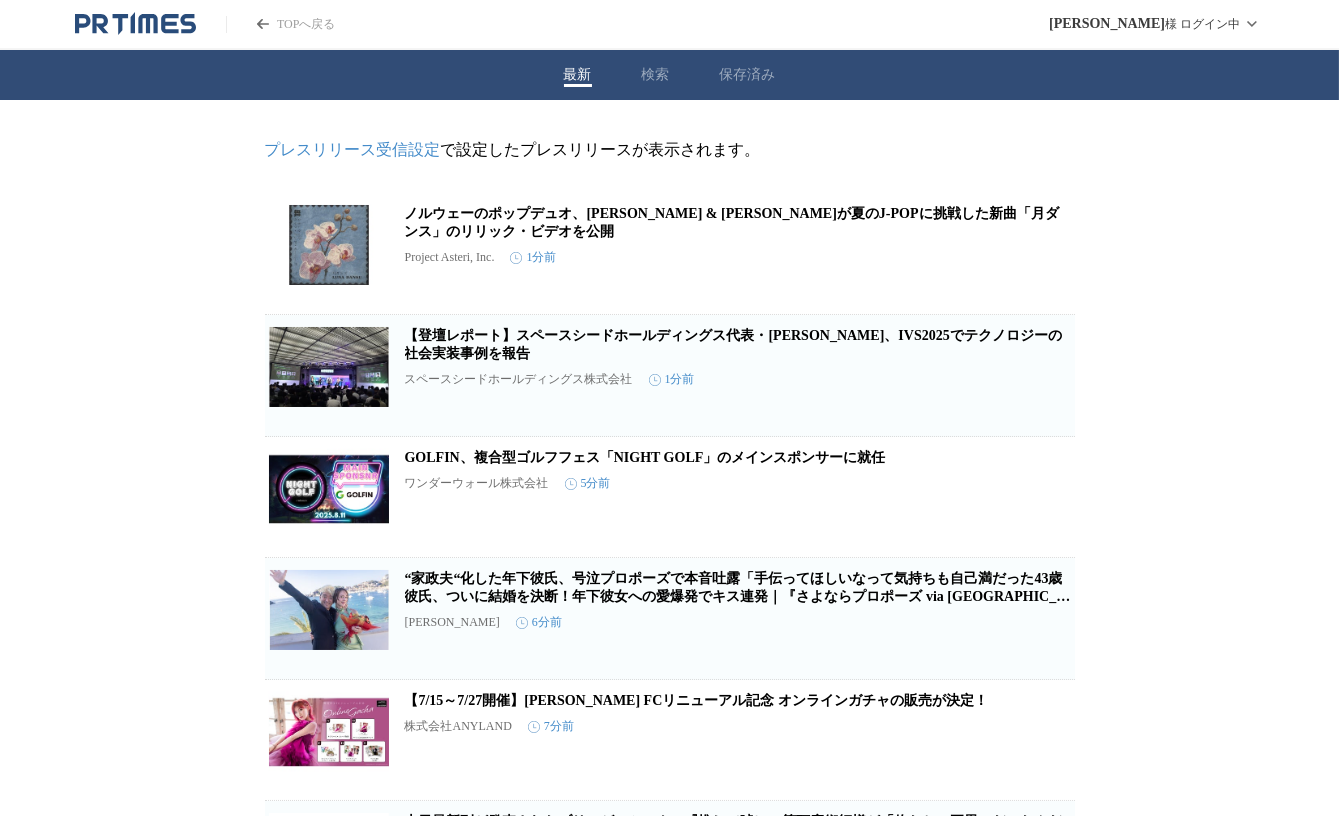 click on "最新 検索 保存済み" at bounding box center [669, 75] 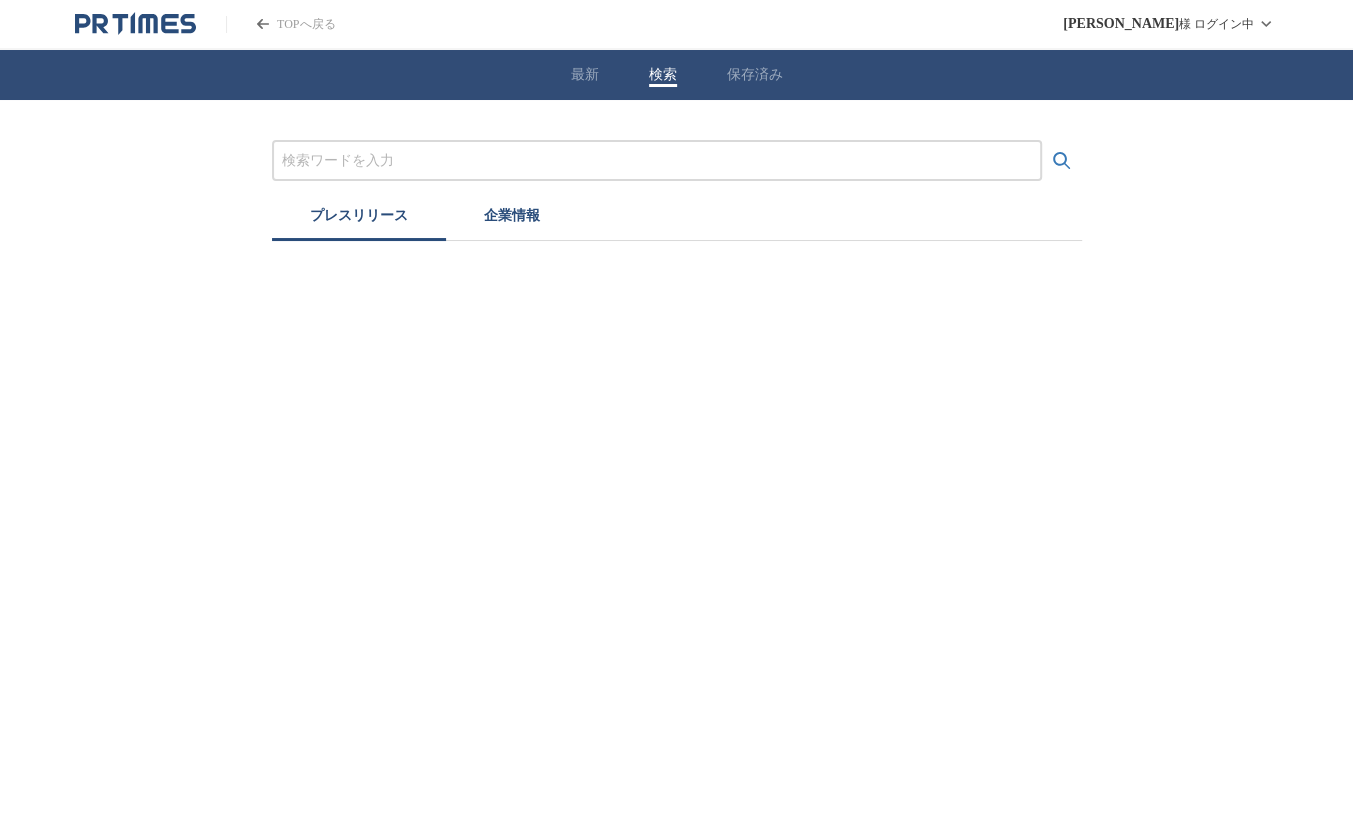 click at bounding box center (657, 160) 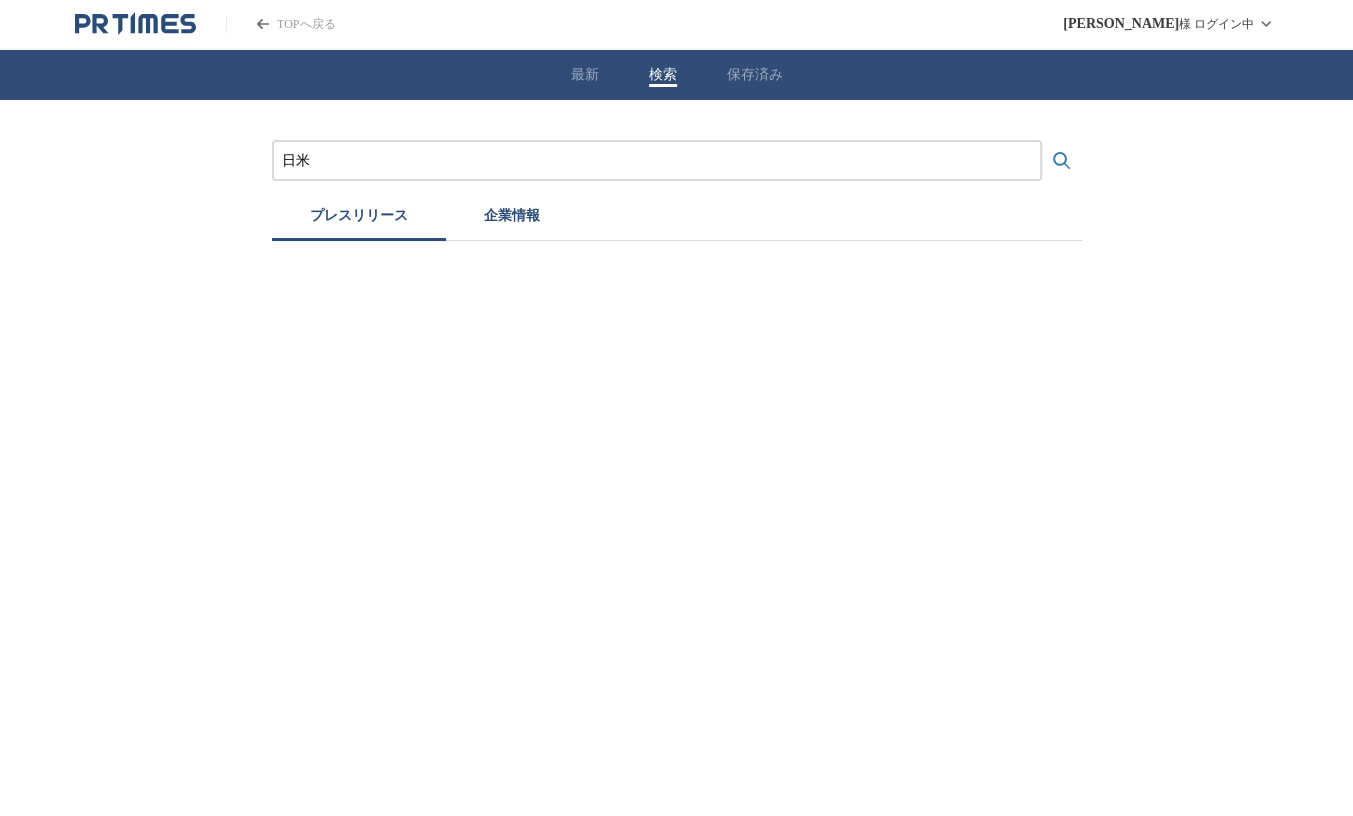 click at bounding box center [1062, 161] 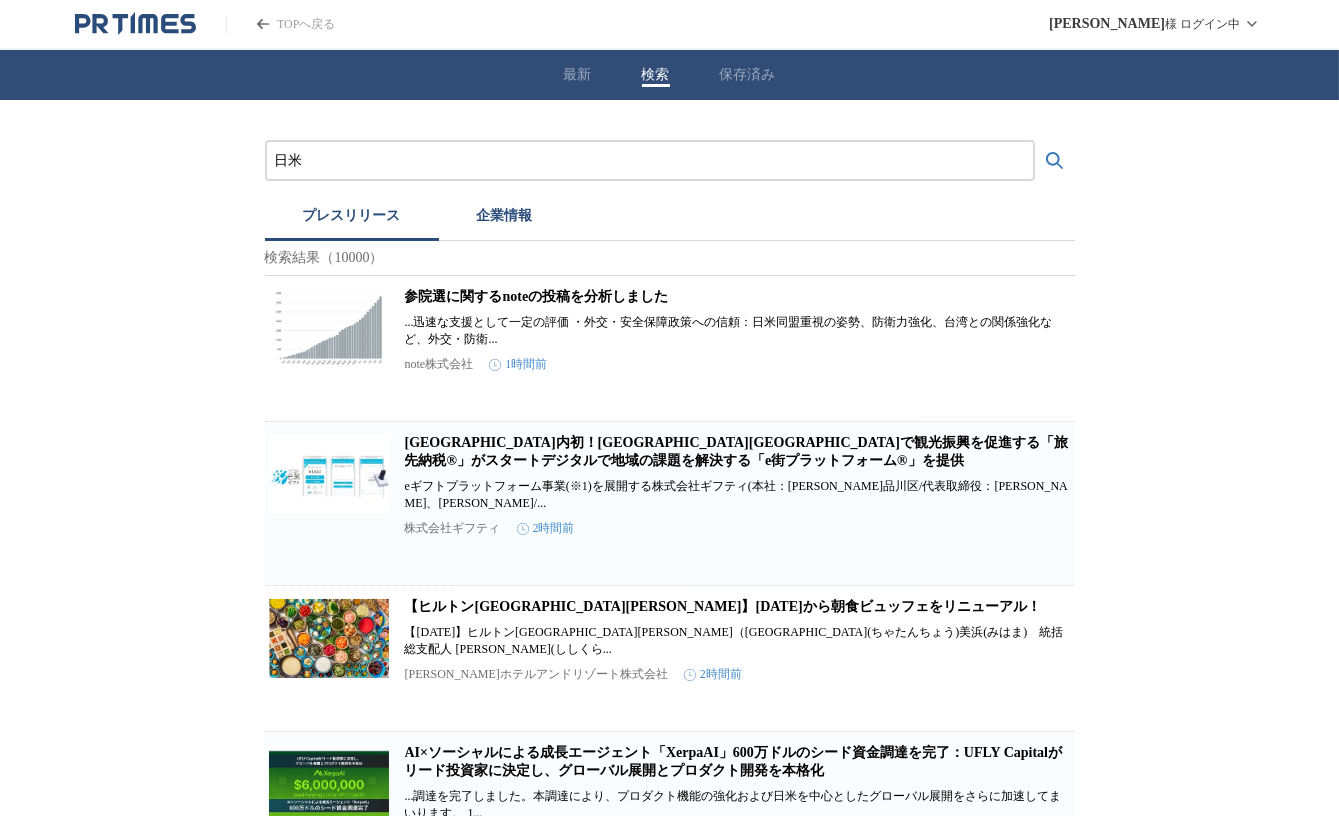 click on "日米 プレスリリース 企業情報 検索結果（10000） 参院選に関するnoteの投稿を分析しました ...迅速な支援として一定の評価  ・外交・安全保障政策への信頼：日米同盟重視の姿勢、防衛力強化、台湾との関係強化など、外交・防衛... note株式会社 1時間前 保存する 新潟県内初！[GEOGRAPHIC_DATA][GEOGRAPHIC_DATA]で観光振興を促進する「旅先納税®」がスタートデジタルで地域の課題を解決する「e街プラットフォーム®」を提供 　eギフトプラットフォーム事業(※1)を展開する株式会社ギフティ(本社：[PERSON_NAME][GEOGRAPHIC_DATA]/代表取締役：[PERSON_NAME]、[PERSON_NAME]/... 株式会社ギフティ 2時間前 保存する 【ヒルトン[GEOGRAPHIC_DATA][PERSON_NAME]】[DATE]から朝食ビュッフェをリニューアル！ [PERSON_NAME]ホテルアンドリゾート株式会社 2時間前 保存する Happy Fair 合同会社 2時間前 保存する MyVoice 3時間前 保存する" at bounding box center [669, 1793] 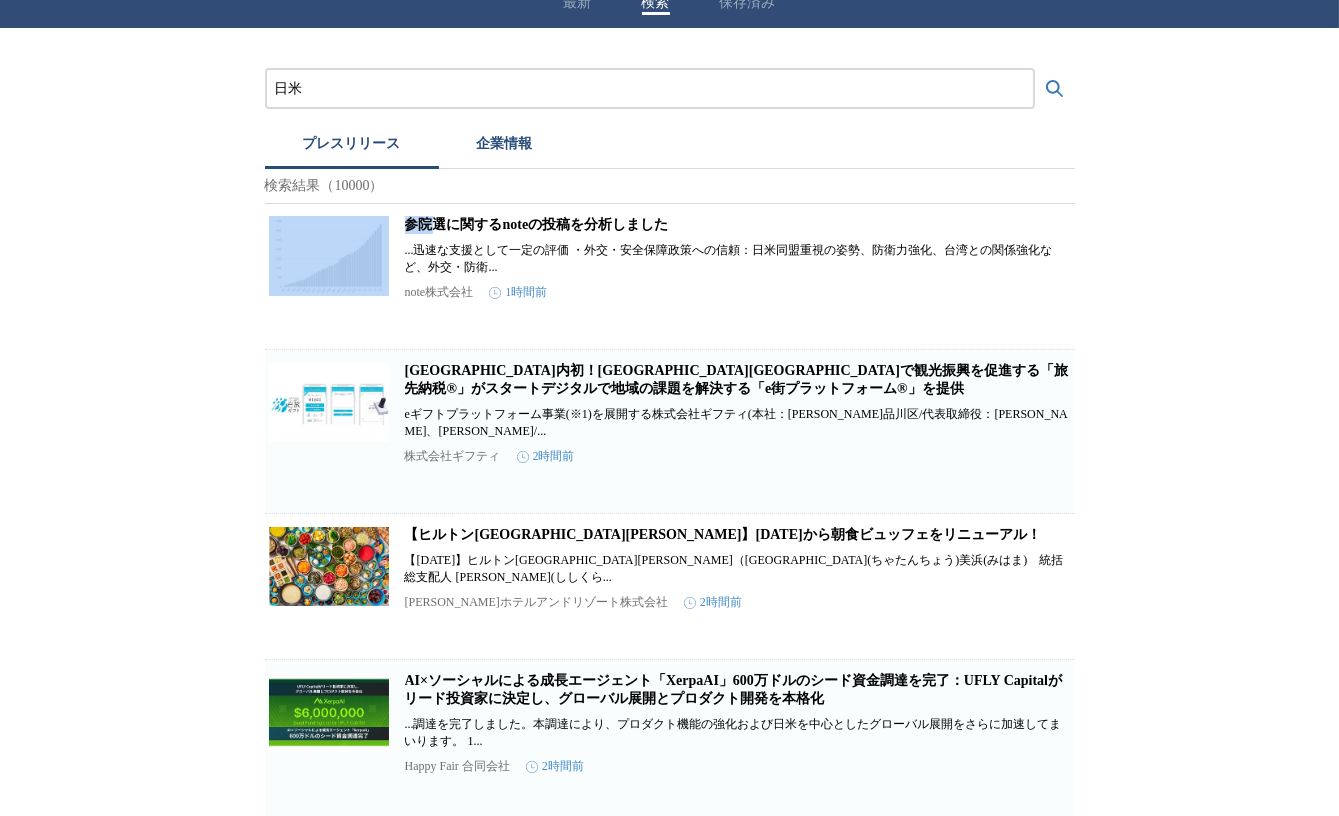 click on "日米 プレスリリース 企業情報 検索結果（10000） 参院選に関するnoteの投稿を分析しました ...迅速な支援として一定の評価  ・外交・安全保障政策への信頼：日米同盟重視の姿勢、防衛力強化、台湾との関係強化など、外交・防衛... note株式会社 1時間前 保存する 新潟県内初！[GEOGRAPHIC_DATA][GEOGRAPHIC_DATA]で観光振興を促進する「旅先納税®」がスタートデジタルで地域の課題を解決する「e街プラットフォーム®」を提供 　eギフトプラットフォーム事業(※1)を展開する株式会社ギフティ(本社：[PERSON_NAME][GEOGRAPHIC_DATA]/代表取締役：[PERSON_NAME]、[PERSON_NAME]/... 株式会社ギフティ 2時間前 保存する 【ヒルトン[GEOGRAPHIC_DATA][PERSON_NAME]】[DATE]から朝食ビュッフェをリニューアル！ [PERSON_NAME]ホテルアンドリゾート株式会社 2時間前 保存する Happy Fair 合同会社 2時間前 保存する MyVoice 3時間前 保存する" at bounding box center (669, 1721) 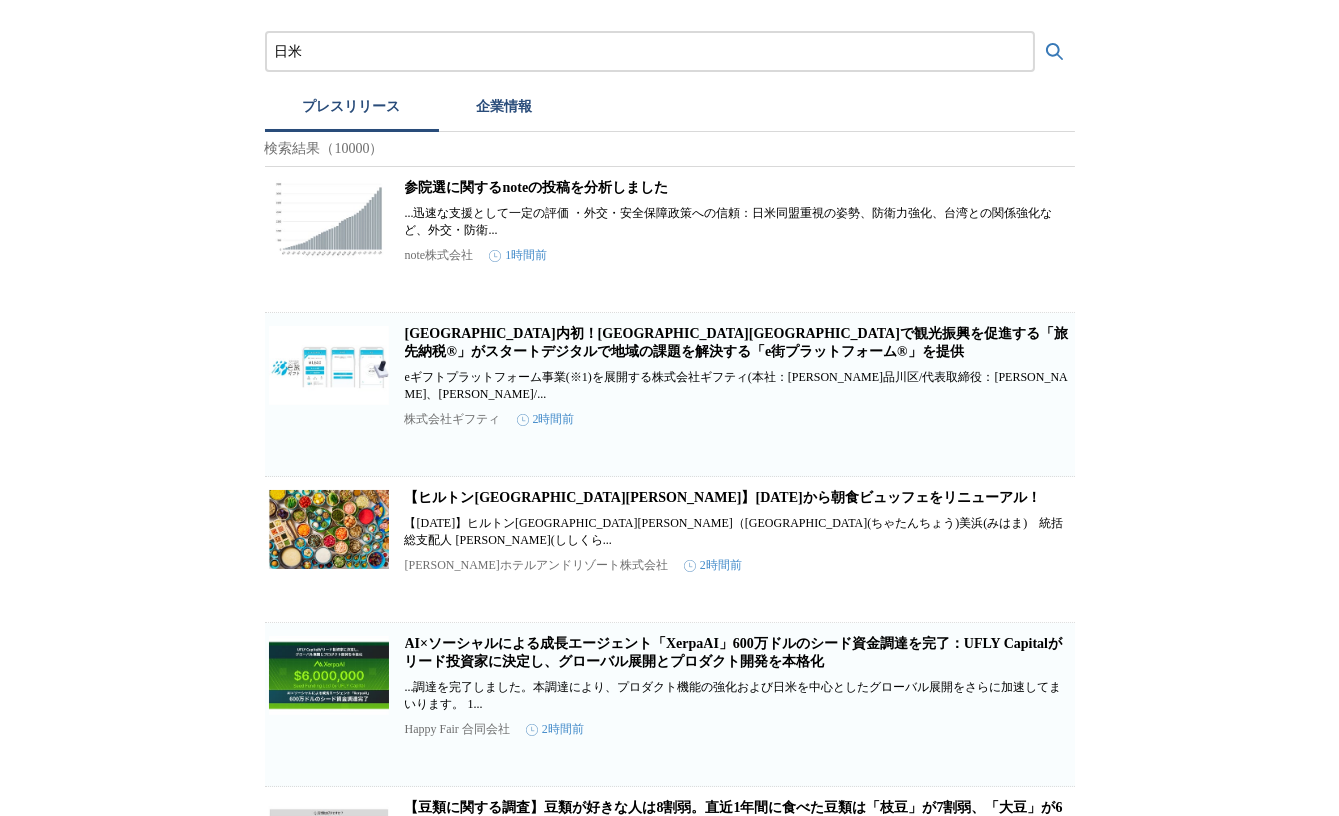 drag, startPoint x: 36, startPoint y: 281, endPoint x: 90, endPoint y: 357, distance: 93.230896 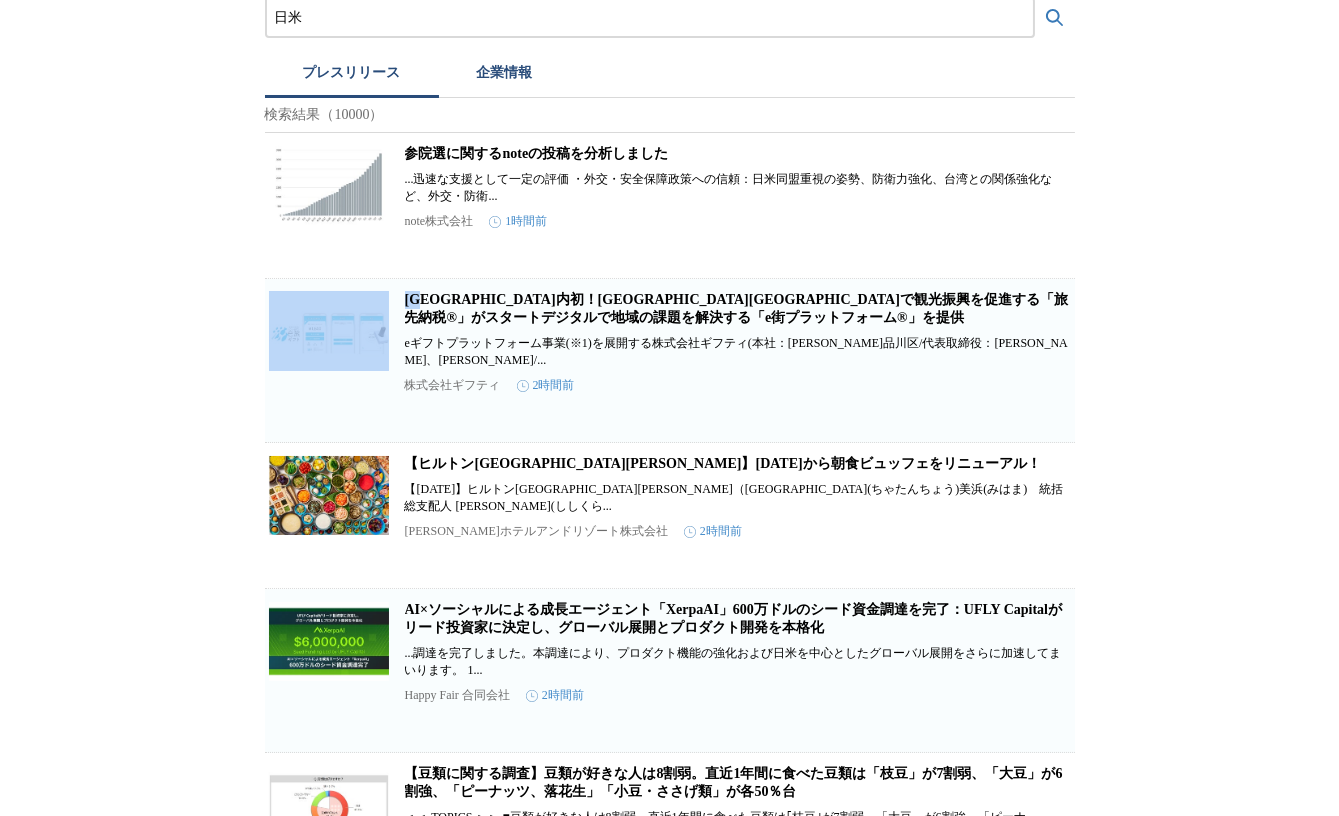 scroll, scrollTop: 145, scrollLeft: 0, axis: vertical 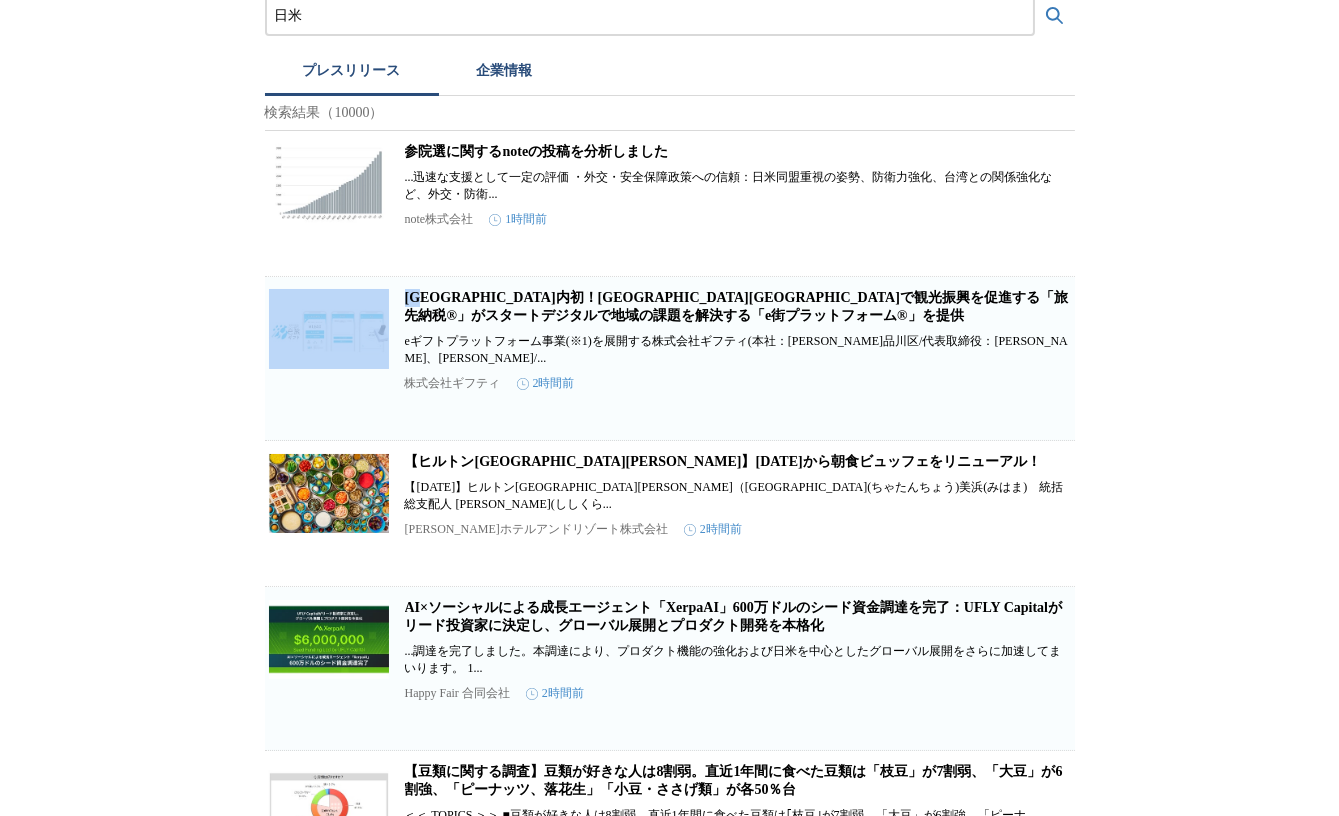click on "日米 プレスリリース 企業情報 検索結果（10000） 参院選に関するnoteの投稿を分析しました ...迅速な支援として一定の評価  ・外交・安全保障政策への信頼：日米同盟重視の姿勢、防衛力強化、台湾との関係強化など、外交・防衛... note株式会社 1時間前 保存する 新潟県内初！[GEOGRAPHIC_DATA][GEOGRAPHIC_DATA]で観光振興を促進する「旅先納税®」がスタートデジタルで地域の課題を解決する「e街プラットフォーム®」を提供 　eギフトプラットフォーム事業(※1)を展開する株式会社ギフティ(本社：[PERSON_NAME][GEOGRAPHIC_DATA]/代表取締役：[PERSON_NAME]、[PERSON_NAME]/... 株式会社ギフティ 2時間前 保存する 【ヒルトン[GEOGRAPHIC_DATA][PERSON_NAME]】[DATE]から朝食ビュッフェをリニューアル！ [PERSON_NAME]ホテルアンドリゾート株式会社 2時間前 保存する Happy Fair 合同会社 2時間前 保存する MyVoice 3時間前 保存する" at bounding box center (669, 1648) 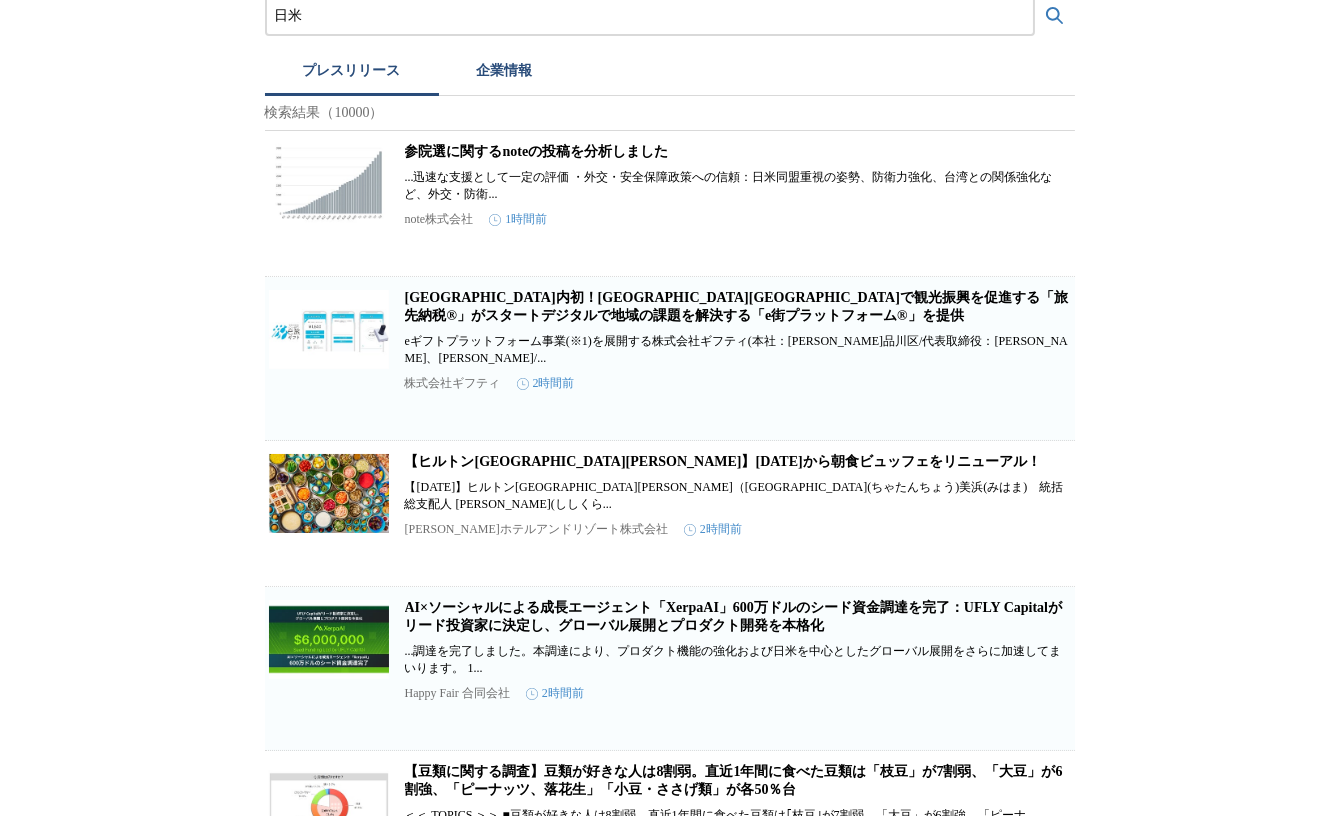 drag, startPoint x: 90, startPoint y: 357, endPoint x: 125, endPoint y: 507, distance: 154.02922 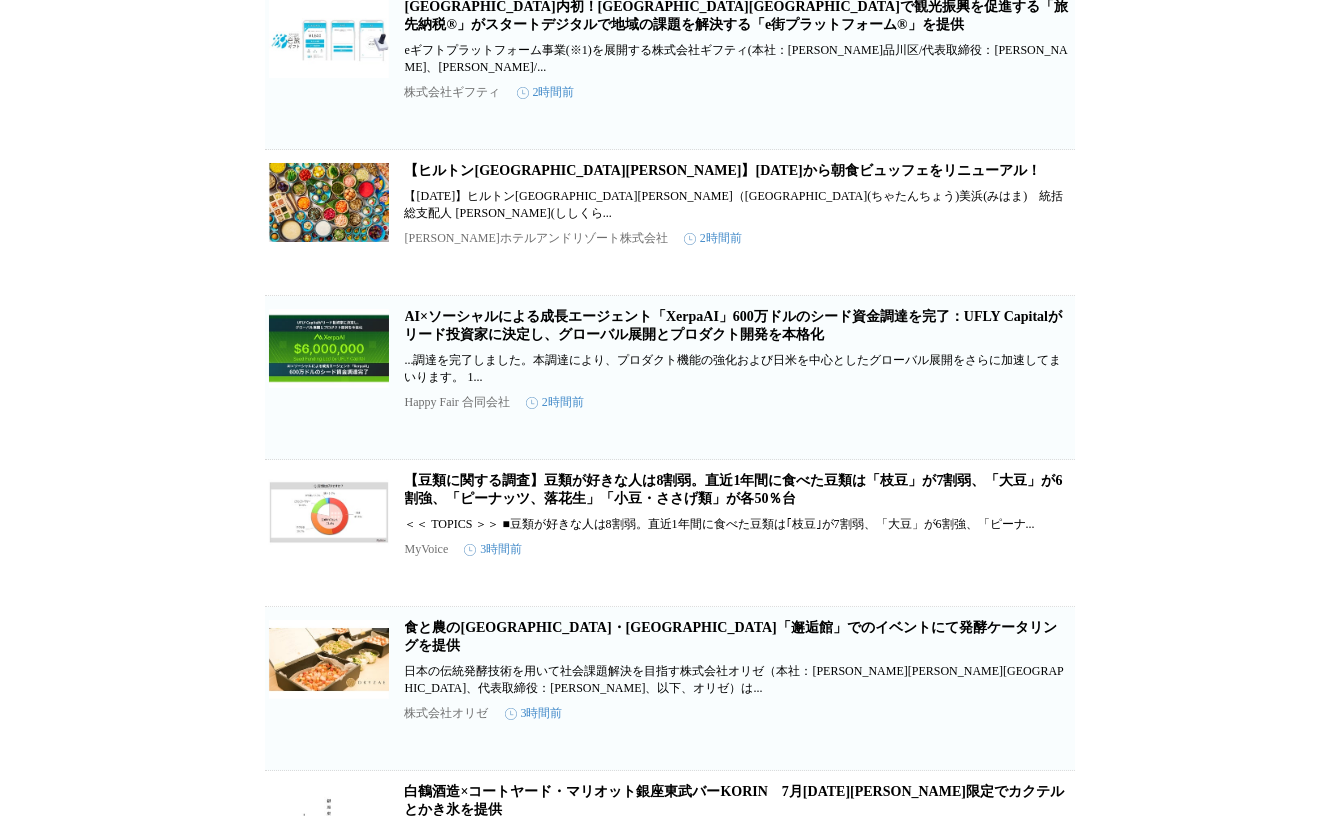 scroll, scrollTop: 400, scrollLeft: 0, axis: vertical 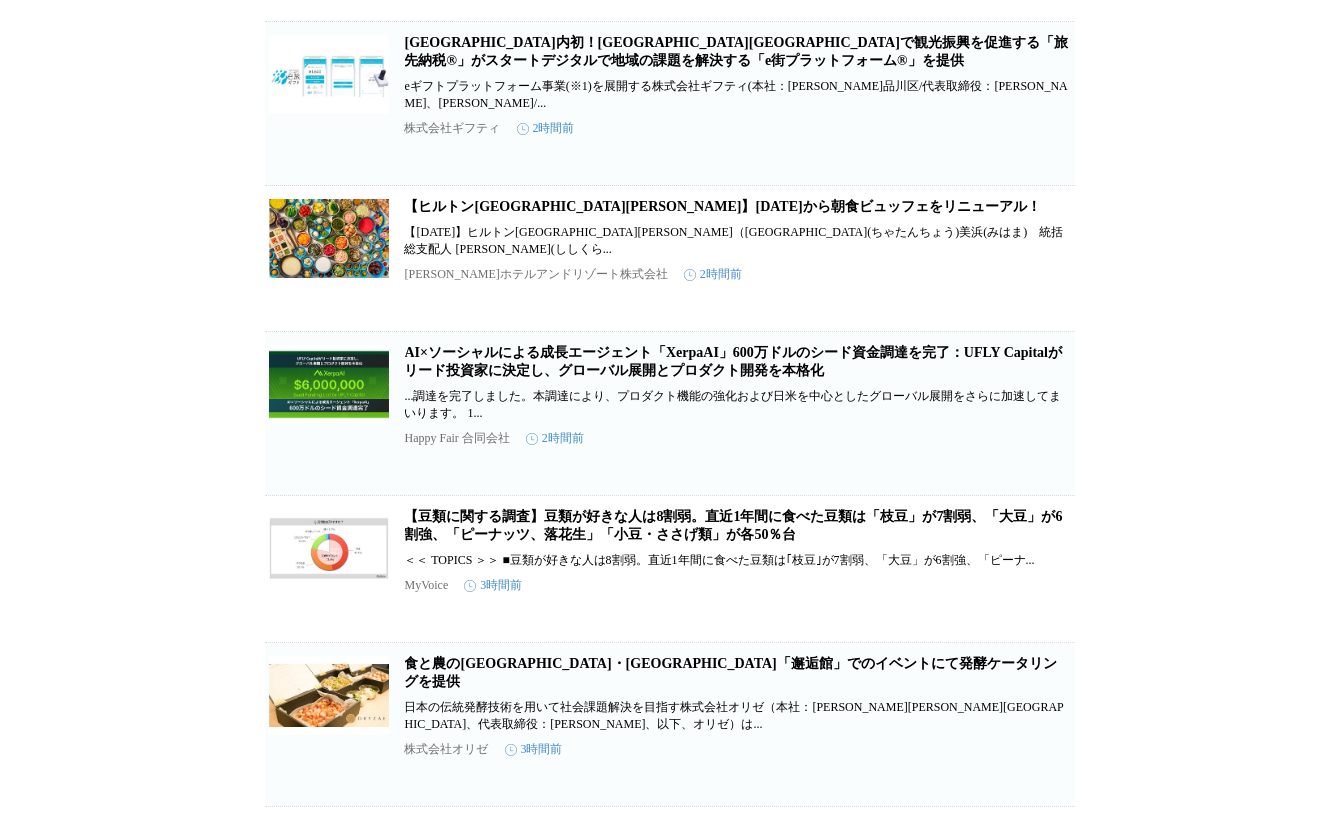 click on "【ヒルトン[GEOGRAPHIC_DATA][PERSON_NAME]】[DATE]から朝食ビュッフェをリニューアル！" at bounding box center [723, 206] 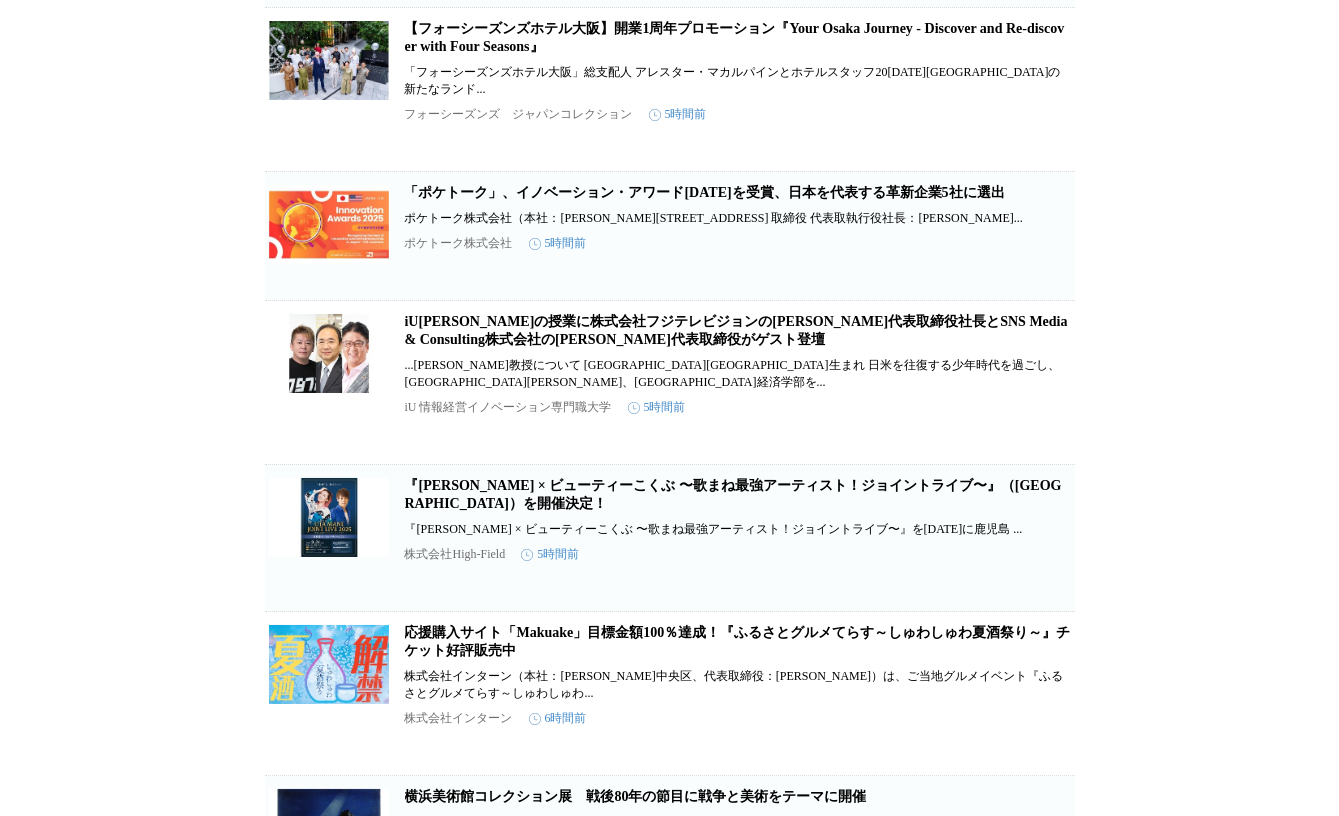 scroll, scrollTop: 1563, scrollLeft: 0, axis: vertical 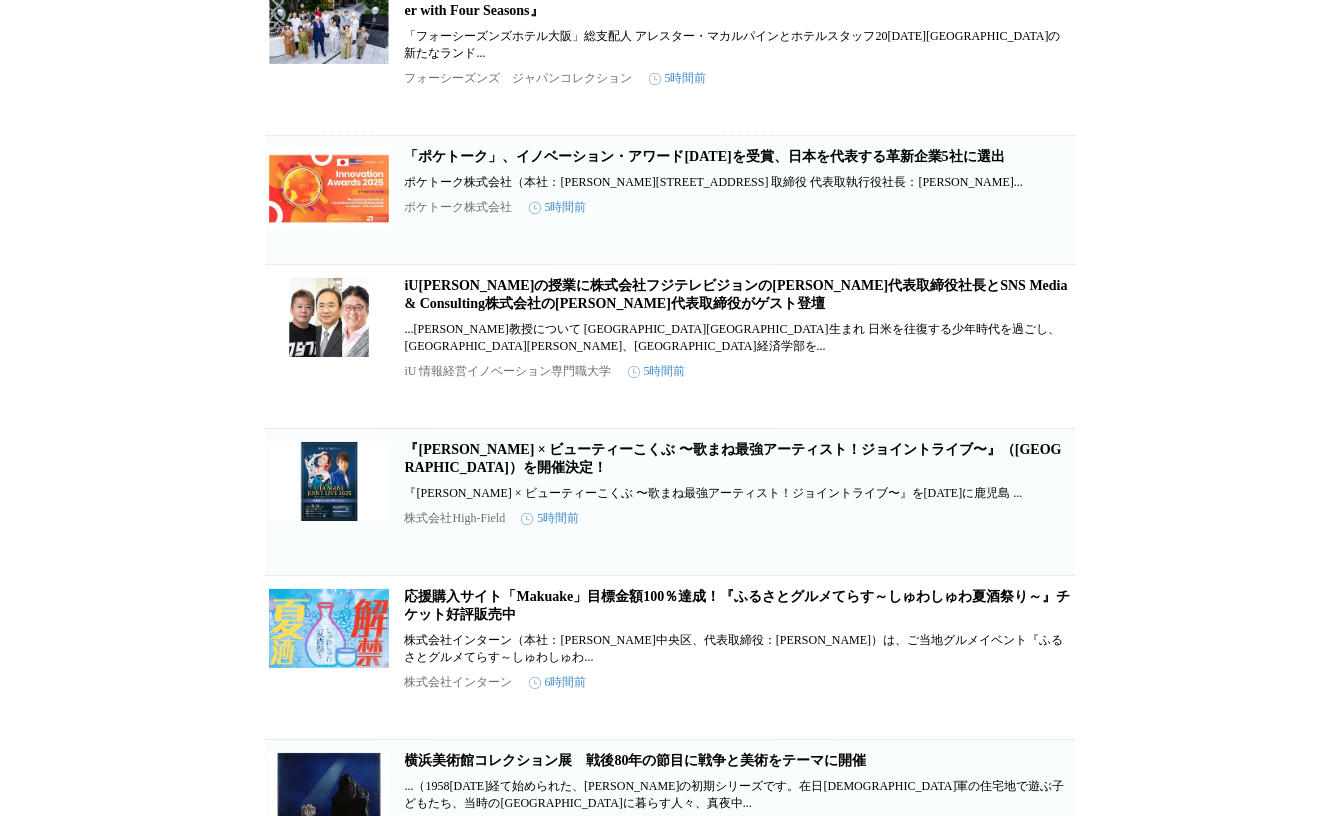 click on "「ポケトーク」、イノベーション・アワード[DATE]を受賞、日本を代表する革新企業5社に選出" at bounding box center (705, 156) 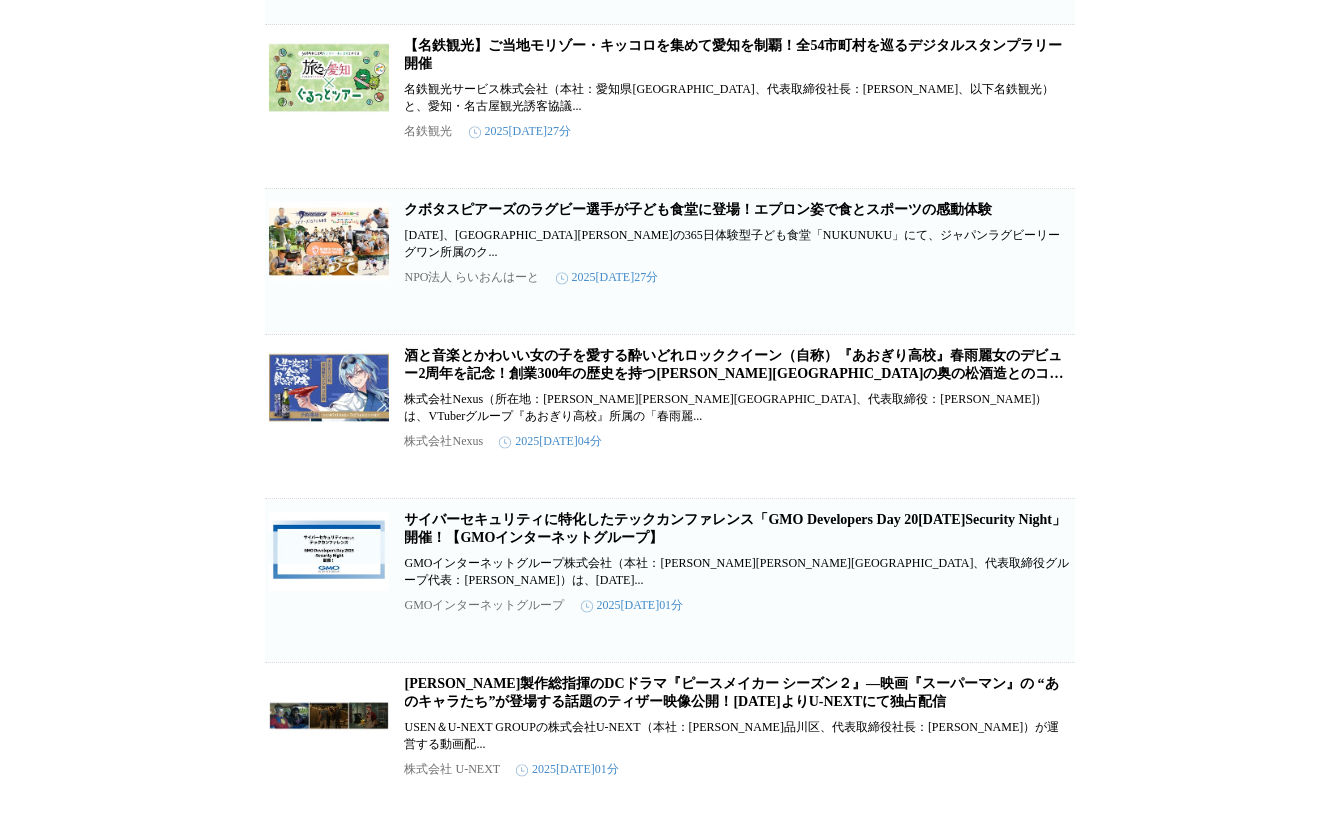 scroll, scrollTop: 8261, scrollLeft: 0, axis: vertical 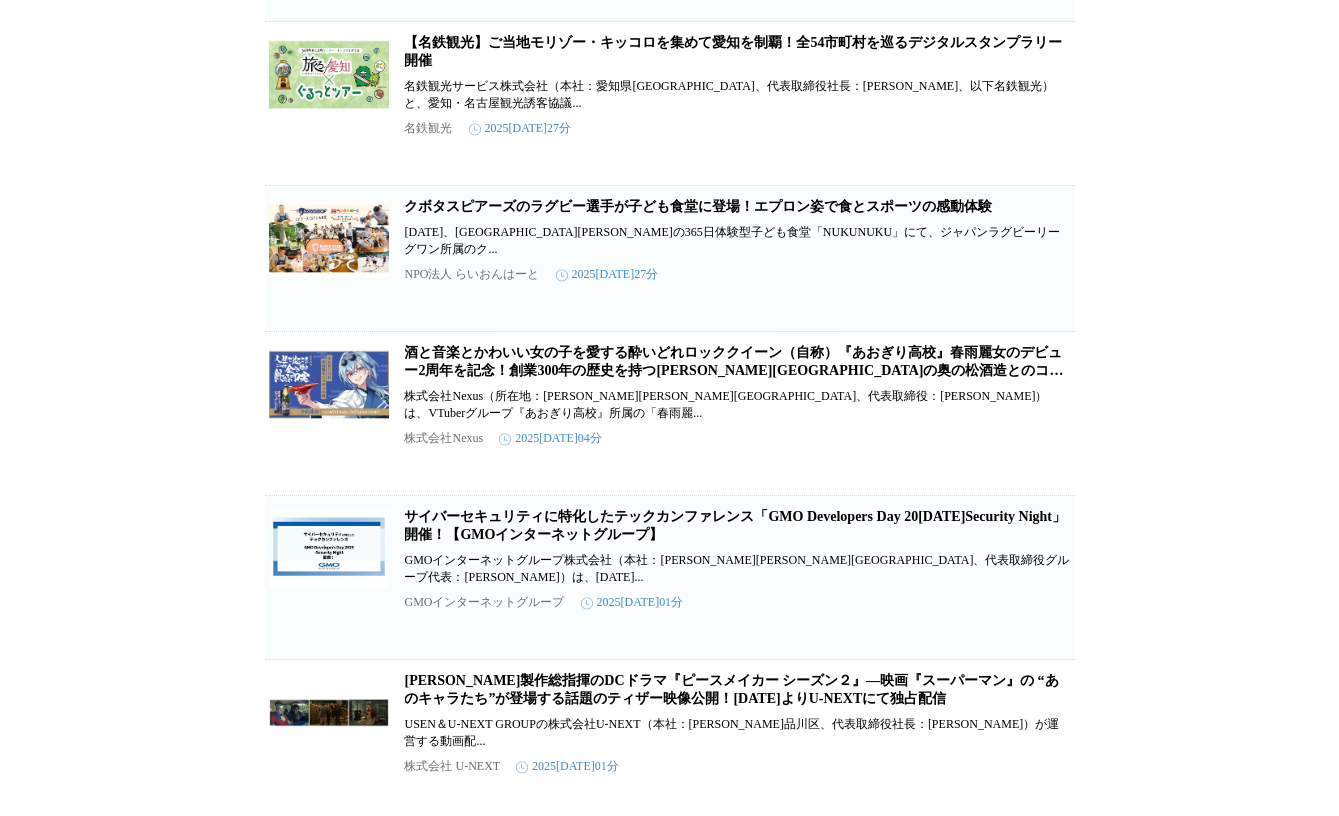 click on "[PERSON_NAME]、英語で挑む高校生地方創生コンテスト 「TBC Japan」 が始動" at bounding box center (662, -251) 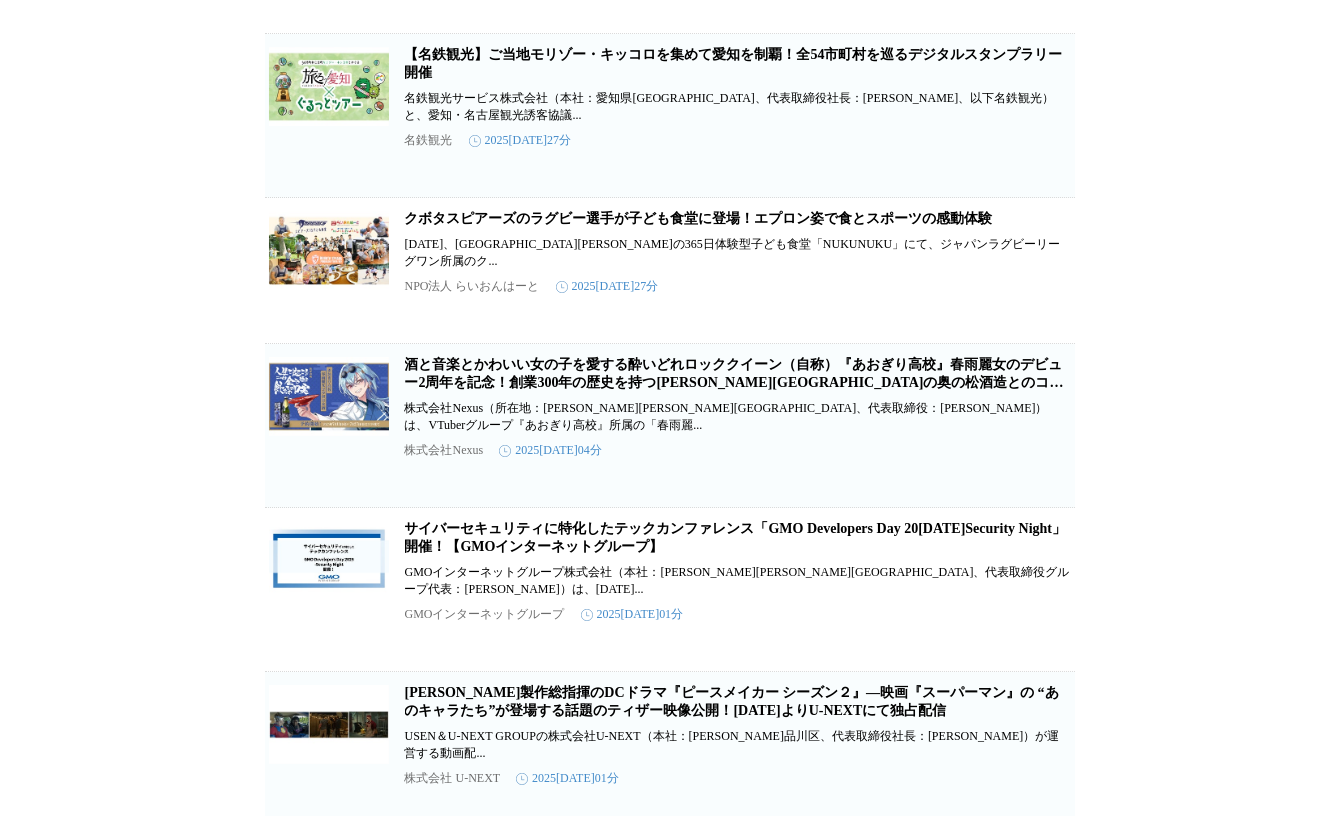 click on "日米 プレスリリース 企業情報 検索結果（10000） 参院選に関するnoteの投稿を分析しました ...迅速な支援として一定の評価  ・外交・安全保障政策への信頼：日米同盟重視の姿勢、防衛力強化、台湾との関係強化など、外交・防衛... note株式会社 1時間前 保存する 新潟県内初！[GEOGRAPHIC_DATA][GEOGRAPHIC_DATA]で観光振興を促進する「旅先納税®」がスタートデジタルで地域の課題を解決する「e街プラットフォーム®」を提供 　eギフトプラットフォーム事業(※1)を展開する株式会社ギフティ(本社：[PERSON_NAME][GEOGRAPHIC_DATA]/代表取締役：[PERSON_NAME]、[PERSON_NAME]/... 株式会社ギフティ 2時間前 保存する 【ヒルトン[GEOGRAPHIC_DATA][PERSON_NAME]】[DATE]から朝食ビュッフェをリニューアル！ [PERSON_NAME]ホテルアンドリゾート株式会社 2時間前 保存する Happy Fair 合同会社 2時間前 保存する MyVoice 3時間前 保存する" at bounding box center [669, -3253] 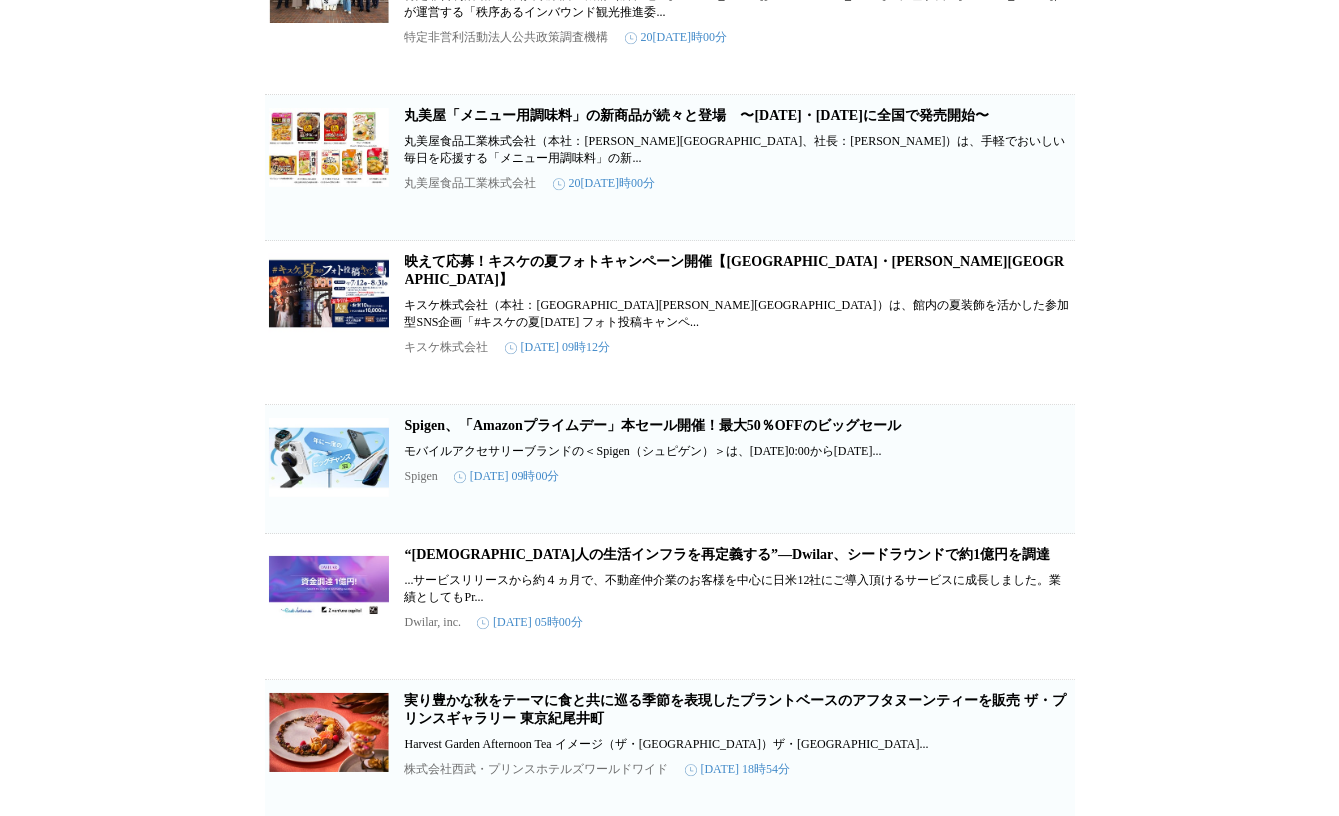 scroll, scrollTop: 11440, scrollLeft: 0, axis: vertical 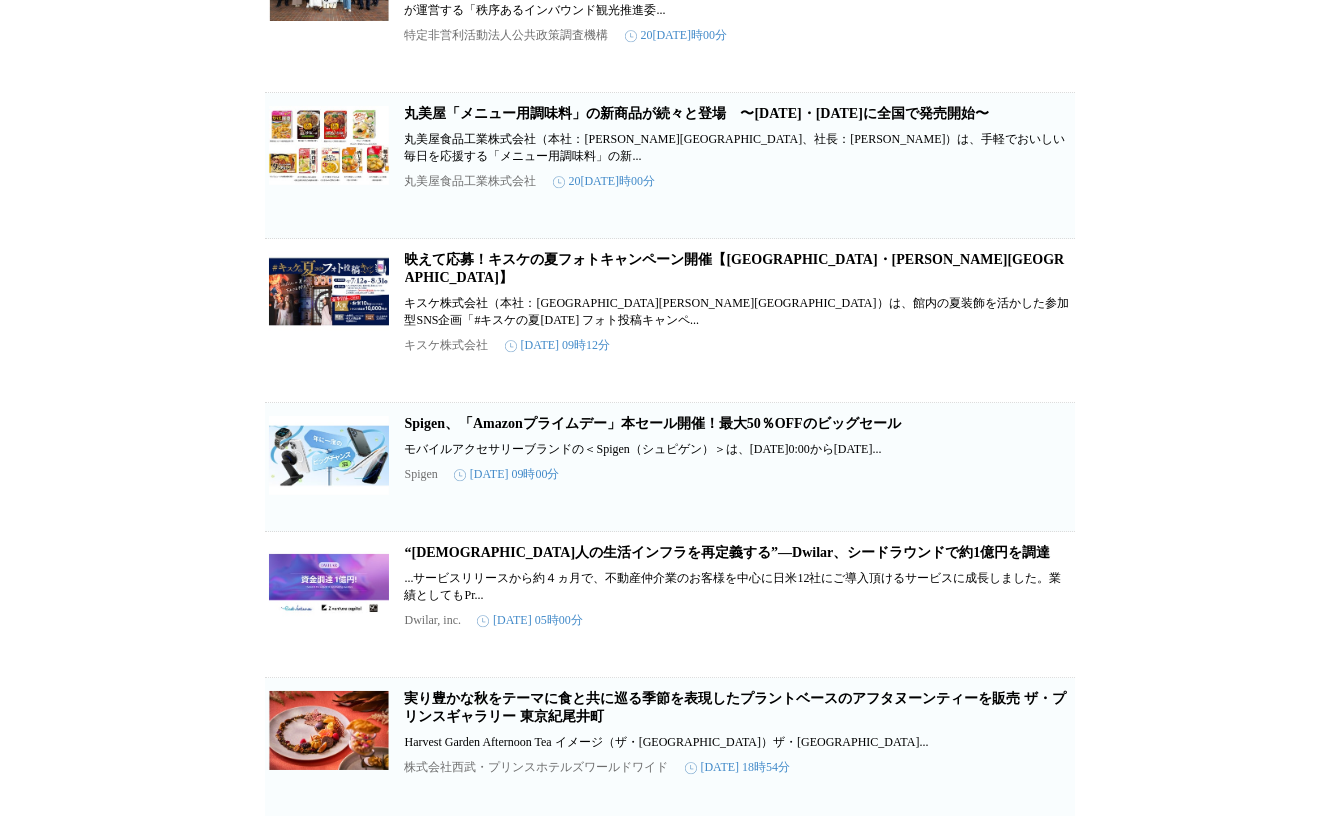 click on "【[GEOGRAPHIC_DATA]】中国料理 [PERSON_NAME]林『平日限定 飲茶オーダーバイキング』を[DATE]より開催" at bounding box center [733, -352] 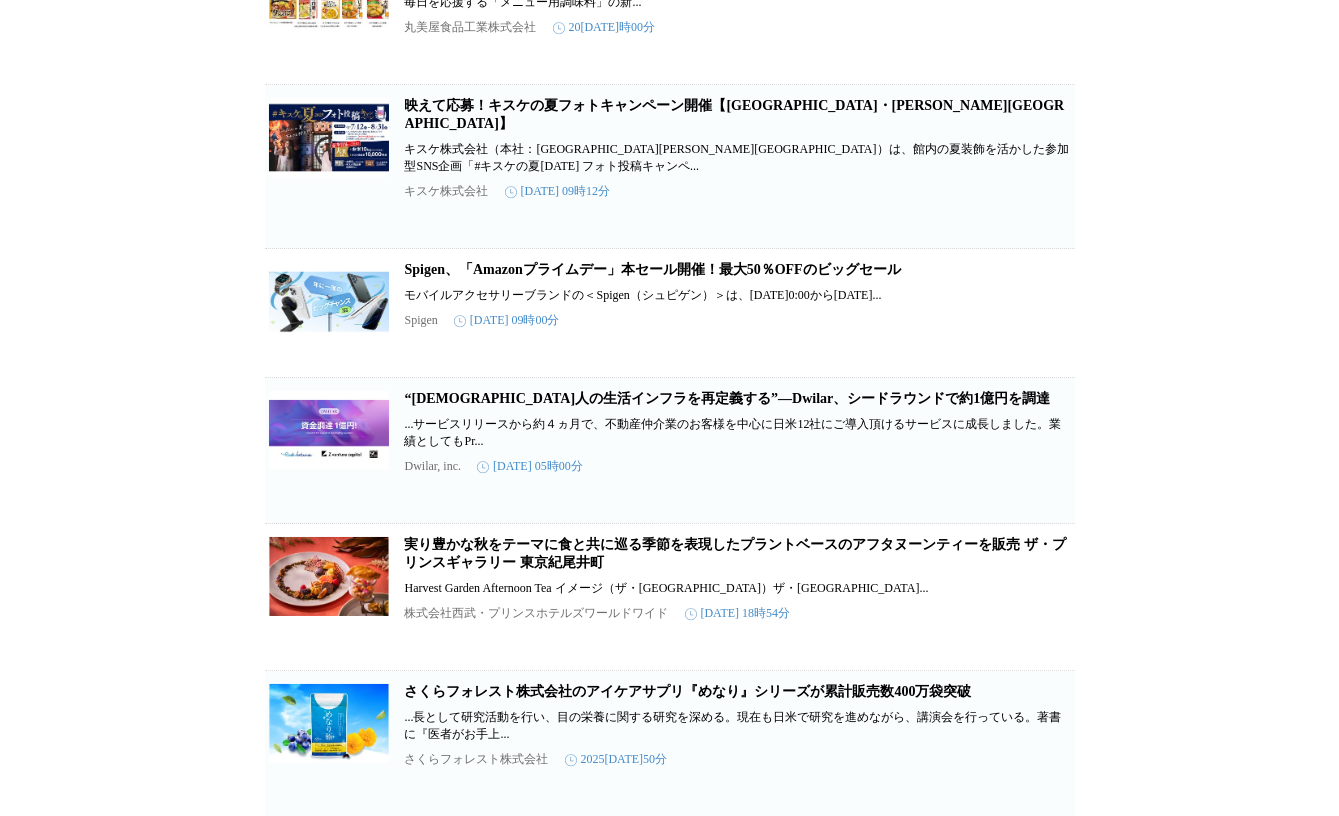 scroll, scrollTop: 11432, scrollLeft: 0, axis: vertical 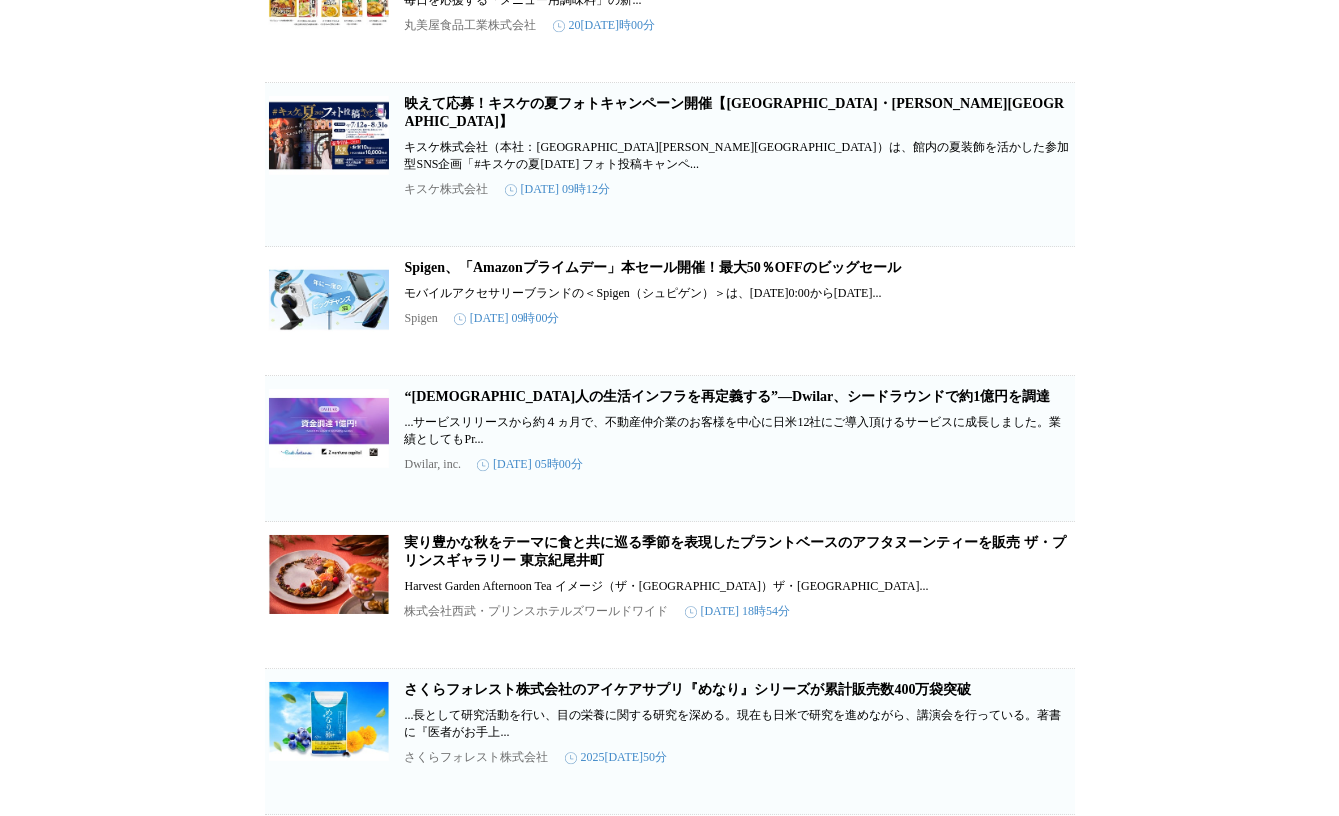 click on "「那須エリアの魅力」を世界へ発信！外国人インフルエンサーが体験取材　秩序あるインバウンド観光推進委員会 第2弾プロジェクトが盛況のうちに終了" at bounding box center (734, -198) 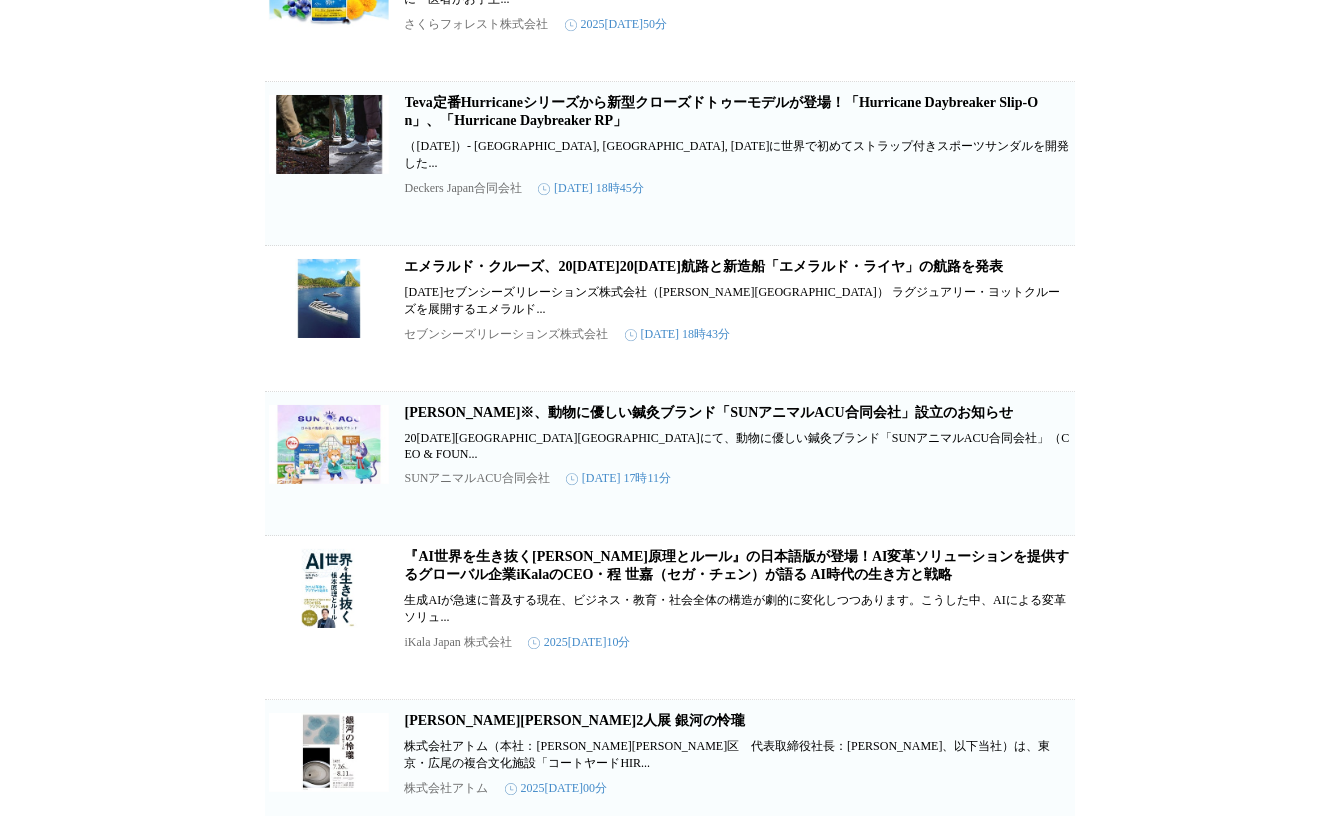 scroll, scrollTop: 12332, scrollLeft: 0, axis: vertical 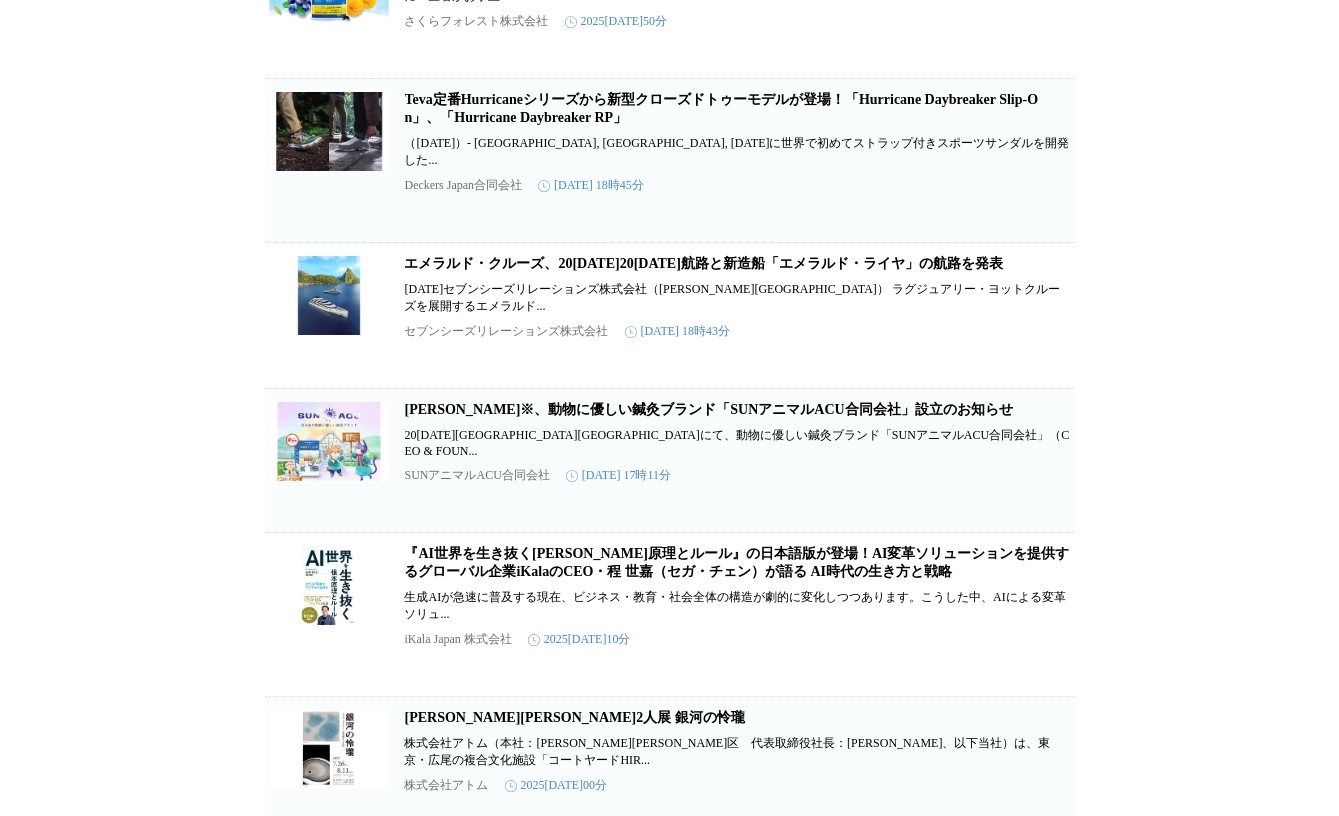 click on "“[DEMOGRAPHIC_DATA]人の生活インフラを再定義する”—Dwilar、シードラウンドで約1億円を調達" at bounding box center [728, -340] 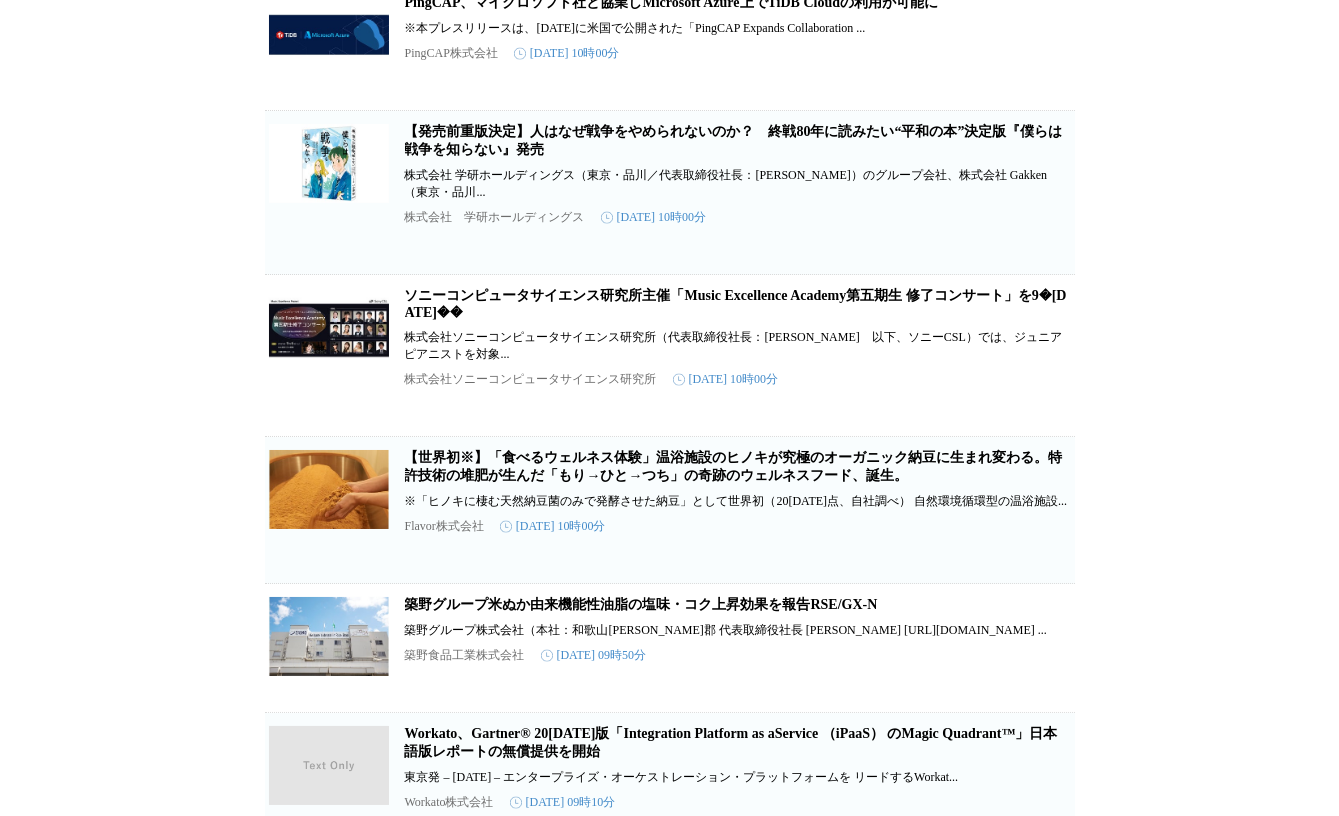 scroll, scrollTop: 20242, scrollLeft: 0, axis: vertical 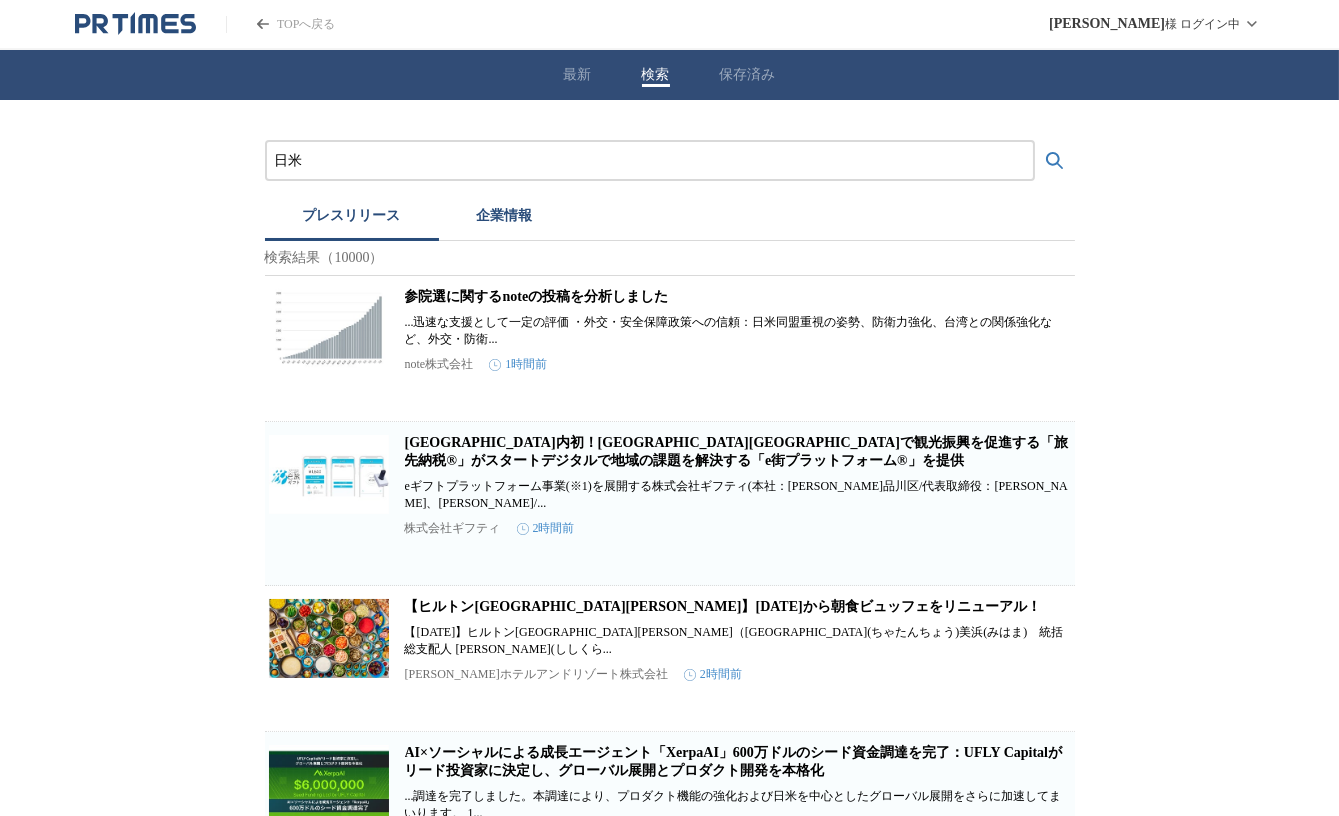 click on "日米" at bounding box center (650, 161) 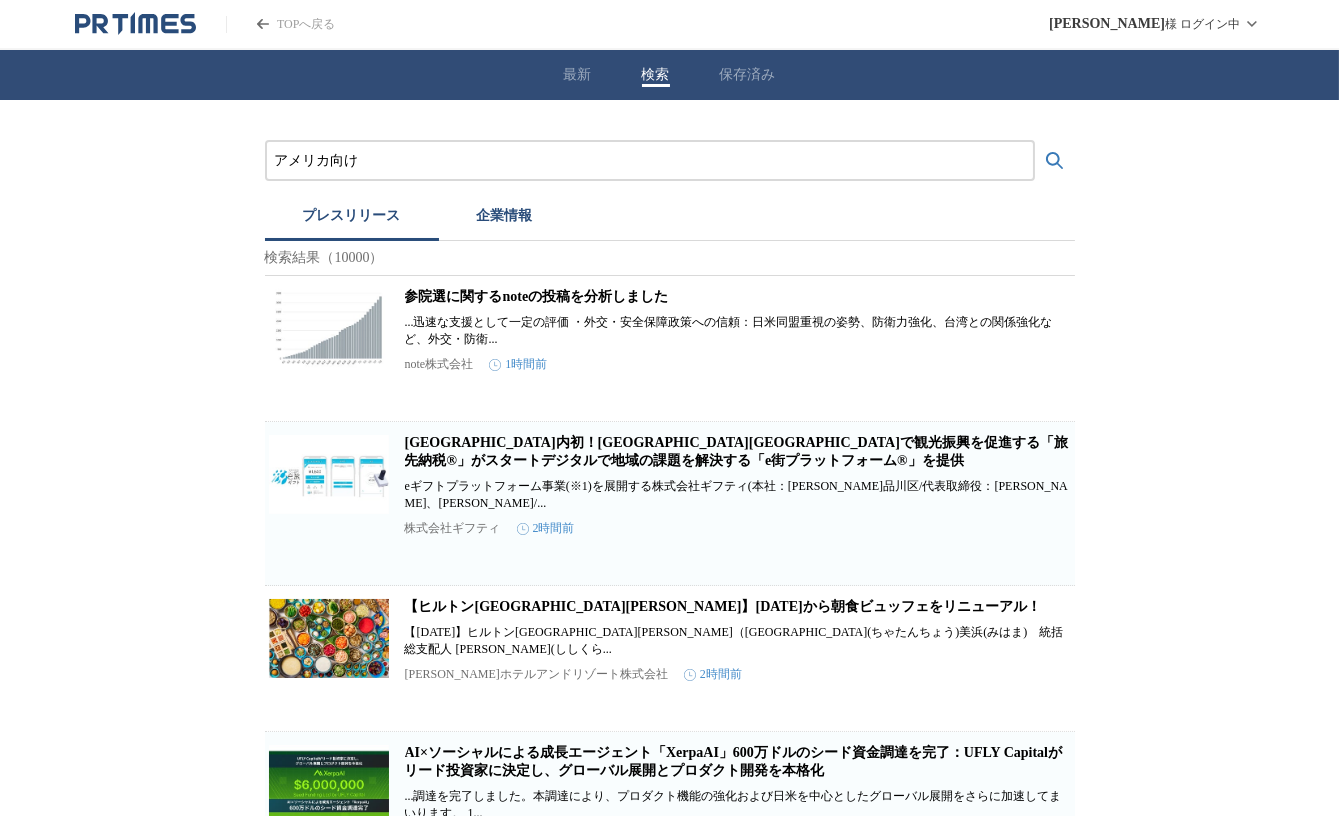 click at bounding box center (1055, 161) 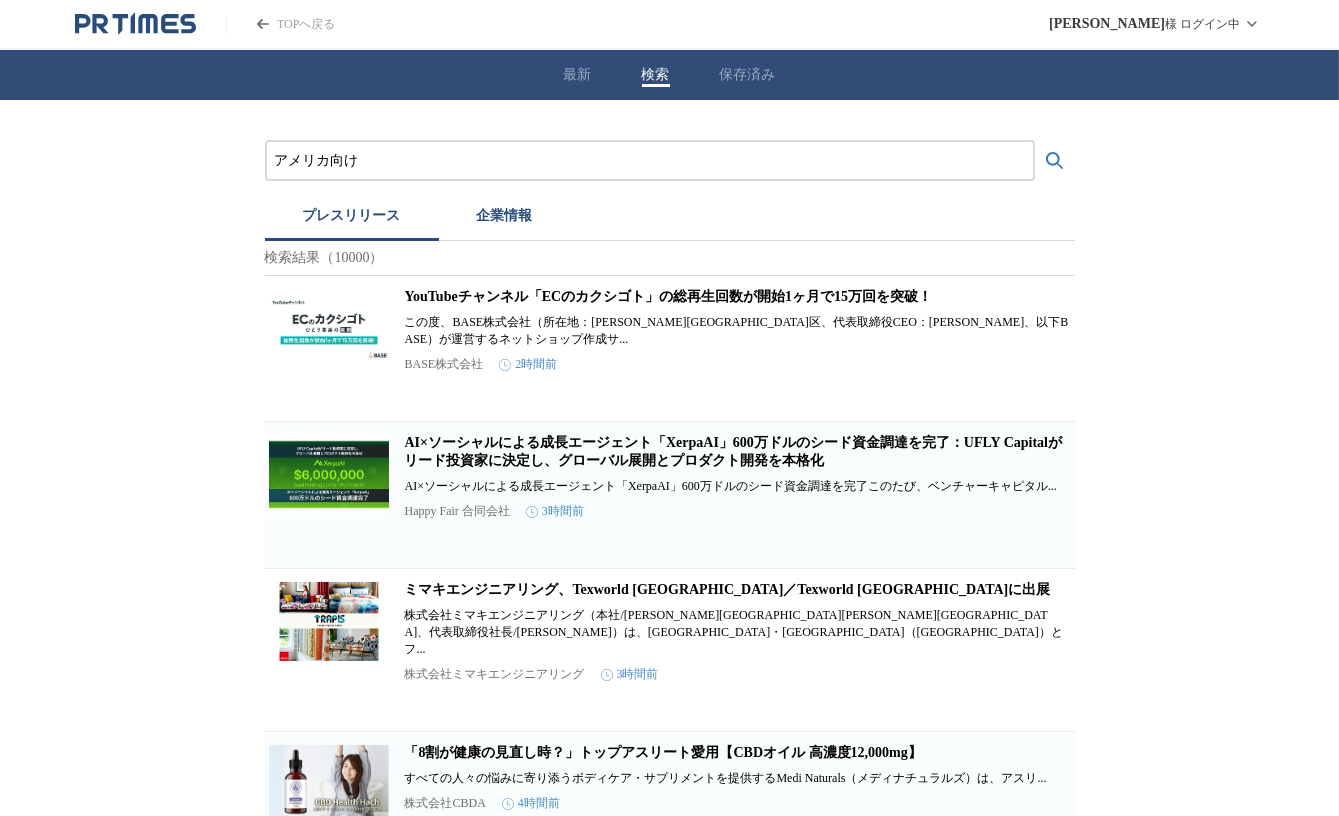 click on "アメリカ向け プレスリリース 企業情報 検索結果（10000） YouTubeチャンネル「ECのカクシゴト」の総再生回数が開始1ヶ月で15万回を突破！ この度、BASE株式会社（所在地：[PERSON_NAME][GEOGRAPHIC_DATA]区、代表取締役CEO：[PERSON_NAME]、以下BASE）が運営するネットショップ作成サ... BASE株式会社 2時間前 保存する AI×ソーシャルによる成長エージェント「XerpaAI」600万ドルのシード資金調達を完了：UFLY Capitalがリード投資家に決定し、グローバル展開とプロダクト開発を本格化 AI×ソーシャルによる成長エージェント「XerpaAI」600万ドルのシード資金調達を完了このたび、ベンチャーキャピタル... Happy Fair 合同会社 3時間前 保存する ミマキエンジニアリング、Texworld [GEOGRAPHIC_DATA]／Texworld [GEOGRAPHIC_DATA]に出展 株式会社ミマキエンジニアリング 3時間前 保存する 株式会社CBDA 4時間前 保存する Airalo 4時間前 Stack Inc" at bounding box center (669, 1740) 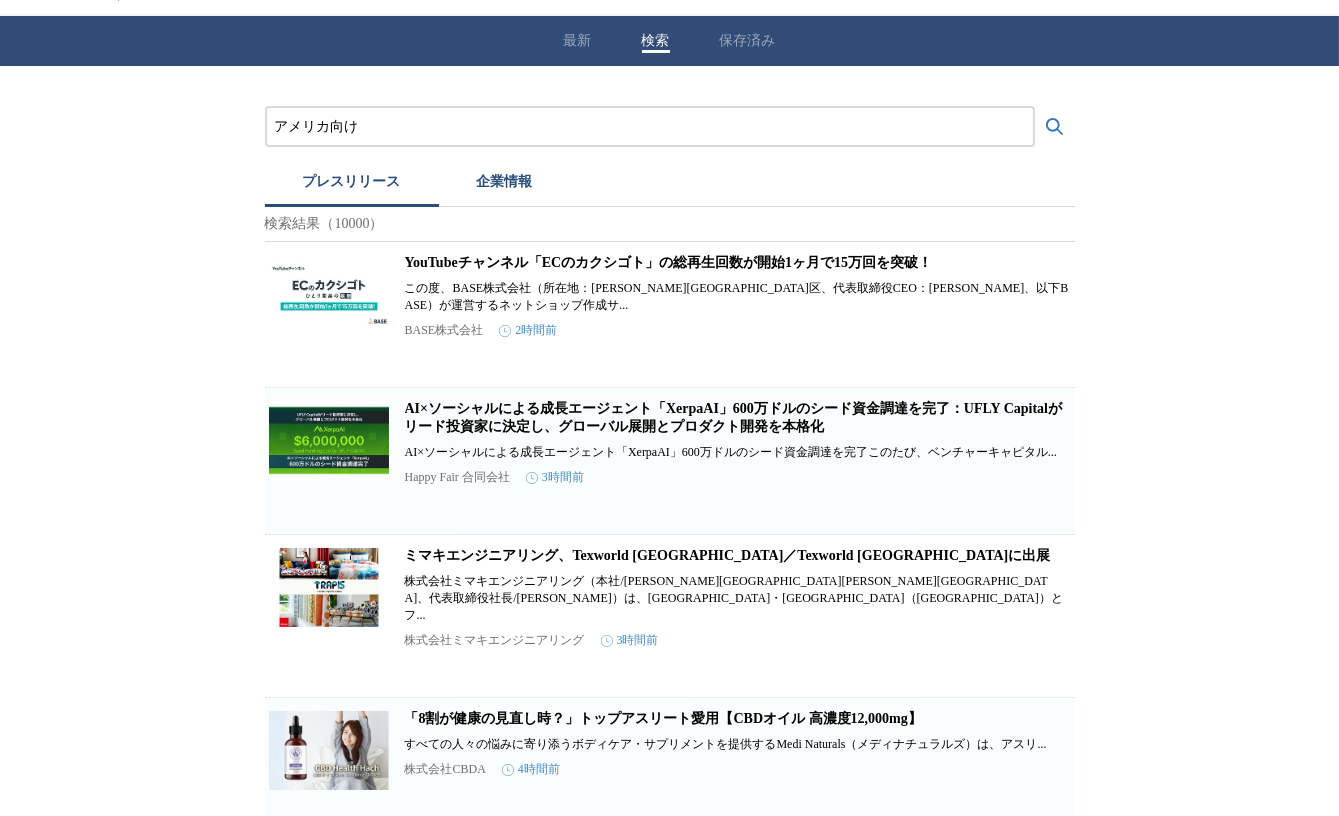 scroll, scrollTop: 36, scrollLeft: 0, axis: vertical 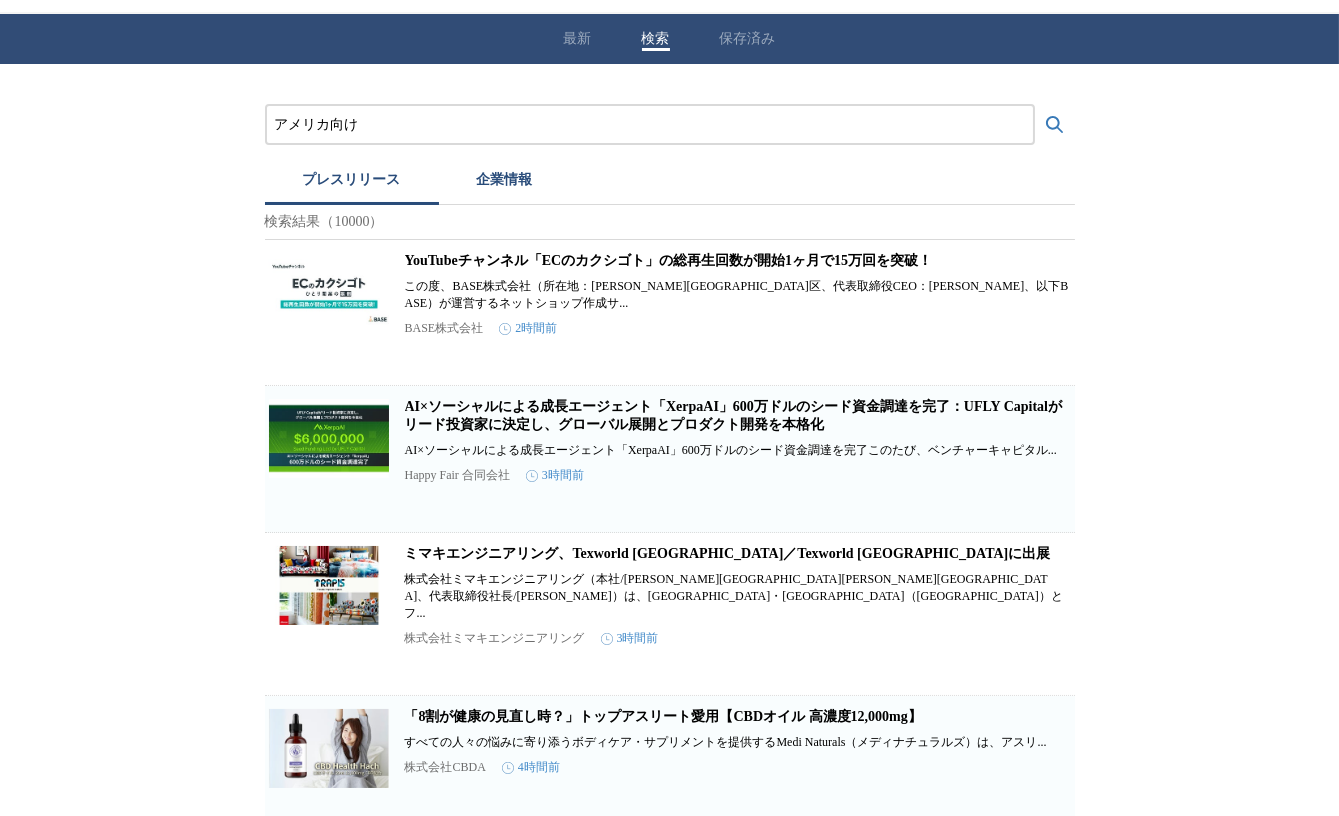 click on "アメリカ向け プレスリリース 企業情報 検索結果（10000） YouTubeチャンネル「ECのカクシゴト」の総再生回数が開始1ヶ月で15万回を突破！ この度、BASE株式会社（所在地：[PERSON_NAME][GEOGRAPHIC_DATA]区、代表取締役CEO：[PERSON_NAME]、以下BASE）が運営するネットショップ作成サ... BASE株式会社 2時間前 保存する AI×ソーシャルによる成長エージェント「XerpaAI」600万ドルのシード資金調達を完了：UFLY Capitalがリード投資家に決定し、グローバル展開とプロダクト開発を本格化 AI×ソーシャルによる成長エージェント「XerpaAI」600万ドルのシード資金調達を完了このたび、ベンチャーキャピタル... Happy Fair 合同会社 3時間前 保存する ミマキエンジニアリング、Texworld [GEOGRAPHIC_DATA]／Texworld [GEOGRAPHIC_DATA]に出展 株式会社ミマキエンジニアリング 3時間前 保存する 株式会社CBDA 4時間前 保存する Airalo 4時間前 Stack Inc" at bounding box center [669, 1704] 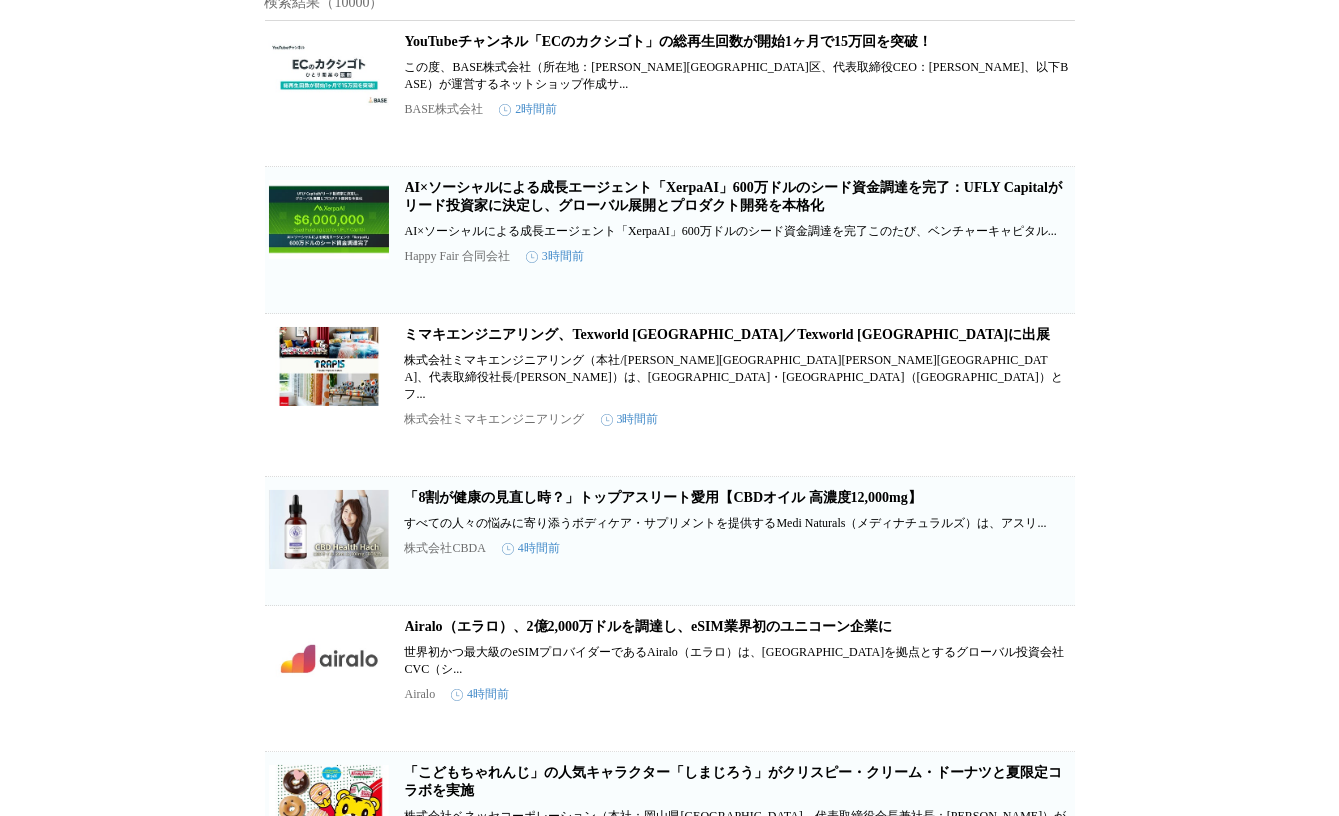 scroll, scrollTop: 254, scrollLeft: 0, axis: vertical 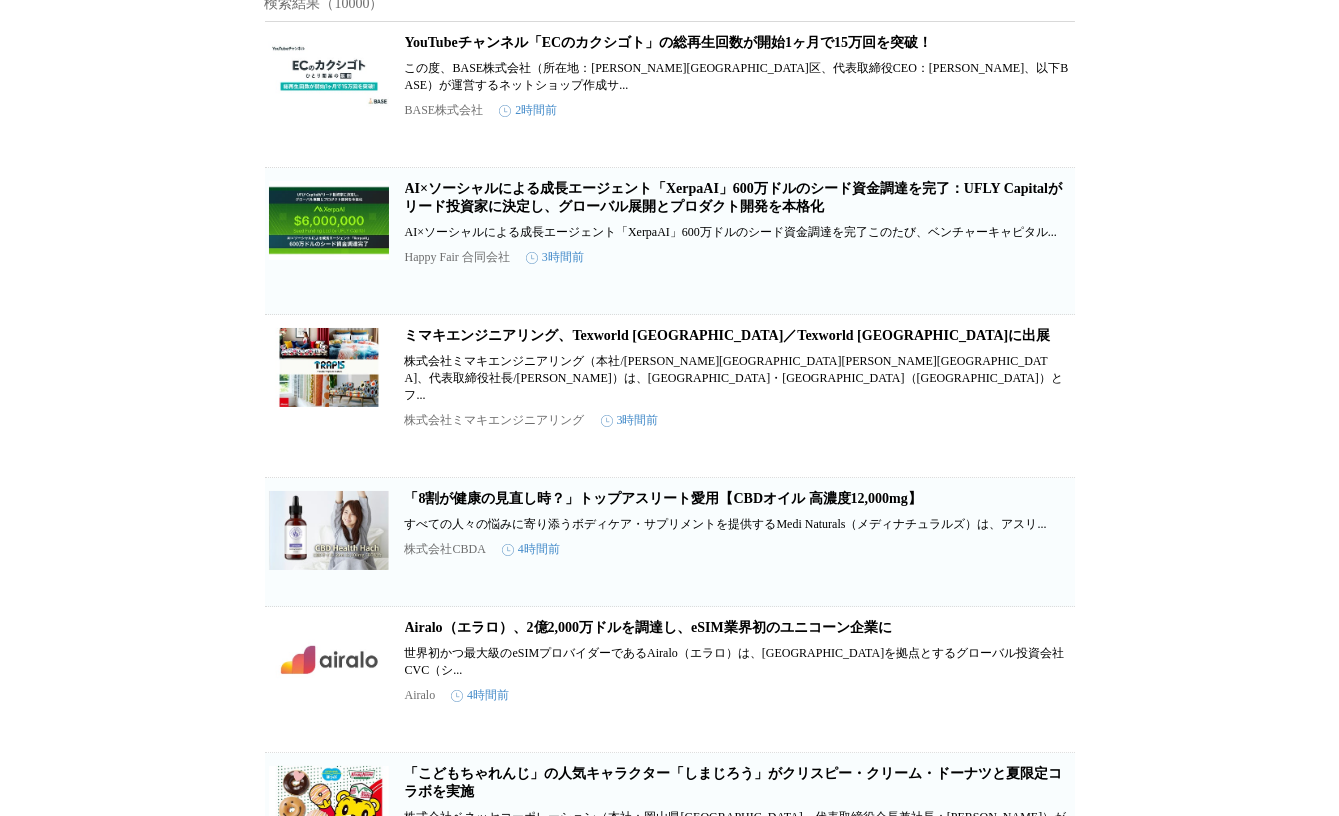click on "YouTubeチャンネル「ECのカクシゴト」の総再生回数が開始1ヶ月で15万回を突破！" at bounding box center (669, 42) 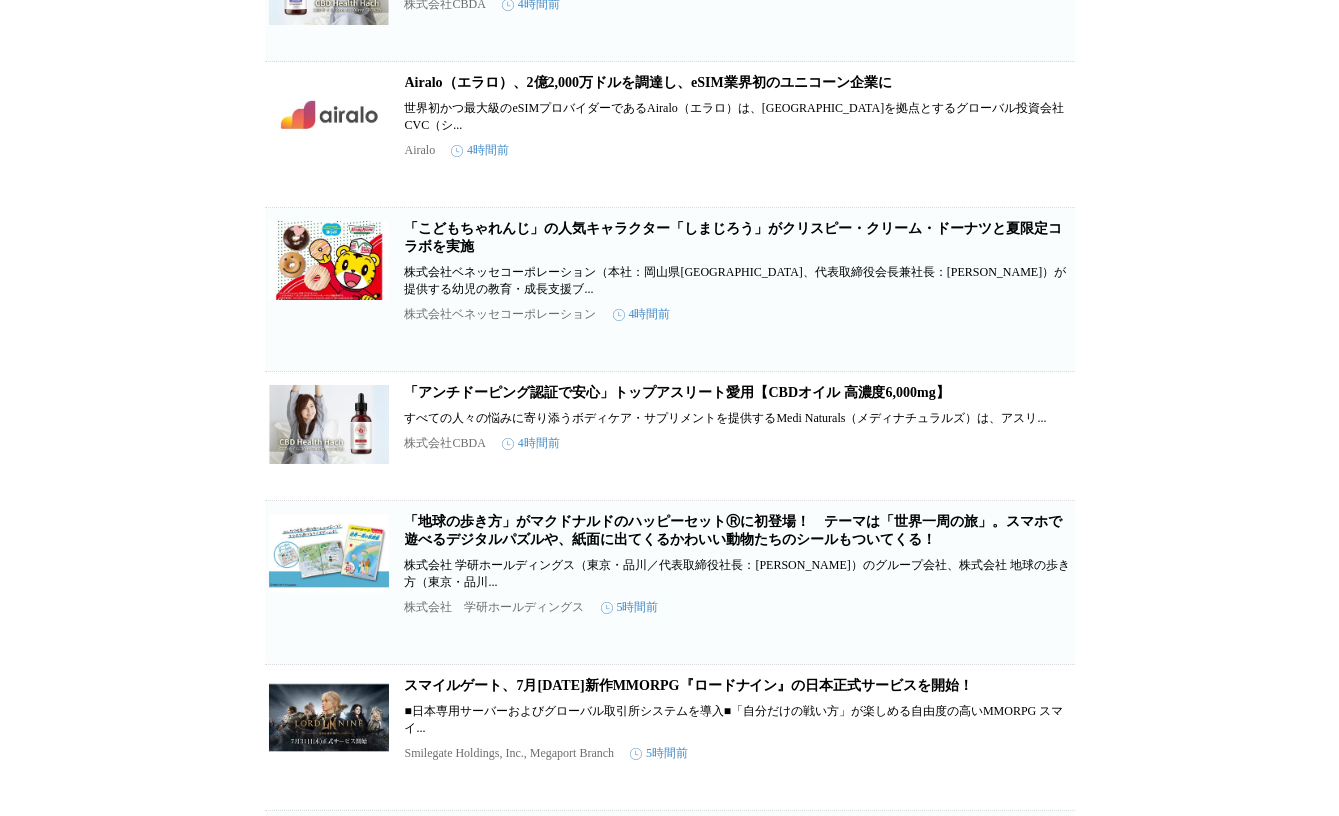scroll, scrollTop: 800, scrollLeft: 0, axis: vertical 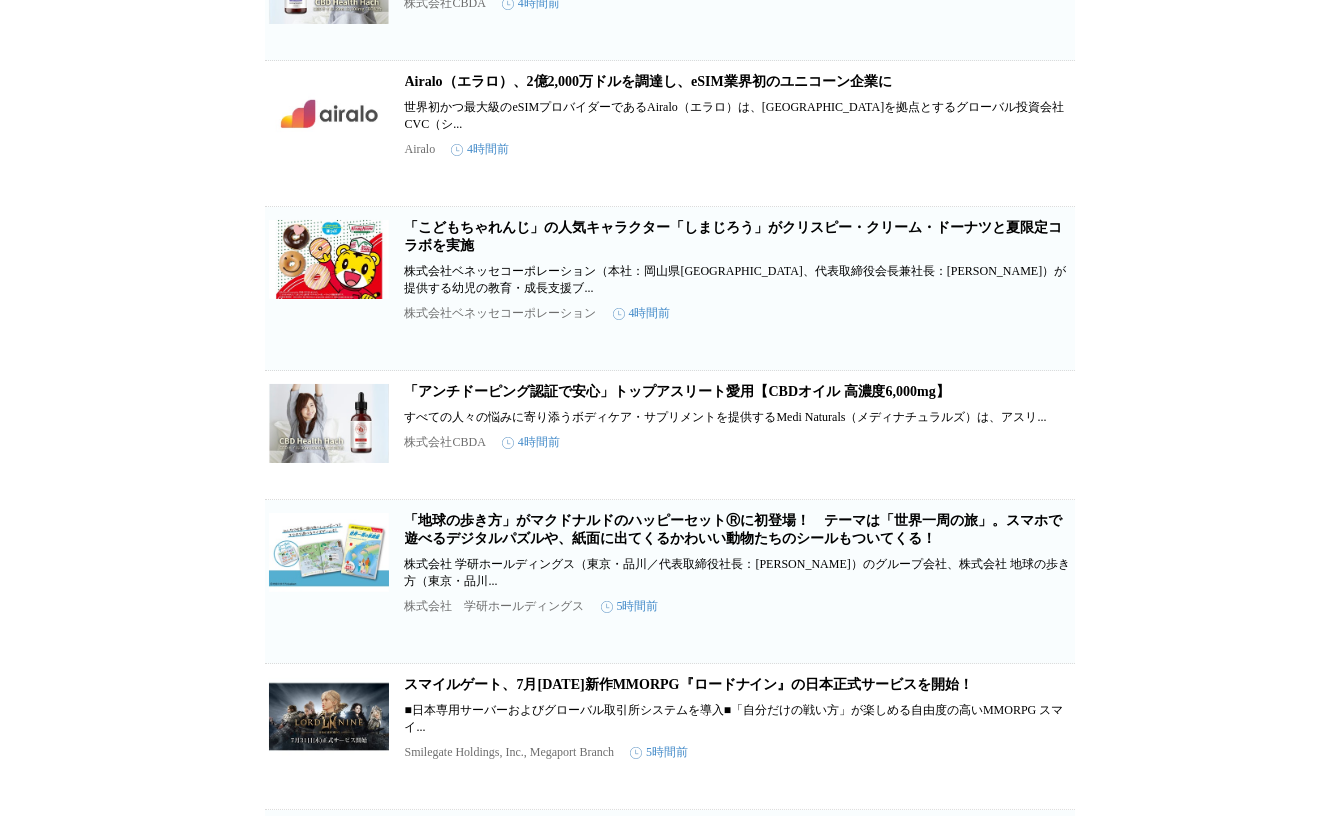 click on "Airalo（エラロ）、2億2,000万ドルを調達し、eSIM業界初のユニコーン企業に" at bounding box center [648, 81] 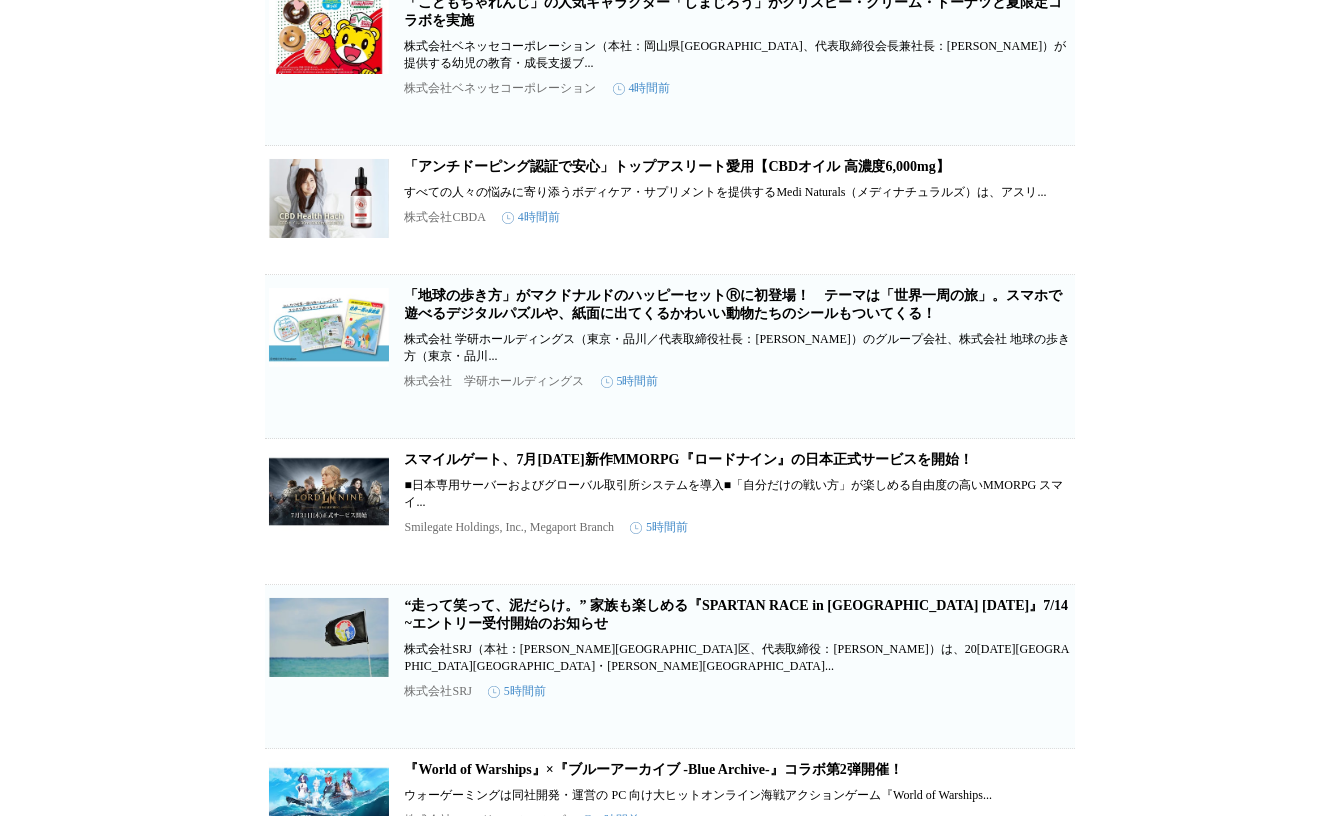 scroll, scrollTop: 1090, scrollLeft: 0, axis: vertical 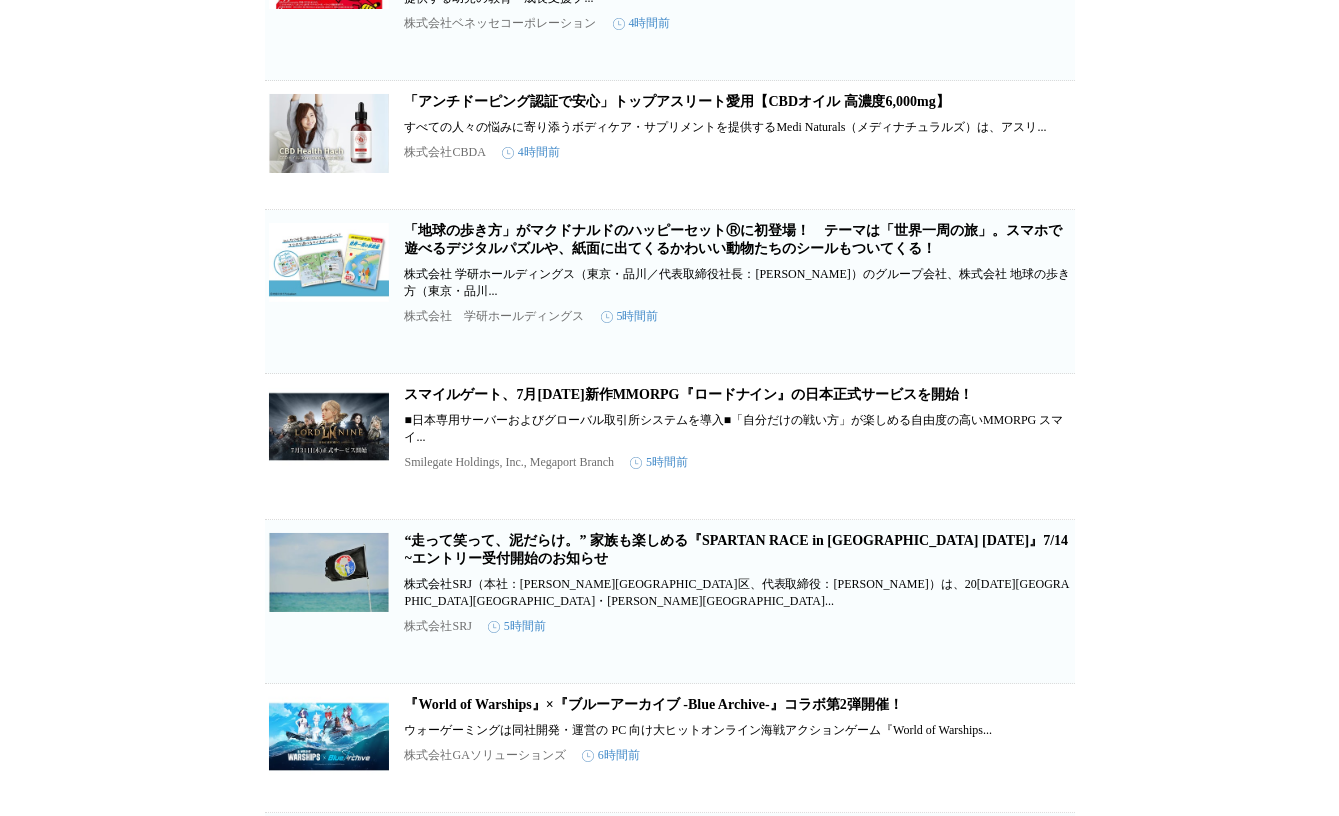 click on "アメリカ向け プレスリリース 企業情報 検索結果（10000） YouTubeチャンネル「ECのカクシゴト」の総再生回数が開始1ヶ月で15万回を突破！ この度、BASE株式会社（所在地：[PERSON_NAME][GEOGRAPHIC_DATA]区、代表取締役CEO：[PERSON_NAME]、以下BASE）が運営するネットショップ作成サ... BASE株式会社 2時間前 保存する AI×ソーシャルによる成長エージェント「XerpaAI」600万ドルのシード資金調達を完了：UFLY Capitalがリード投資家に決定し、グローバル展開とプロダクト開発を本格化 AI×ソーシャルによる成長エージェント「XerpaAI」600万ドルのシード資金調達を完了このたび、ベンチャーキャピタル... Happy Fair 合同会社 3時間前 保存する ミマキエンジニアリング、Texworld [GEOGRAPHIC_DATA]／Texworld [GEOGRAPHIC_DATA]に出展 株式会社ミマキエンジニアリング 3時間前 保存する 株式会社CBDA 4時間前 保存する Airalo 4時間前 Stack Inc" at bounding box center (669, 650) 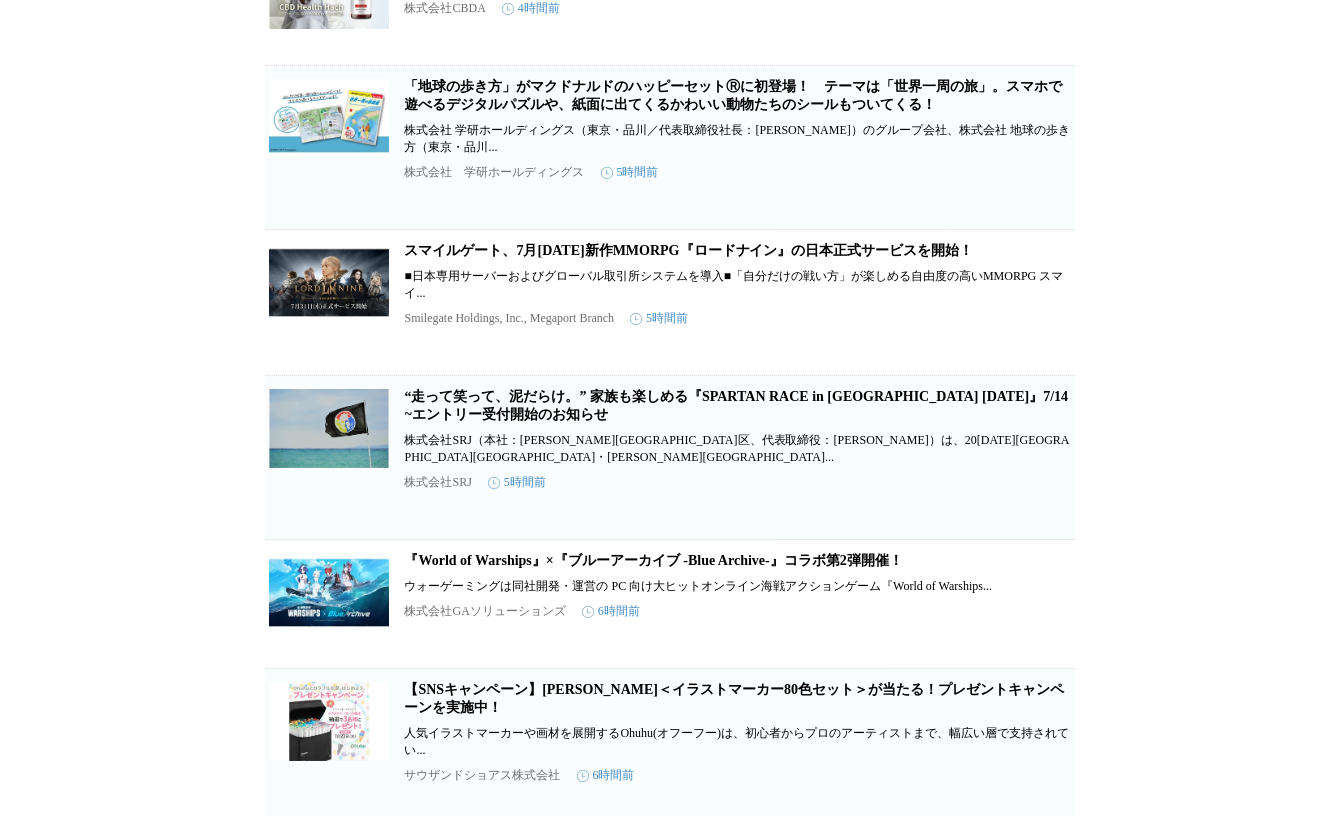 scroll, scrollTop: 1236, scrollLeft: 0, axis: vertical 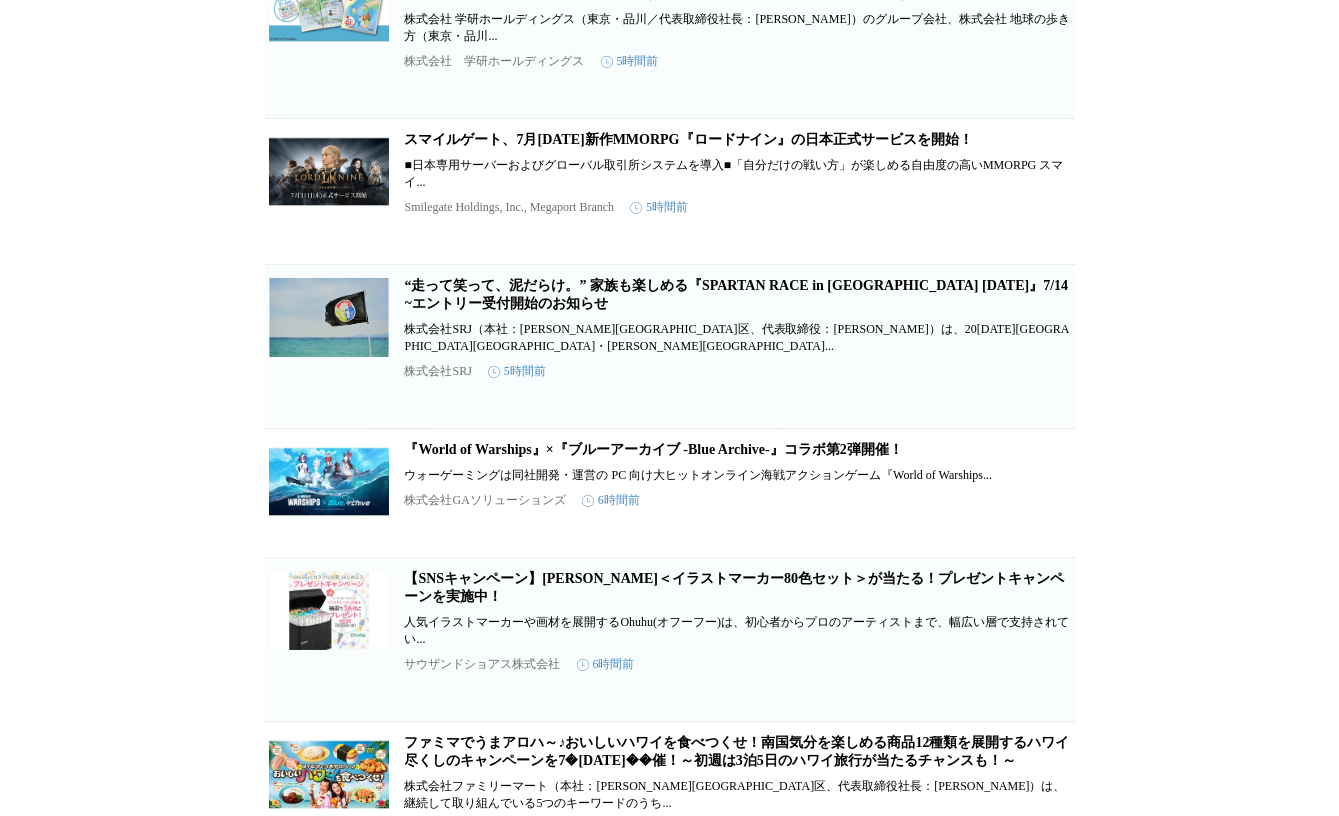 click on "アメリカ向け プレスリリース 企業情報 検索結果（10000） YouTubeチャンネル「ECのカクシゴト」の総再生回数が開始1ヶ月で15万回を突破！ この度、BASE株式会社（所在地：[PERSON_NAME][GEOGRAPHIC_DATA]区、代表取締役CEO：[PERSON_NAME]、以下BASE）が運営するネットショップ作成サ... BASE株式会社 2時間前 保存する AI×ソーシャルによる成長エージェント「XerpaAI」600万ドルのシード資金調達を完了：UFLY Capitalがリード投資家に決定し、グローバル展開とプロダクト開発を本格化 AI×ソーシャルによる成長エージェント「XerpaAI」600万ドルのシード資金調達を完了このたび、ベンチャーキャピタル... Happy Fair 合同会社 3時間前 保存する ミマキエンジニアリング、Texworld [GEOGRAPHIC_DATA]／Texworld [GEOGRAPHIC_DATA]に出展 株式会社ミマキエンジニアリング 3時間前 保存する 株式会社CBDA 4時間前 保存する Airalo 4時間前 Stack Inc" at bounding box center (669, 395) 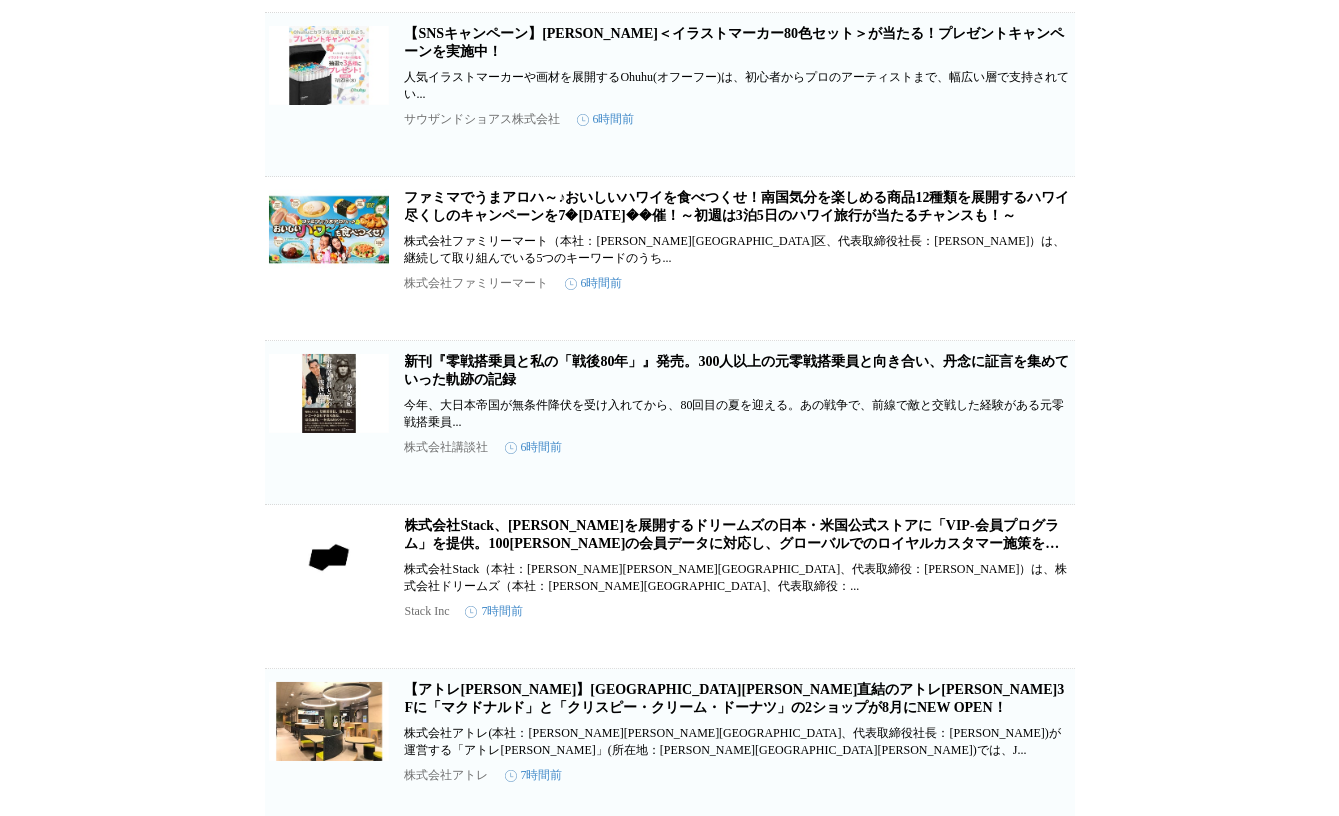 click on "アメリカ向け プレスリリース 企業情報 検索結果（10000） YouTubeチャンネル「ECのカクシゴト」の総再生回数が開始1ヶ月で15万回を突破！ この度、BASE株式会社（所在地：[PERSON_NAME][GEOGRAPHIC_DATA]区、代表取締役CEO：[PERSON_NAME]、以下BASE）が運営するネットショップ作成サ... BASE株式会社 2時間前 保存する AI×ソーシャルによる成長エージェント「XerpaAI」600万ドルのシード資金調達を完了：UFLY Capitalがリード投資家に決定し、グローバル展開とプロダクト開発を本格化 AI×ソーシャルによる成長エージェント「XerpaAI」600万ドルのシード資金調達を完了このたび、ベンチャーキャピタル... Happy Fair 合同会社 3時間前 保存する ミマキエンジニアリング、Texworld [GEOGRAPHIC_DATA]／Texworld [GEOGRAPHIC_DATA]に出展 株式会社ミマキエンジニアリング 3時間前 保存する 株式会社CBDA 4時間前 保存する Airalo 4時間前 Stack Inc" at bounding box center [669, -150] 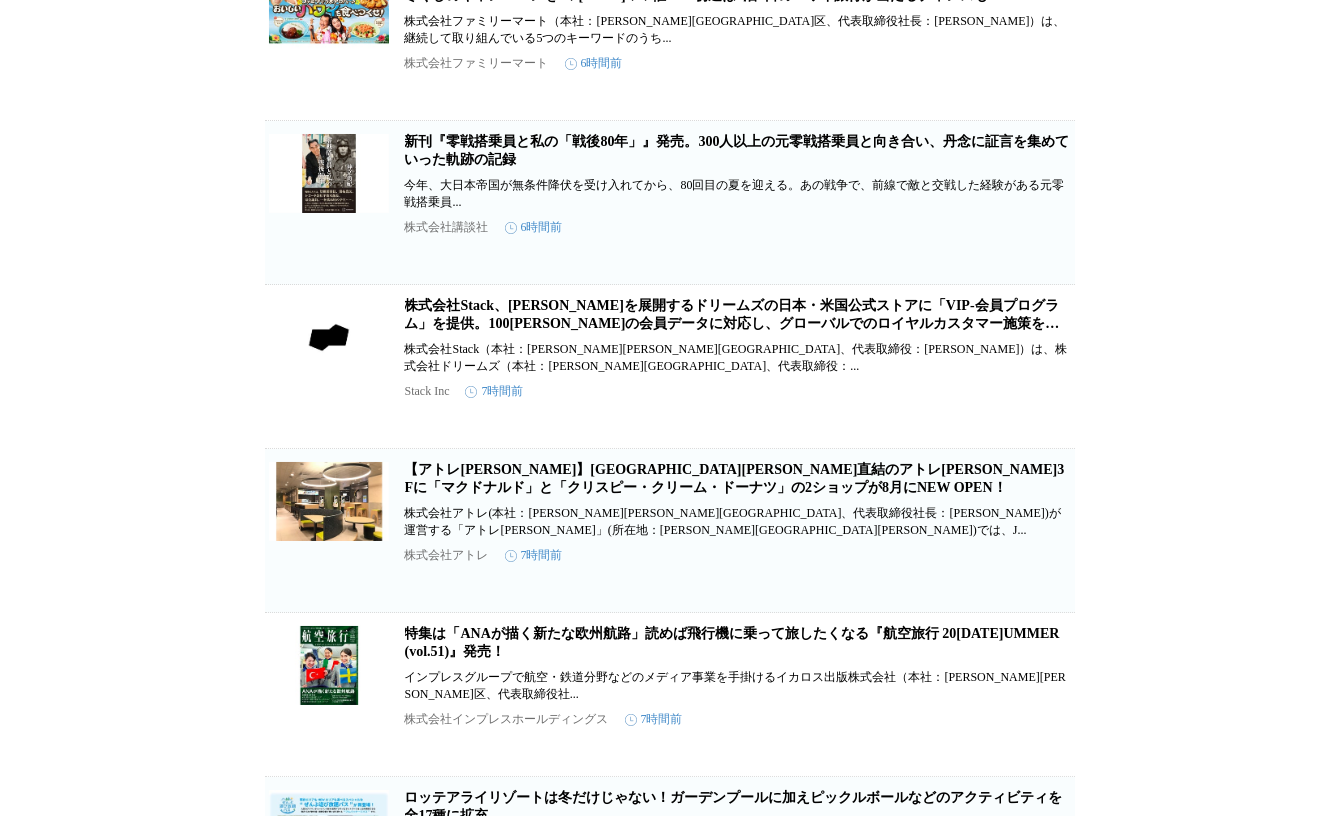 scroll, scrollTop: 2109, scrollLeft: 0, axis: vertical 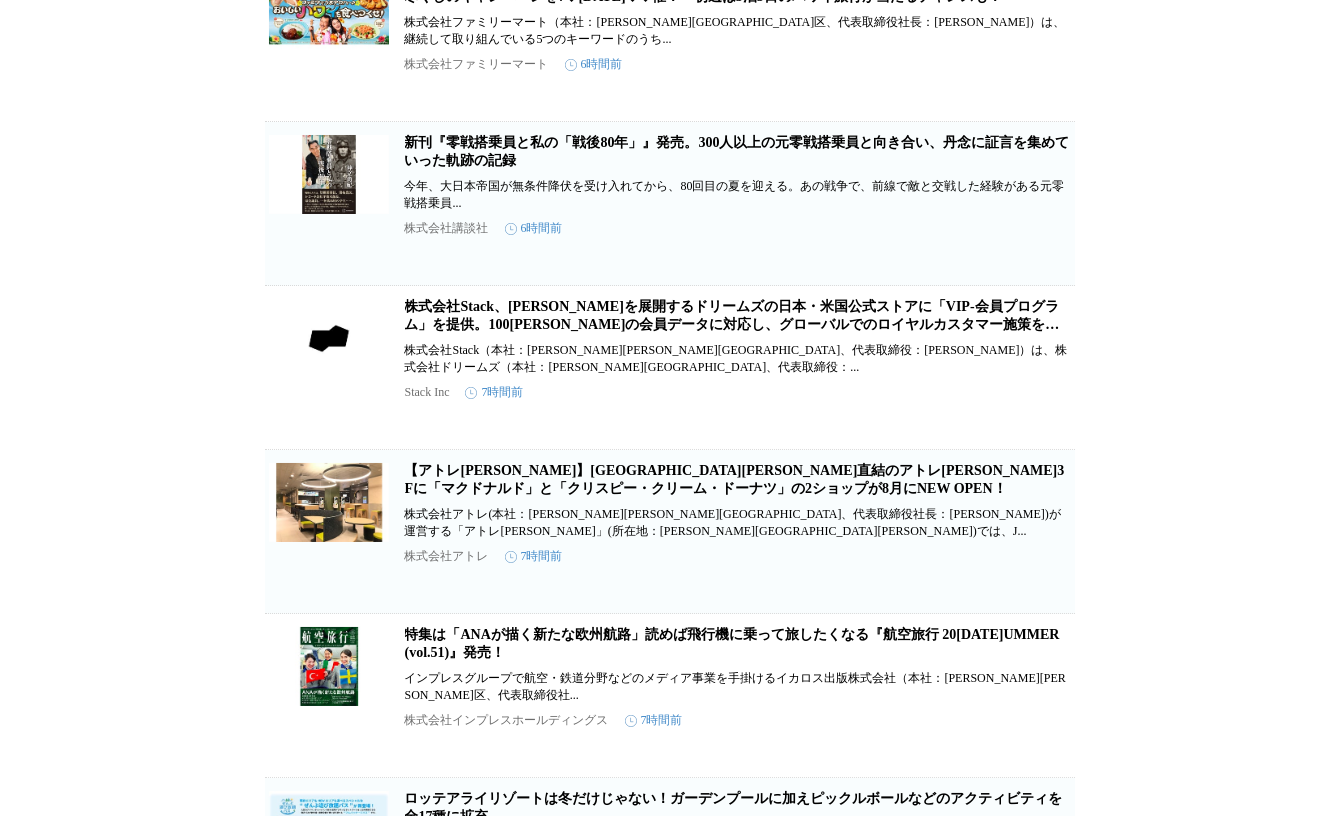 click on "アメリカ向け プレスリリース 企業情報 検索結果（10000） YouTubeチャンネル「ECのカクシゴト」の総再生回数が開始1ヶ月で15万回を突破！ この度、BASE株式会社（所在地：[PERSON_NAME][GEOGRAPHIC_DATA]区、代表取締役CEO：[PERSON_NAME]、以下BASE）が運営するネットショップ作成サ... BASE株式会社 2時間前 保存する AI×ソーシャルによる成長エージェント「XerpaAI」600万ドルのシード資金調達を完了：UFLY Capitalがリード投資家に決定し、グローバル展開とプロダクト開発を本格化 AI×ソーシャルによる成長エージェント「XerpaAI」600万ドルのシード資金調達を完了このたび、ベンチャーキャピタル... Happy Fair 合同会社 3時間前 保存する ミマキエンジニアリング、Texworld [GEOGRAPHIC_DATA]／Texworld [GEOGRAPHIC_DATA]に出展 株式会社ミマキエンジニアリング 3時間前 保存する 株式会社CBDA 4時間前 保存する Airalo 4時間前 Stack Inc" at bounding box center (669, -369) 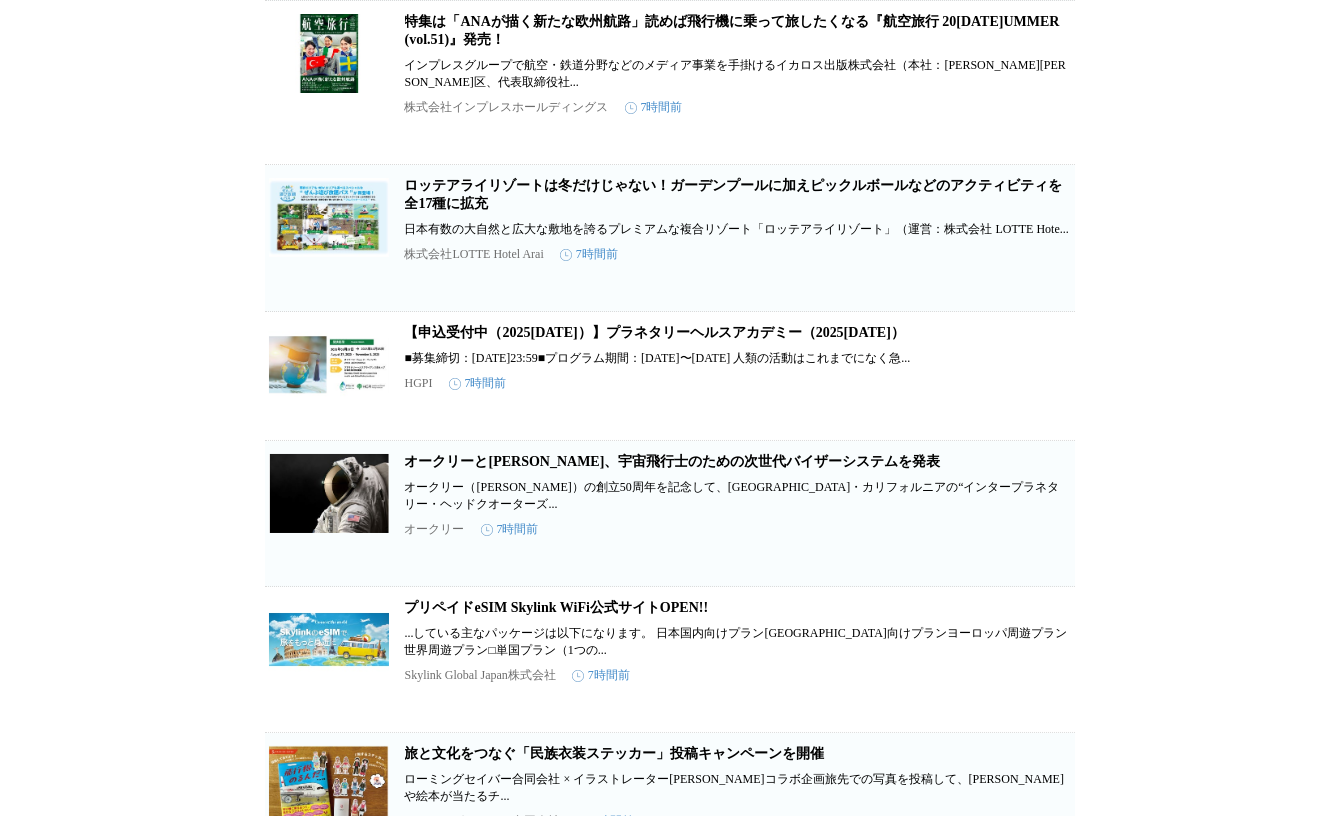 click on "アメリカ向け プレスリリース 企業情報 検索結果（10000） YouTubeチャンネル「ECのカクシゴト」の総再生回数が開始1ヶ月で15万回を突破！ この度、BASE株式会社（所在地：[PERSON_NAME][GEOGRAPHIC_DATA]区、代表取締役CEO：[PERSON_NAME]、以下BASE）が運営するネットショップ作成サ... BASE株式会社 2時間前 保存する AI×ソーシャルによる成長エージェント「XerpaAI」600万ドルのシード資金調達を完了：UFLY Capitalがリード投資家に決定し、グローバル展開とプロダクト開発を本格化 AI×ソーシャルによる成長エージェント「XerpaAI」600万ドルのシード資金調達を完了このたび、ベンチャーキャピタル... Happy Fair 合同会社 3時間前 保存する ミマキエンジニアリング、Texworld [GEOGRAPHIC_DATA]／Texworld [GEOGRAPHIC_DATA]に出展 株式会社ミマキエンジニアリング 3時間前 保存する 株式会社CBDA 4時間前 保存する Airalo 4時間前 Stack Inc" at bounding box center (669, 541) 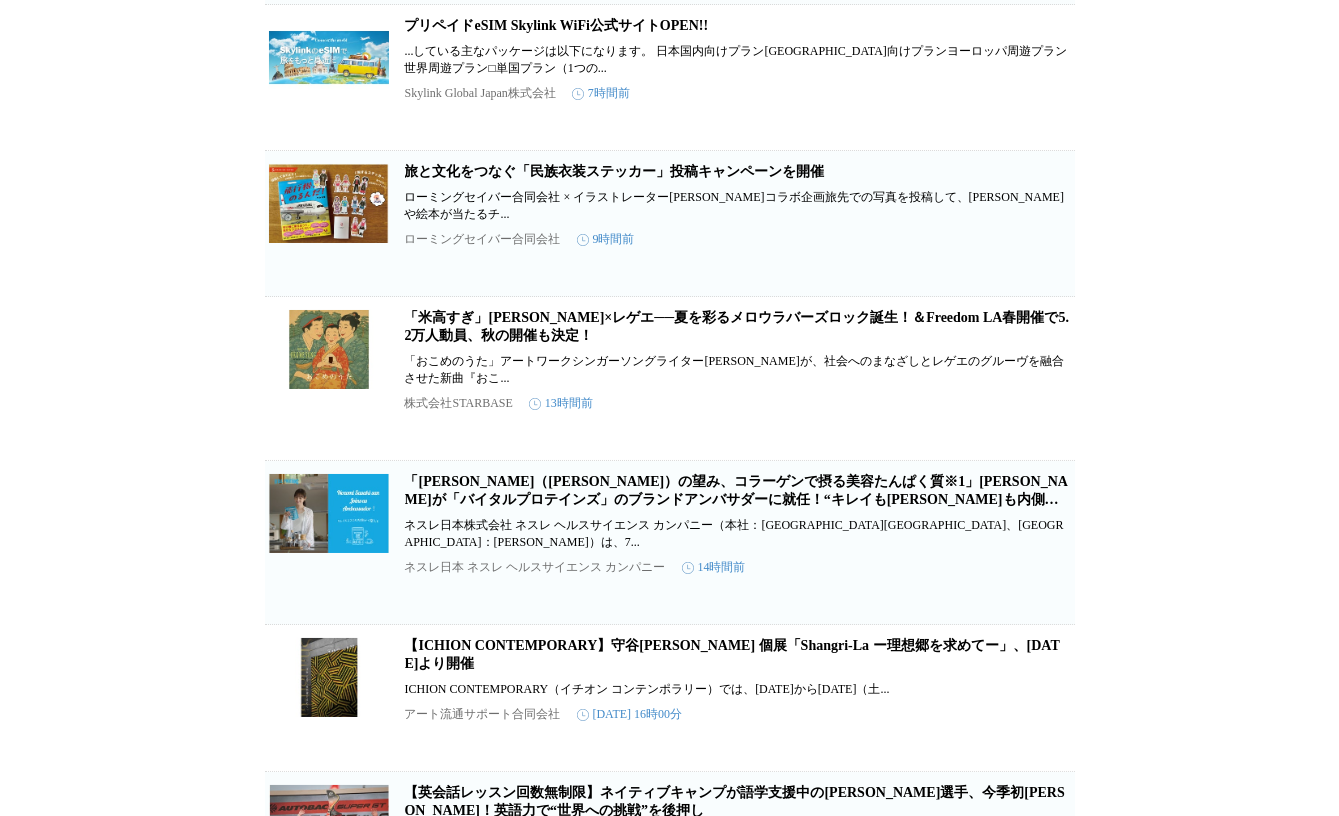 click on "アメリカ向け プレスリリース 企業情報 検索結果（10000） YouTubeチャンネル「ECのカクシゴト」の総再生回数が開始1ヶ月で15万回を突破！ この度、BASE株式会社（所在地：[PERSON_NAME][GEOGRAPHIC_DATA]区、代表取締役CEO：[PERSON_NAME]、以下BASE）が運営するネットショップ作成サ... BASE株式会社 2時間前 保存する AI×ソーシャルによる成長エージェント「XerpaAI」600万ドルのシード資金調達を完了：UFLY Capitalがリード投資家に決定し、グローバル展開とプロダクト開発を本格化 AI×ソーシャルによる成長エージェント「XerpaAI」600万ドルのシード資金調達を完了このたび、ベンチャーキャピタル... Happy Fair 合同会社 3時間前 保存する ミマキエンジニアリング、Texworld [GEOGRAPHIC_DATA]／Texworld [GEOGRAPHIC_DATA]に出展 株式会社ミマキエンジニアリング 3時間前 保存する 株式会社CBDA 4時間前 保存する Airalo 4時間前 Stack Inc" at bounding box center [669, -41] 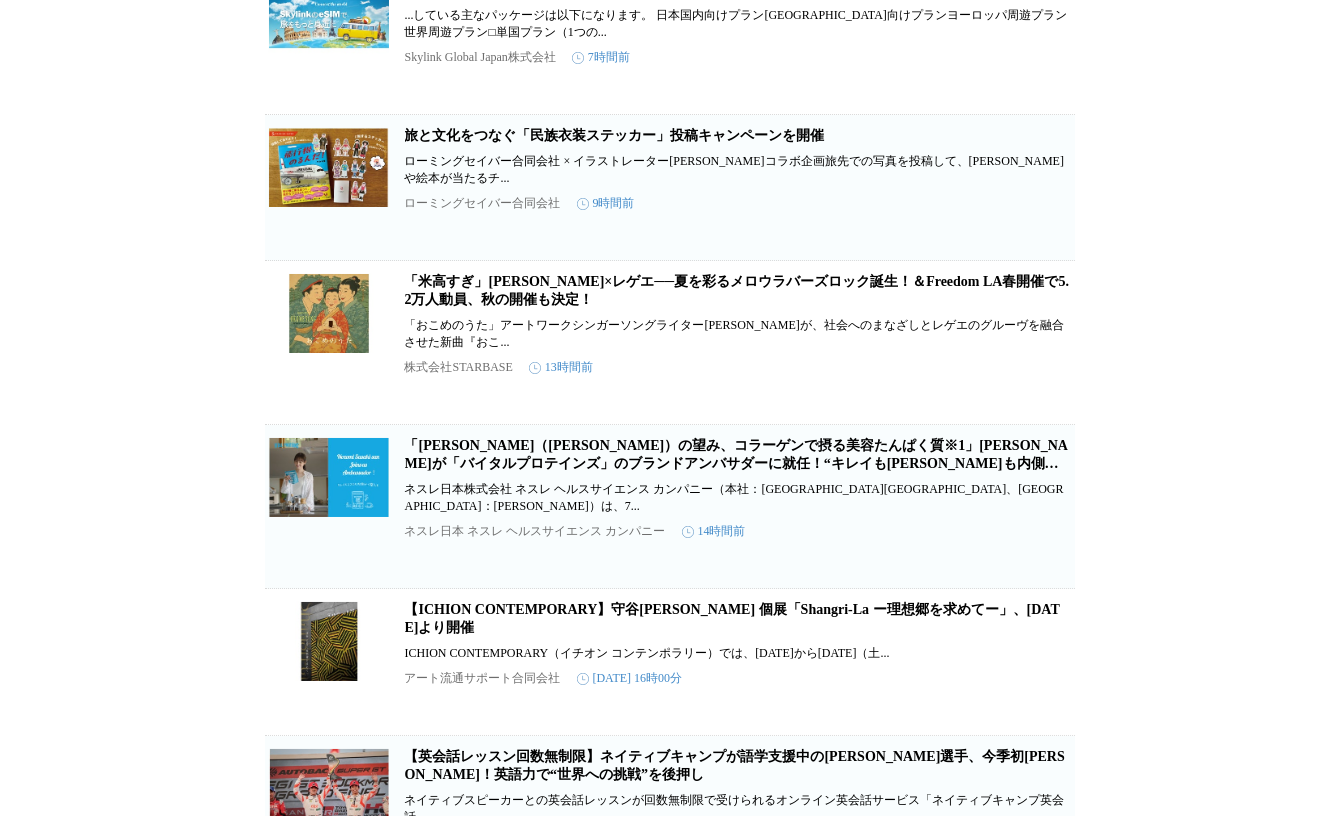 scroll, scrollTop: 3340, scrollLeft: 0, axis: vertical 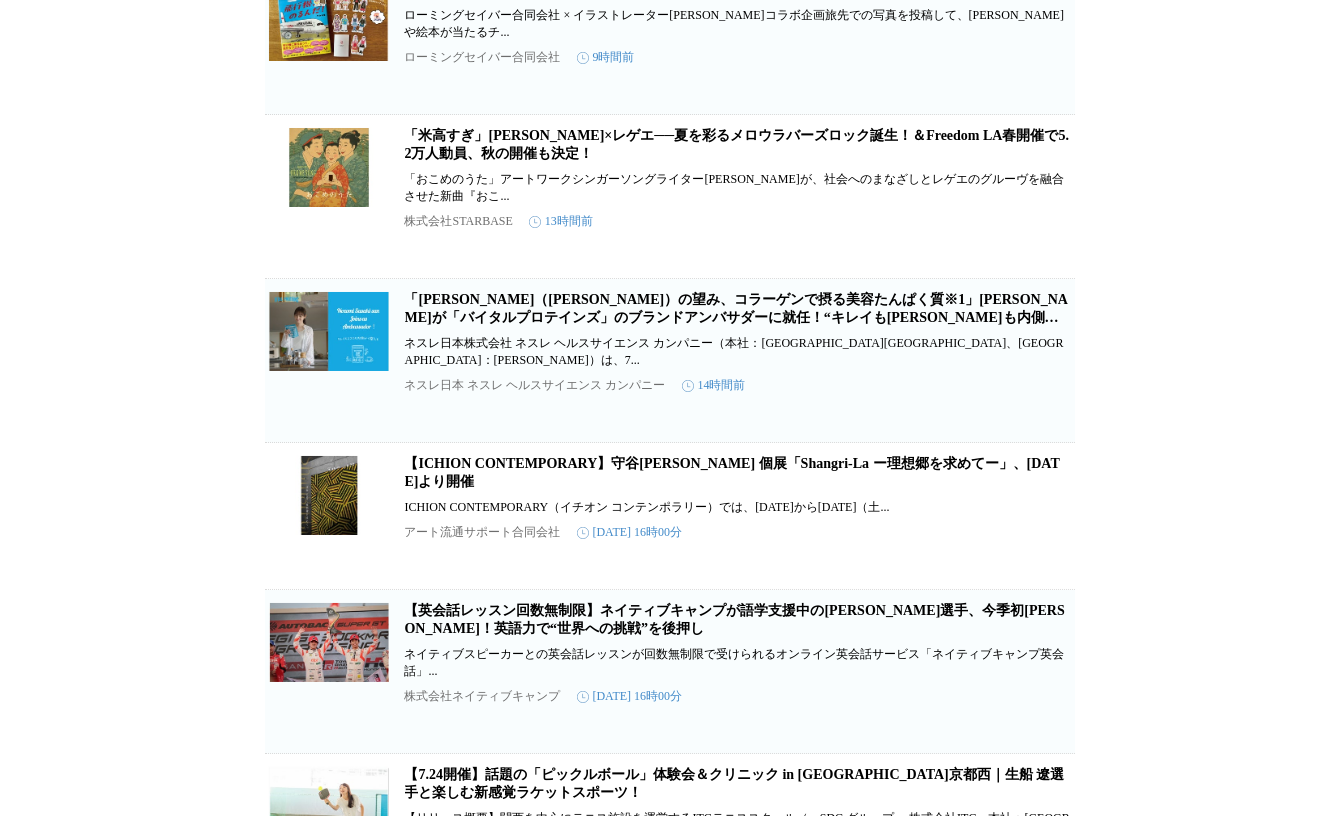 click on "アメリカ向け プレスリリース 企業情報 検索結果（10000） YouTubeチャンネル「ECのカクシゴト」の総再生回数が開始1ヶ月で15万回を突破！ この度、BASE株式会社（所在地：[PERSON_NAME][GEOGRAPHIC_DATA]区、代表取締役CEO：[PERSON_NAME]、以下BASE）が運営するネットショップ作成サ... BASE株式会社 2時間前 保存する AI×ソーシャルによる成長エージェント「XerpaAI」600万ドルのシード資金調達を完了：UFLY Capitalがリード投資家に決定し、グローバル展開とプロダクト開発を本格化 AI×ソーシャルによる成長エージェント「XerpaAI」600万ドルのシード資金調達を完了このたび、ベンチャーキャピタル... Happy Fair 合同会社 3時間前 保存する ミマキエンジニアリング、Texworld [GEOGRAPHIC_DATA]／Texworld [GEOGRAPHIC_DATA]に出展 株式会社ミマキエンジニアリング 3時間前 保存する 株式会社CBDA 4時間前 保存する Airalo 4時間前 Stack Inc" at bounding box center (669, -223) 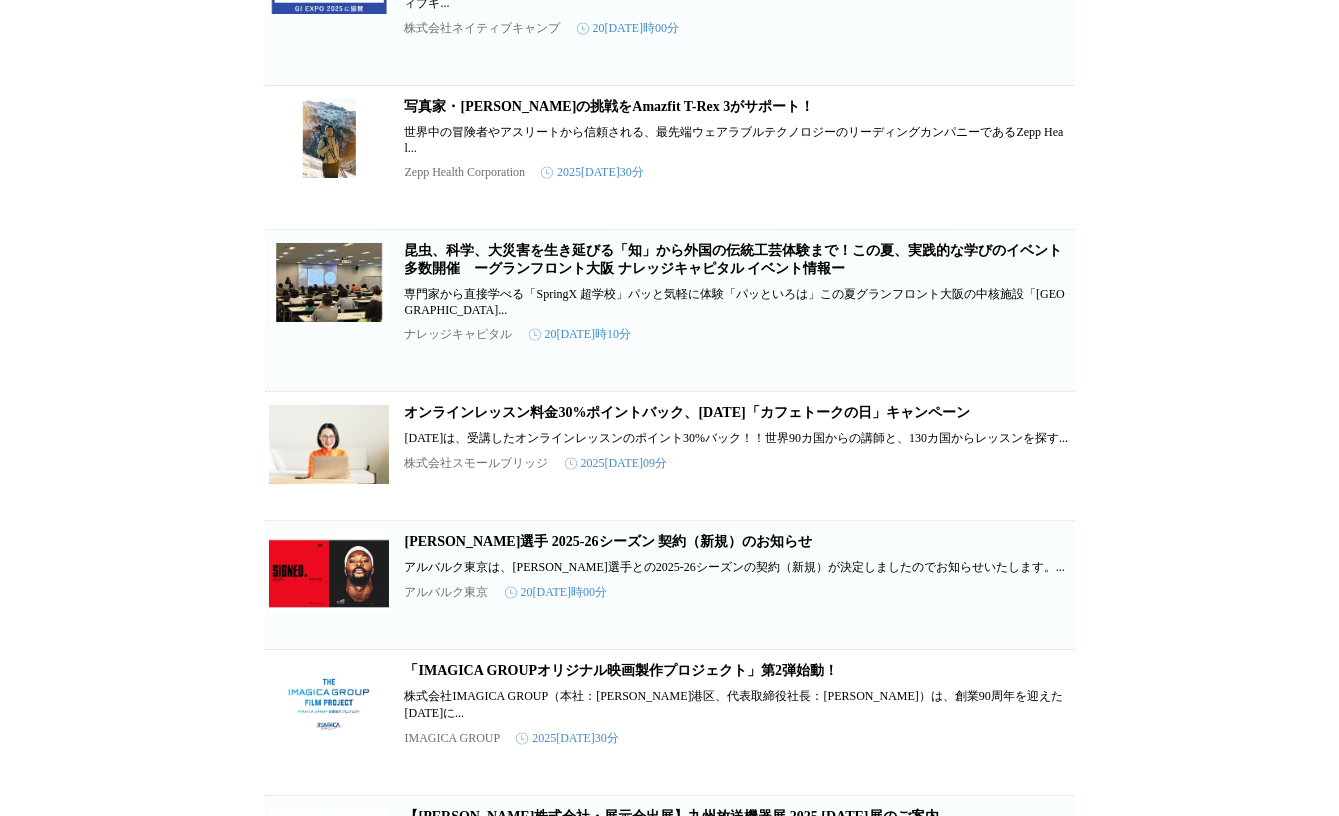 scroll, scrollTop: 5377, scrollLeft: 0, axis: vertical 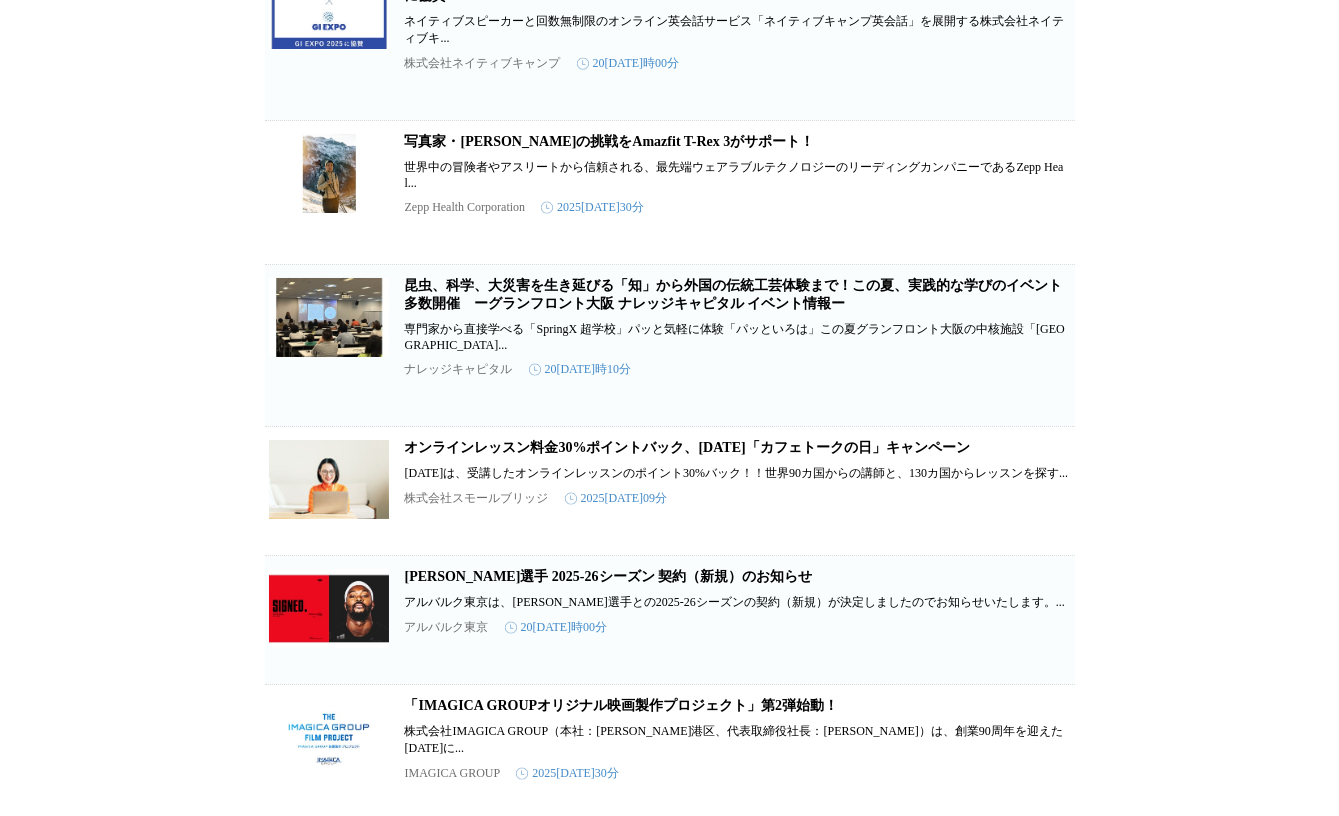click on "名古屋ウィメンズマラソン20[DATE]見つけよう、あなたの道を。先行エントリー権＆特別体験プログラム参加権を獲得できるキャンペーン" at bounding box center [736, -178] 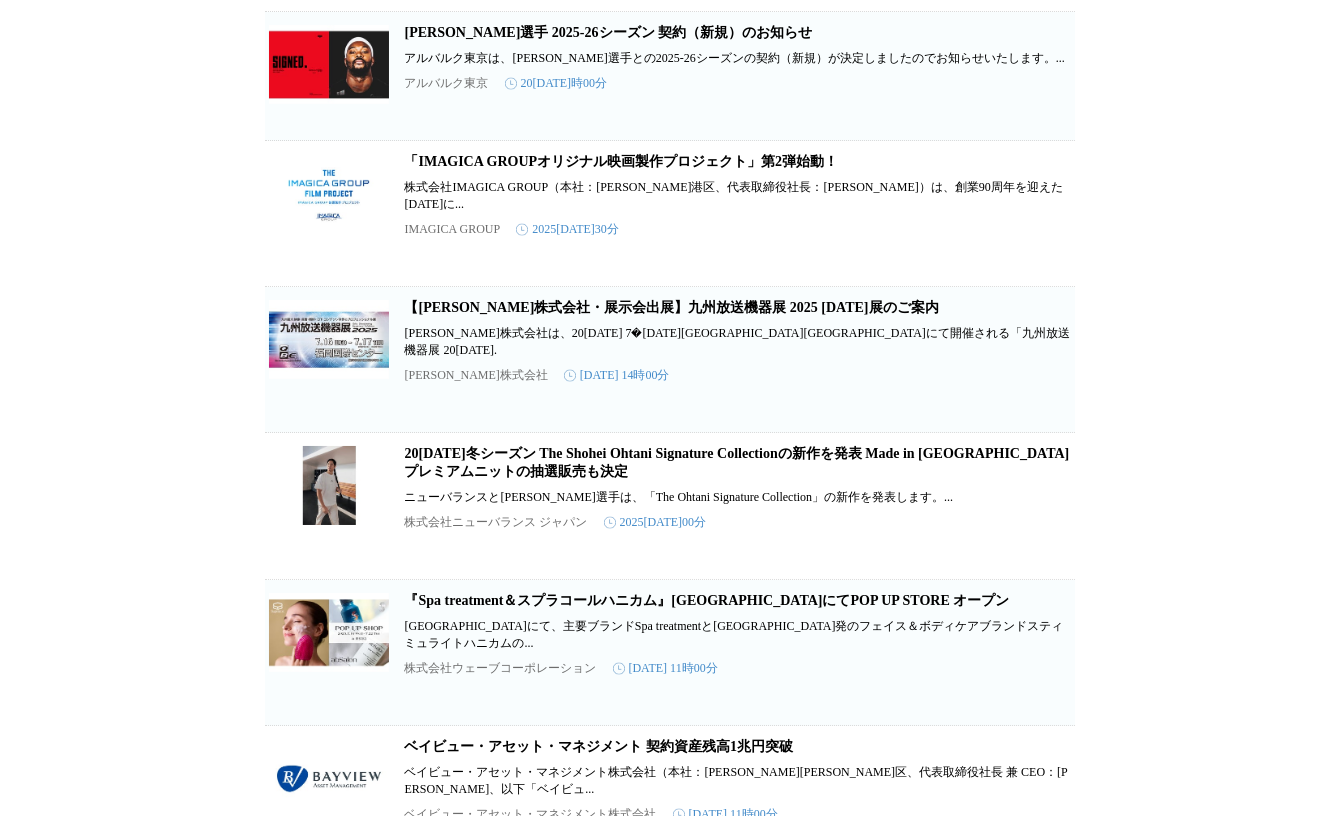 scroll, scrollTop: 5922, scrollLeft: 0, axis: vertical 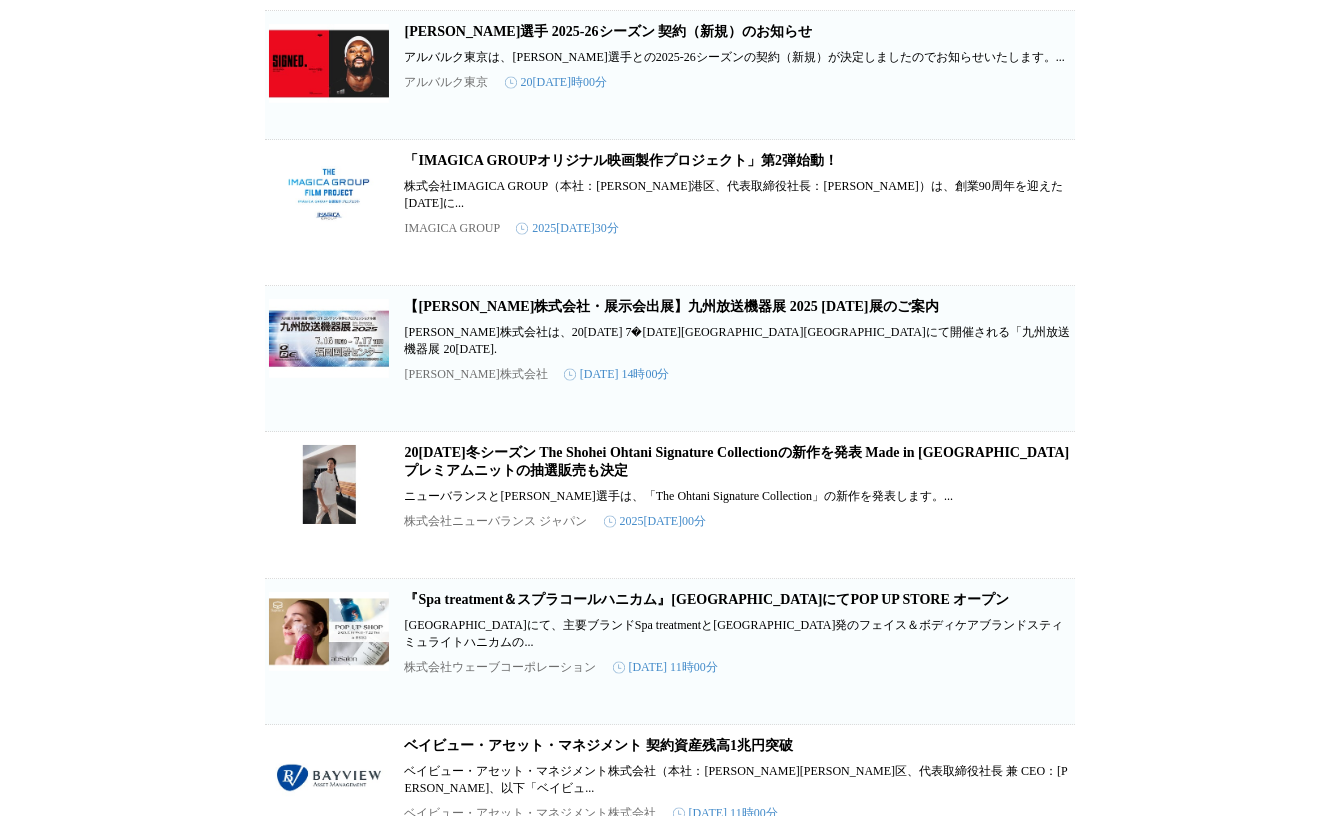 click on "オンラインレッスン料金30%ポイントバック、[DATE]「カフェトークの日」キャンペーン" at bounding box center [687, -98] 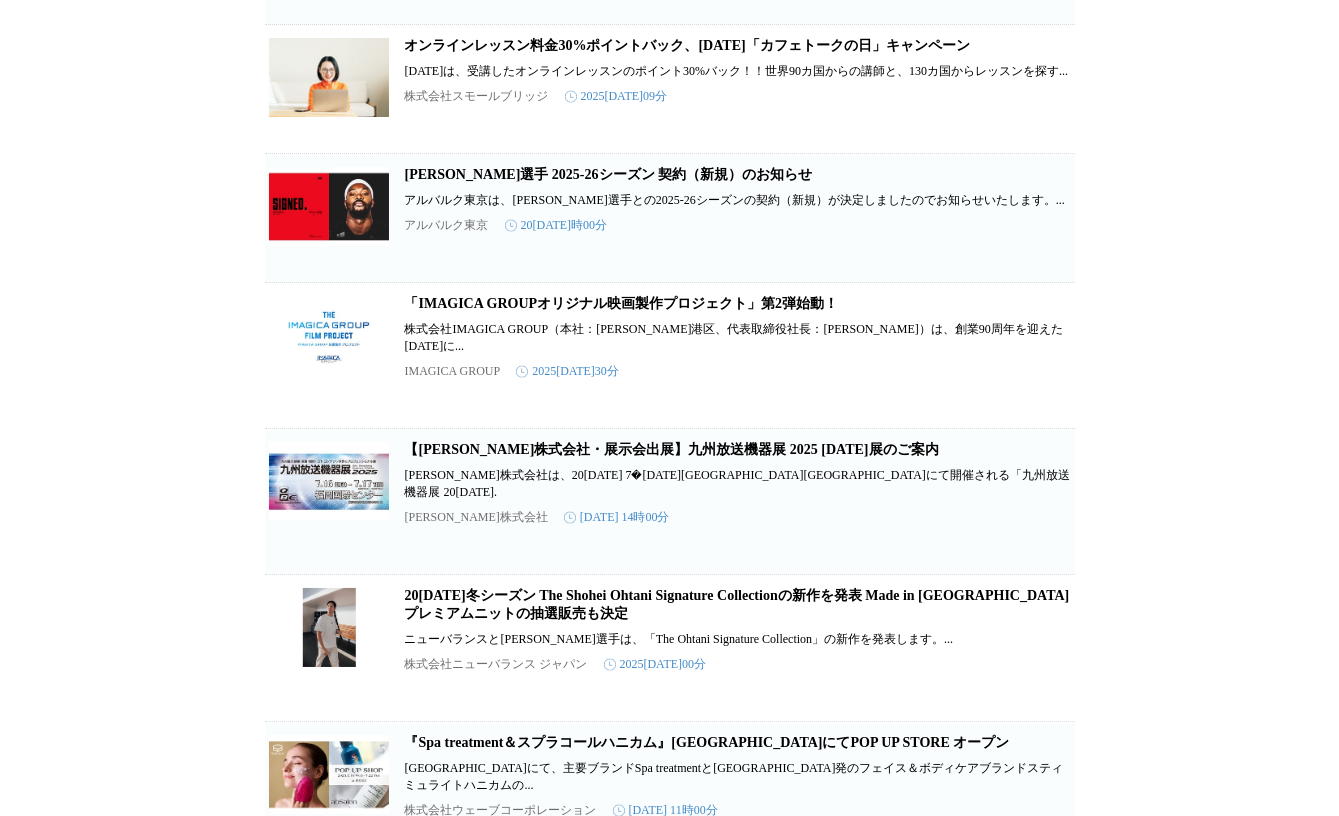 scroll, scrollTop: 5777, scrollLeft: 0, axis: vertical 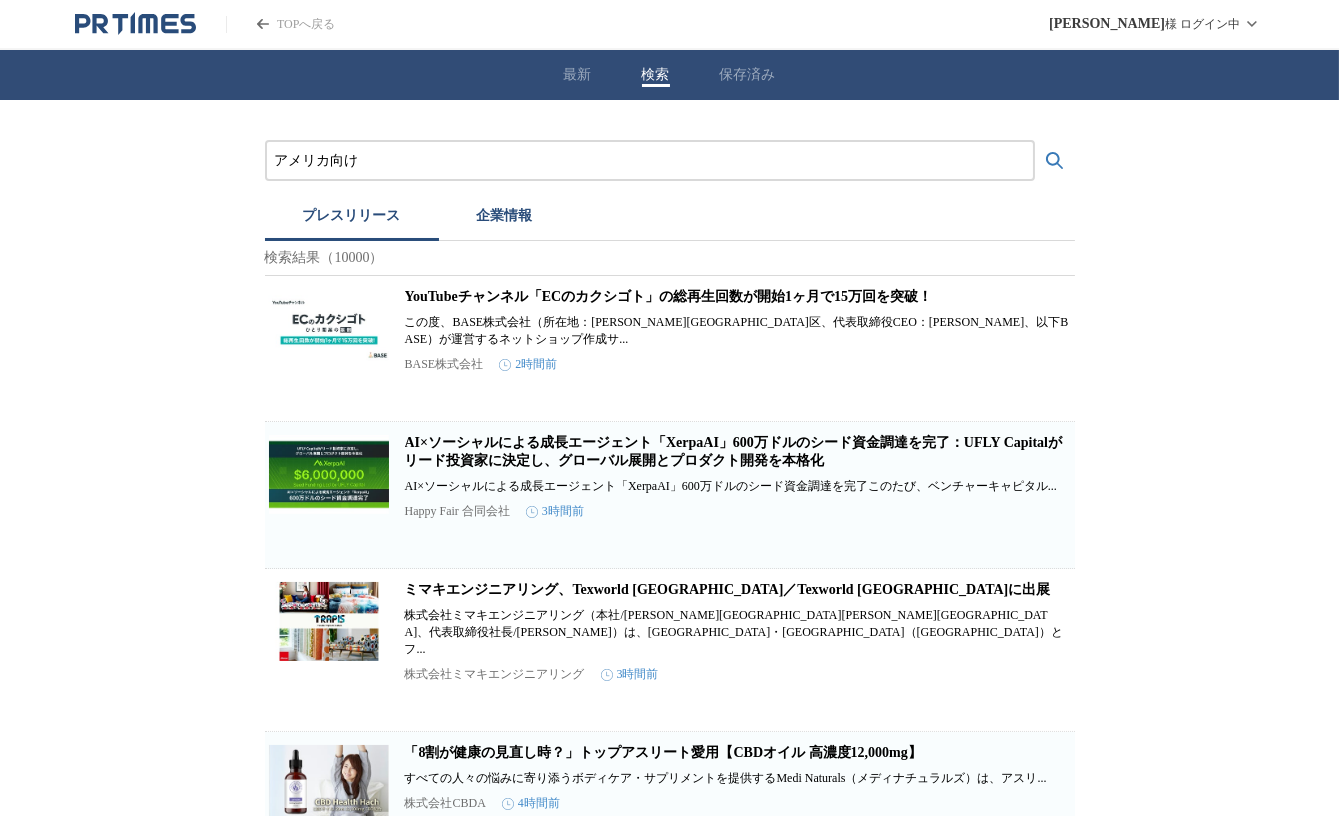 click on "アメリカ向け" at bounding box center [650, 161] 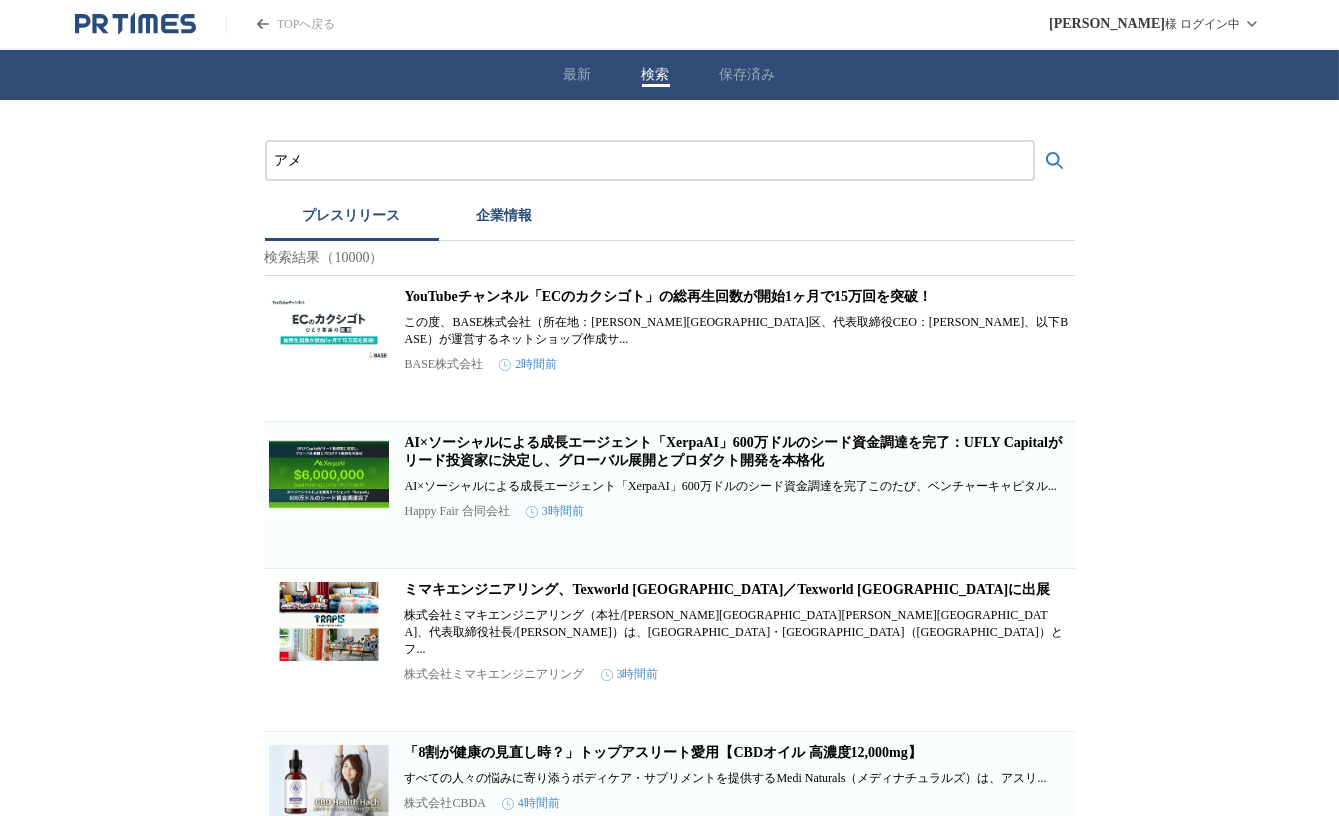 type on "ア" 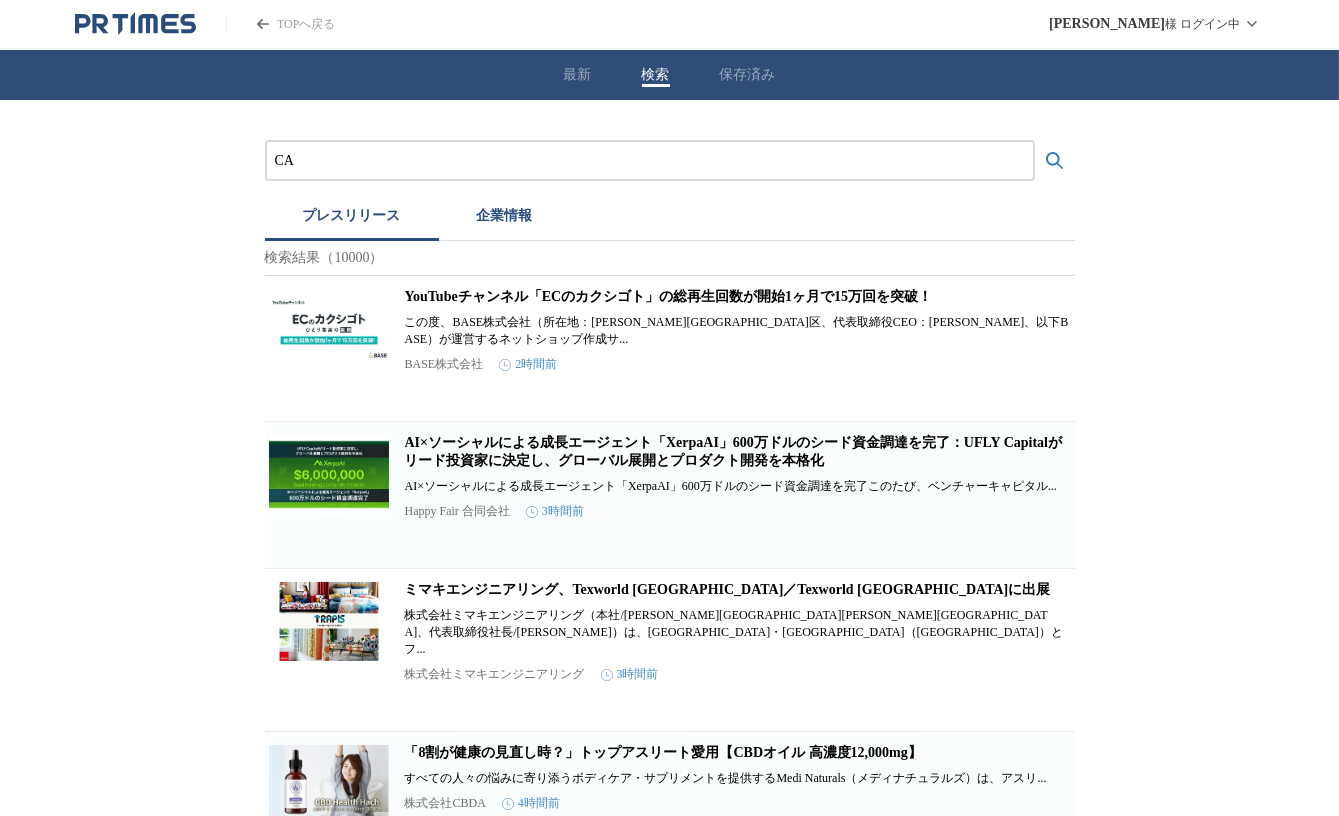 type on "C" 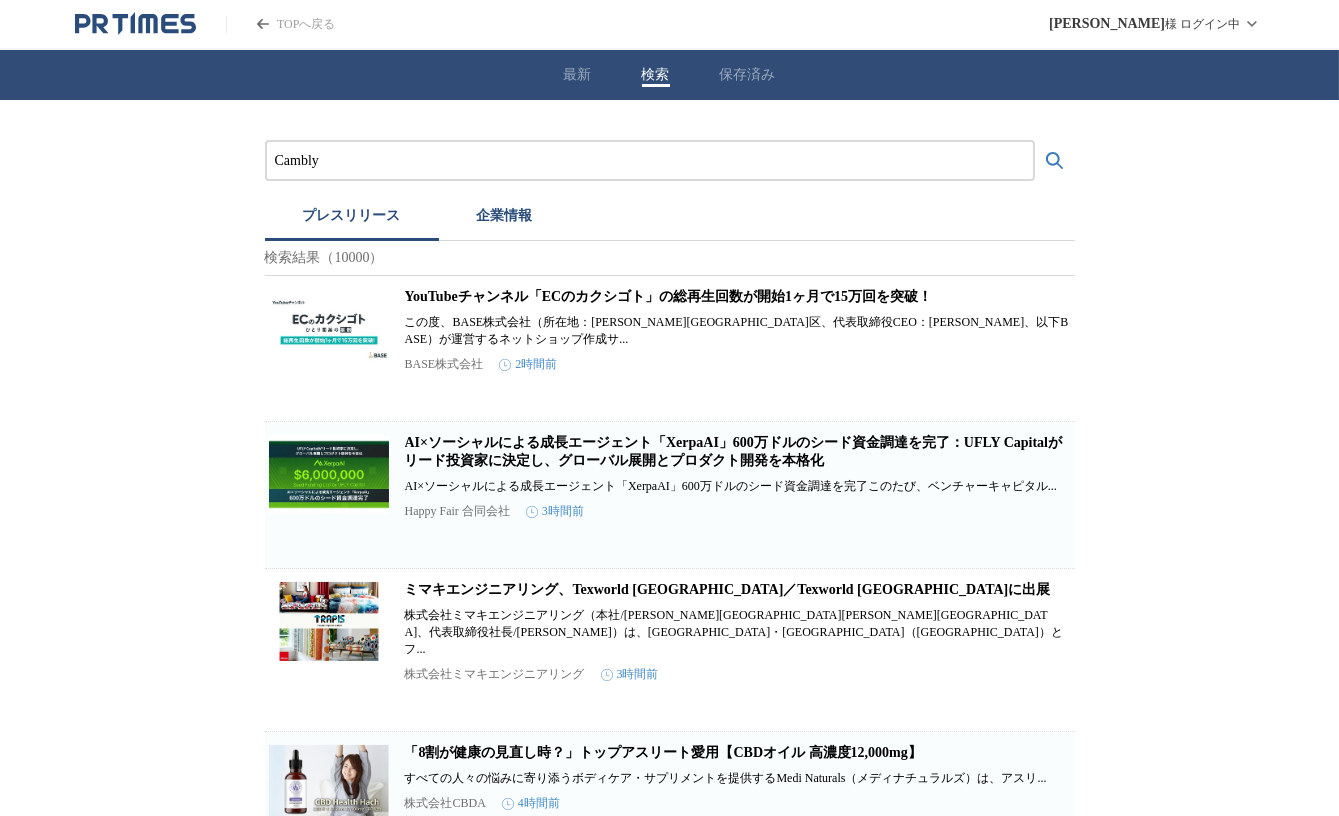 click at bounding box center [1055, 161] 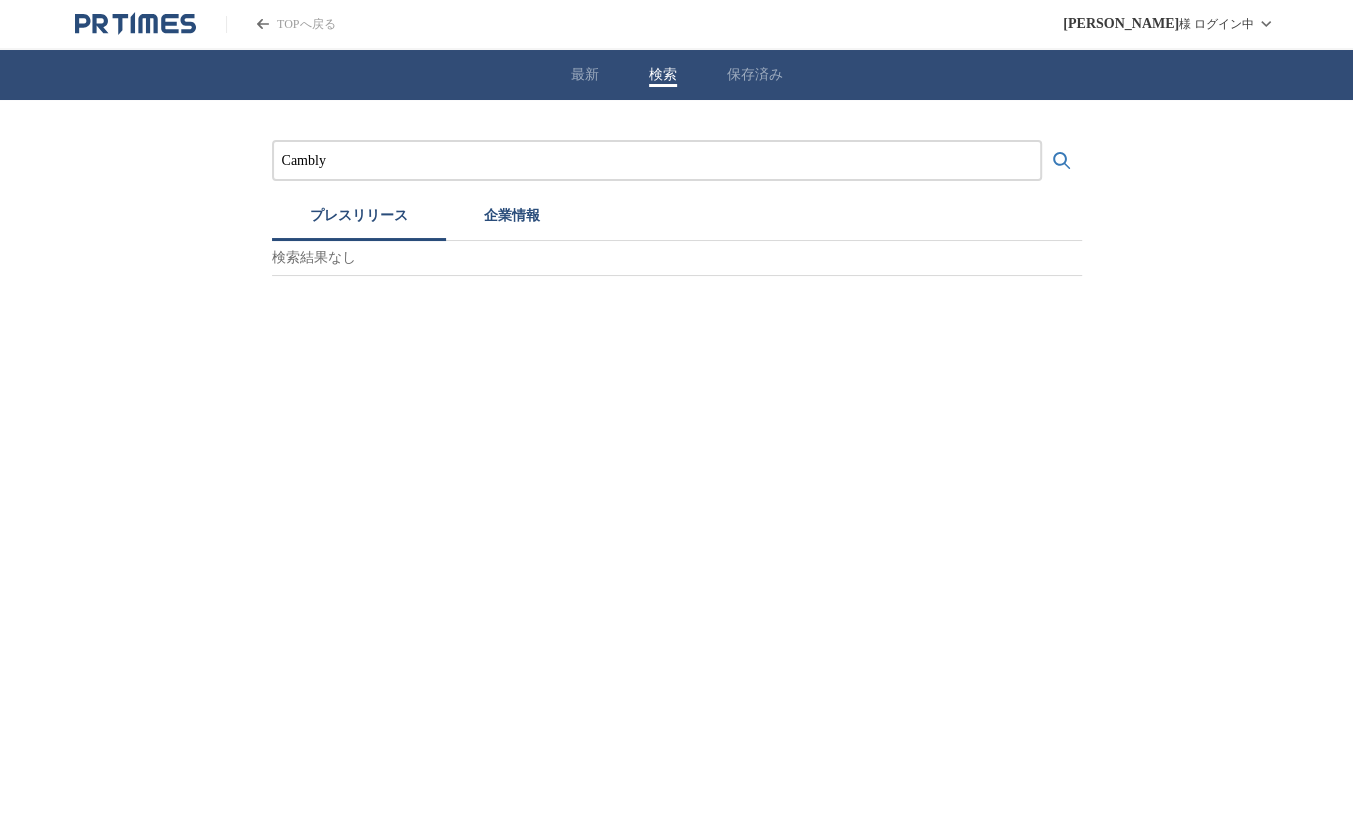 click at bounding box center (1062, 161) 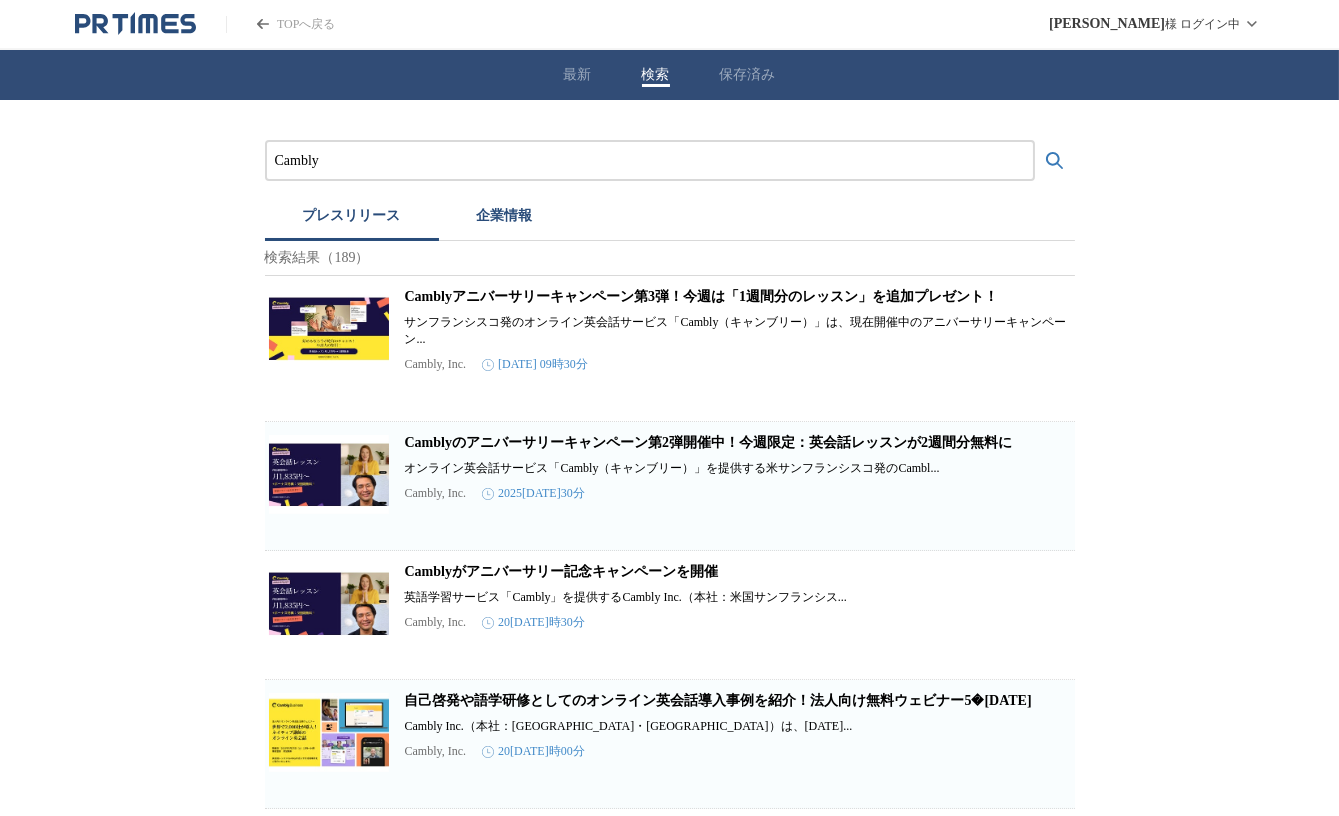 click on "Camblyアニバーサリーキャンペーン第3弾！今週は「1週間分のレッスン」を追加プレゼント！" at bounding box center (701, 296) 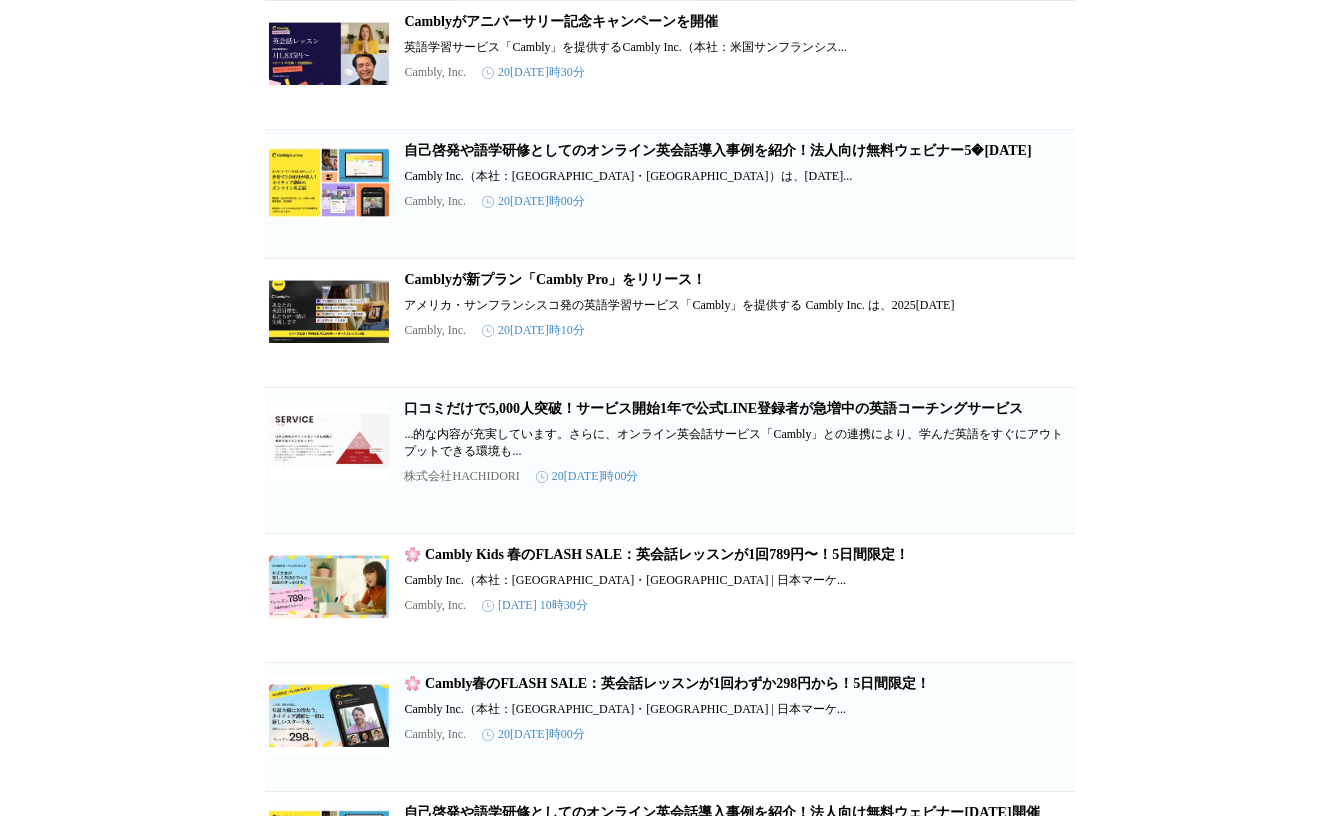 scroll, scrollTop: 690, scrollLeft: 0, axis: vertical 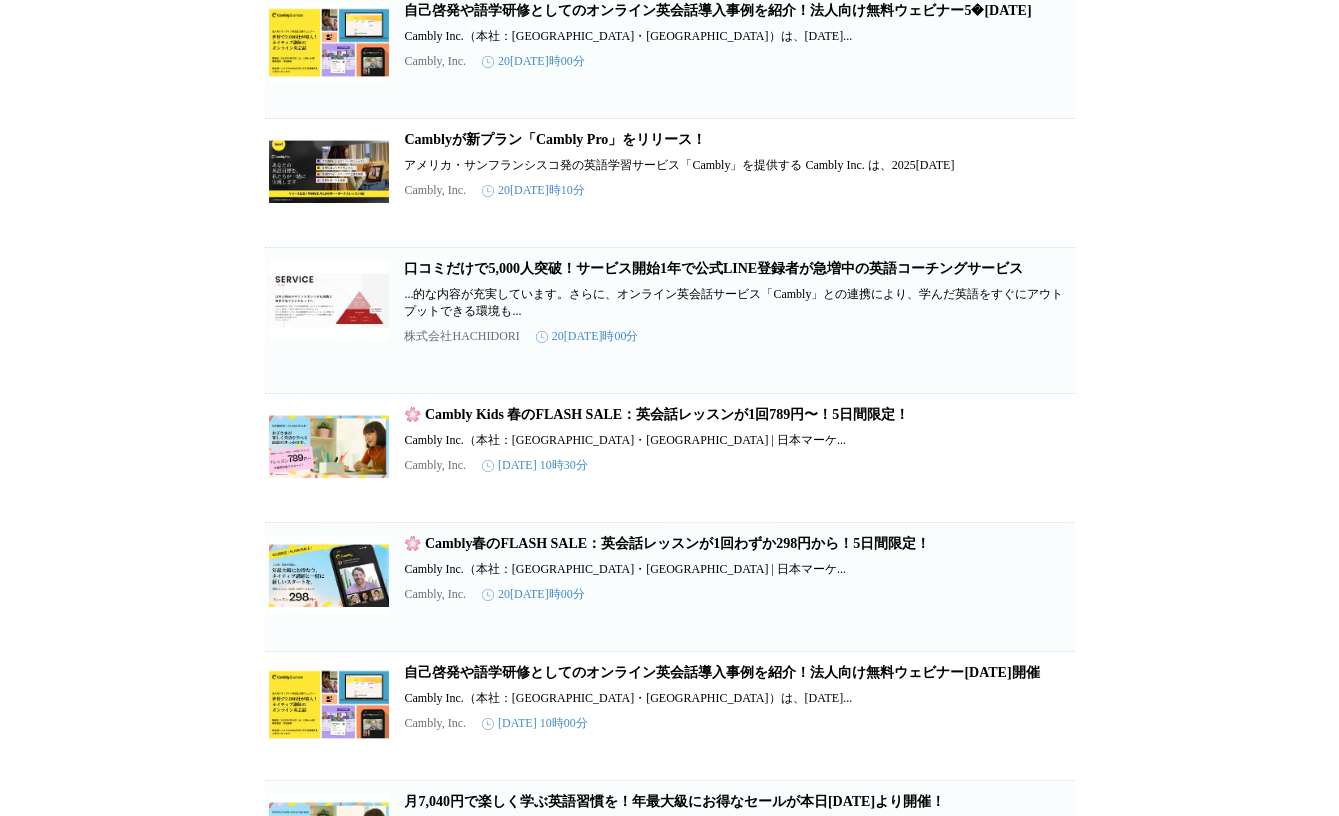 click on "Cambly プレスリリース 企業情報 検索結果（189） Camblyアニバーサリーキャンペーン第3弾！今週は「1週間分のレッスン」を追加プレゼント！ サンフランシスコ発のオンライン英会話サービス「Cambly（キャンブリー）」は、現在開催中のアニバーサリーキャンペーン... Cambly, Inc. [DATE] 09時30分 保存する Camblyのアニバーサリーキャンペーン第2弾開催中！今週限定：英会話レッスンが2週間分無料に オンライン英会話サービス「Cambly（キャンブリー）」を提供する米サンフランシスコ発のCambl... Cambly, Inc. [DATE] 09時30分 保存する Camblyがアニバーサリー記念キャンペーンを開催 英語学習サービス「Cambly」を提供するCambly Inc.（本社：米国サンフランシス... Cambly, Inc. [DATE] 09時30分 保存する Cambly Inc.（本社：[GEOGRAPHIC_DATA]・[GEOGRAPHIC_DATA]）は、[DATE]..." at bounding box center [669, 868] 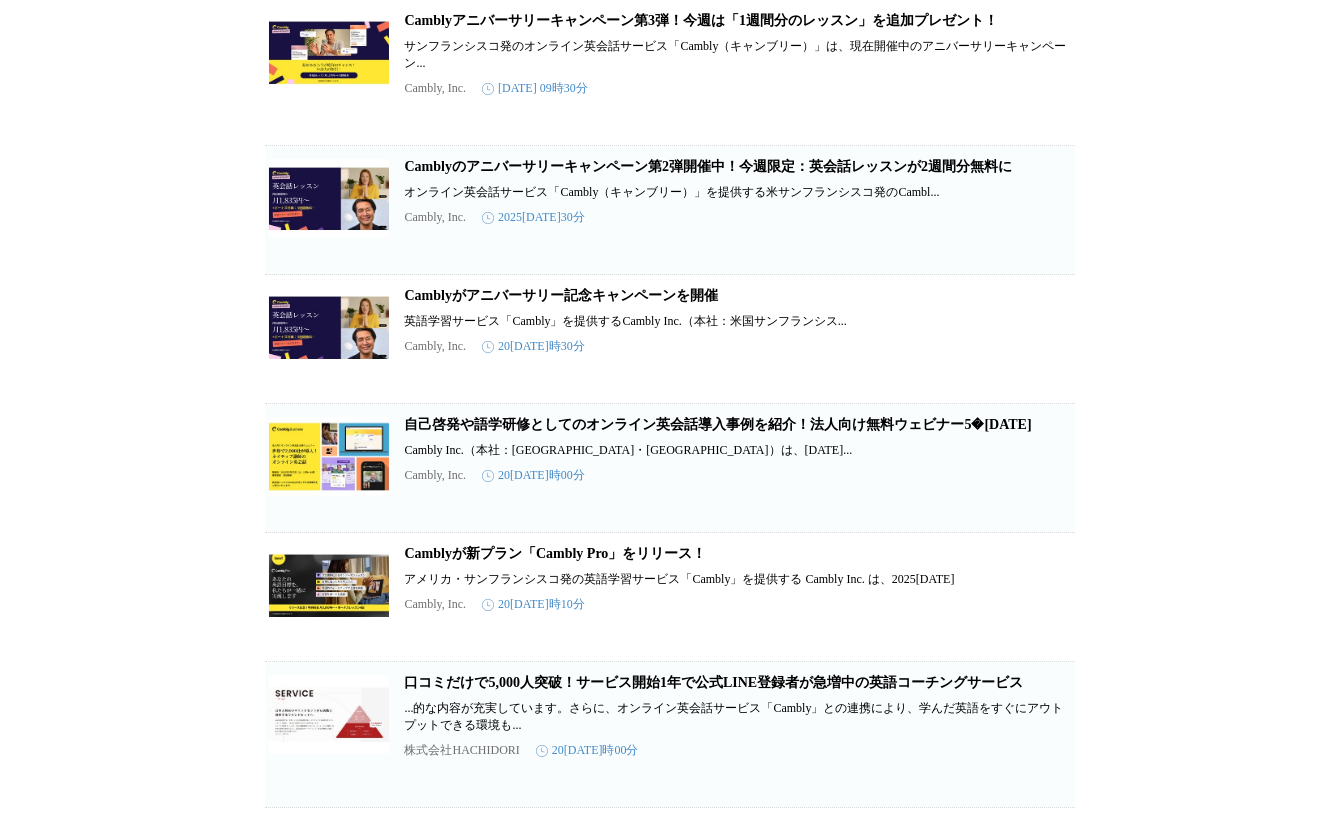 scroll, scrollTop: 0, scrollLeft: 0, axis: both 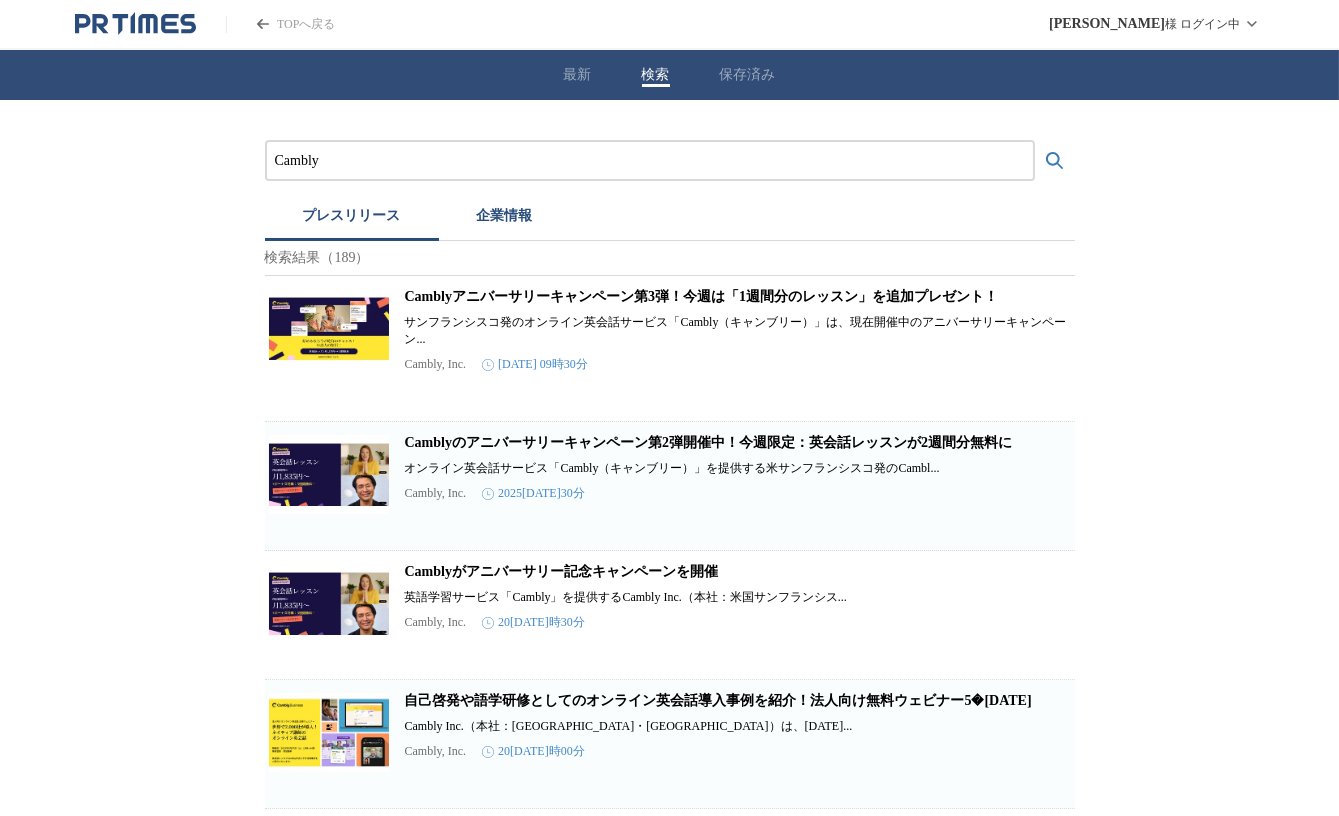 click on "Cambly" at bounding box center (650, 161) 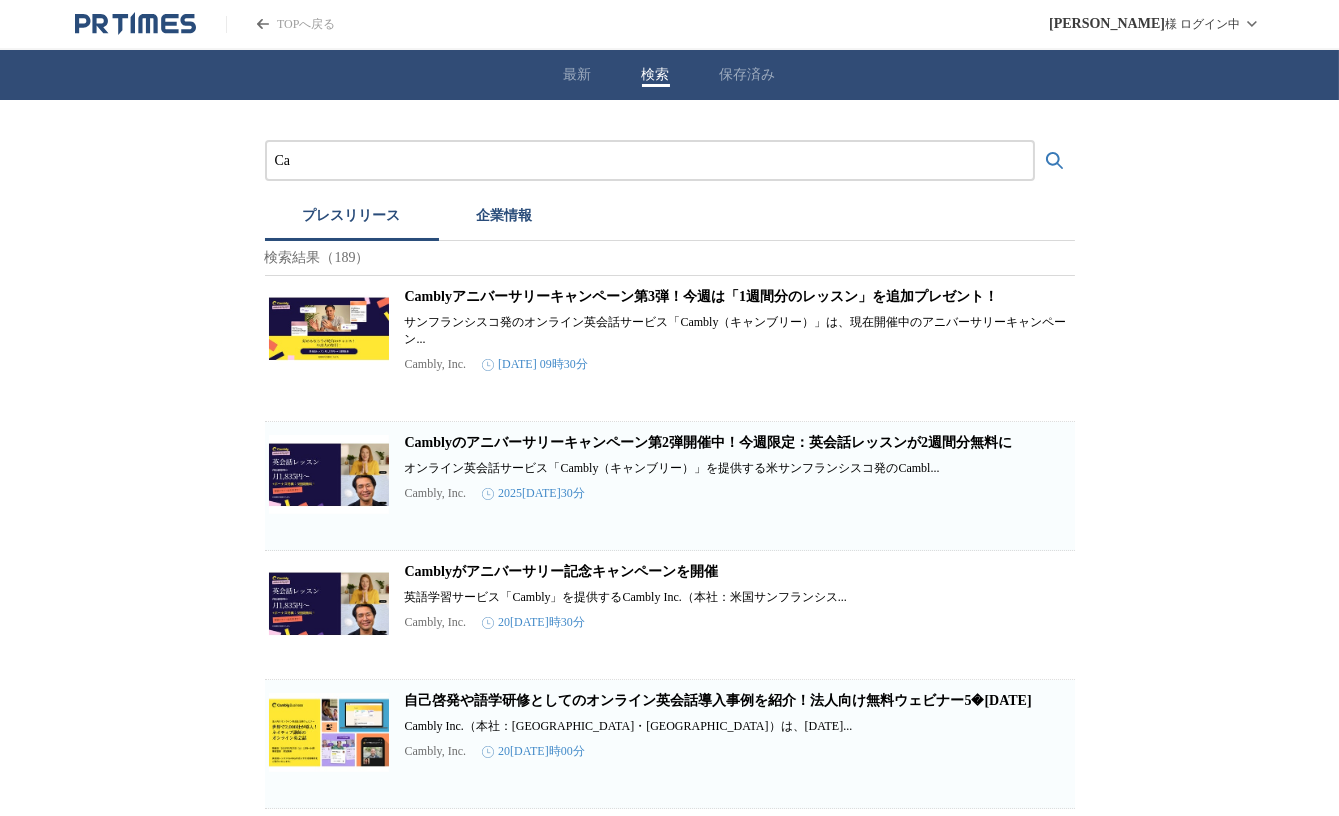 type on "C" 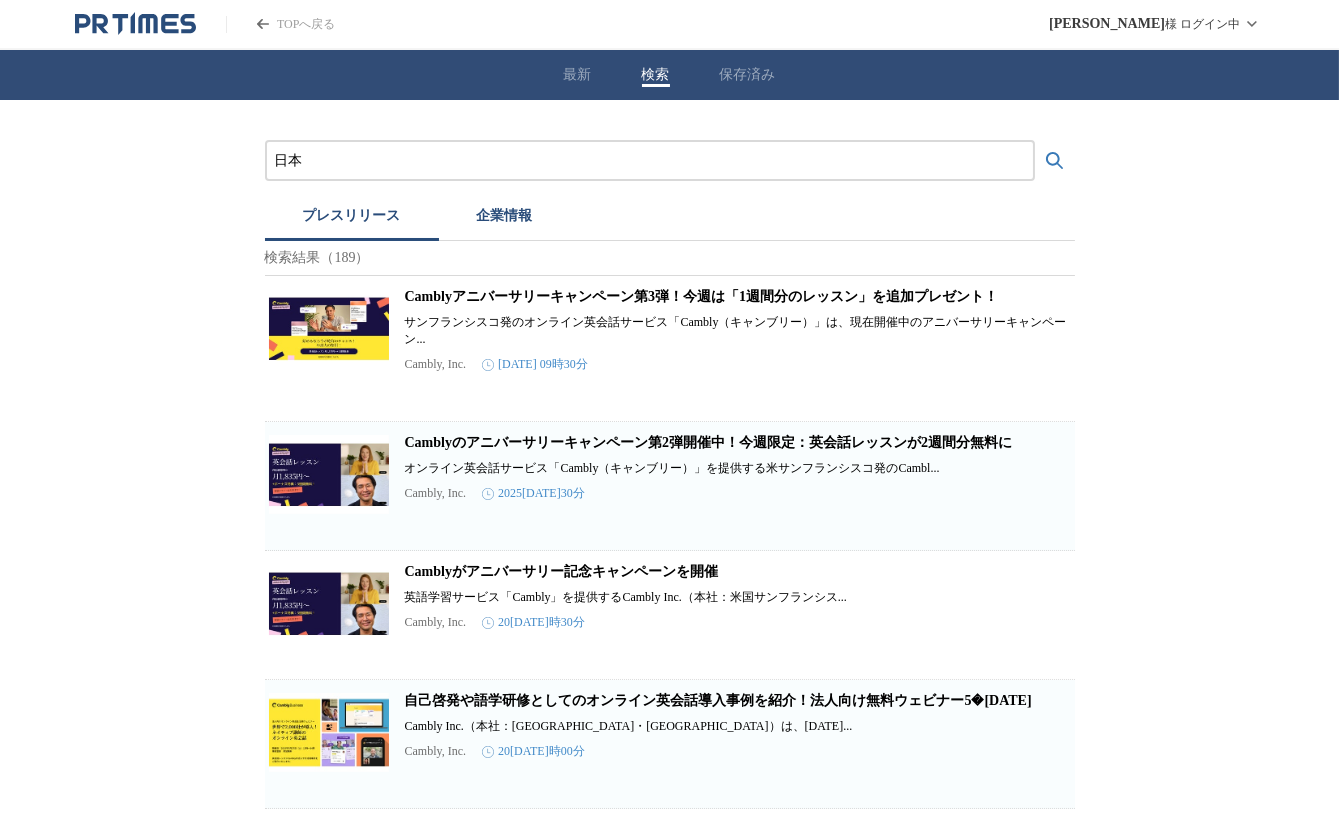 type on "日" 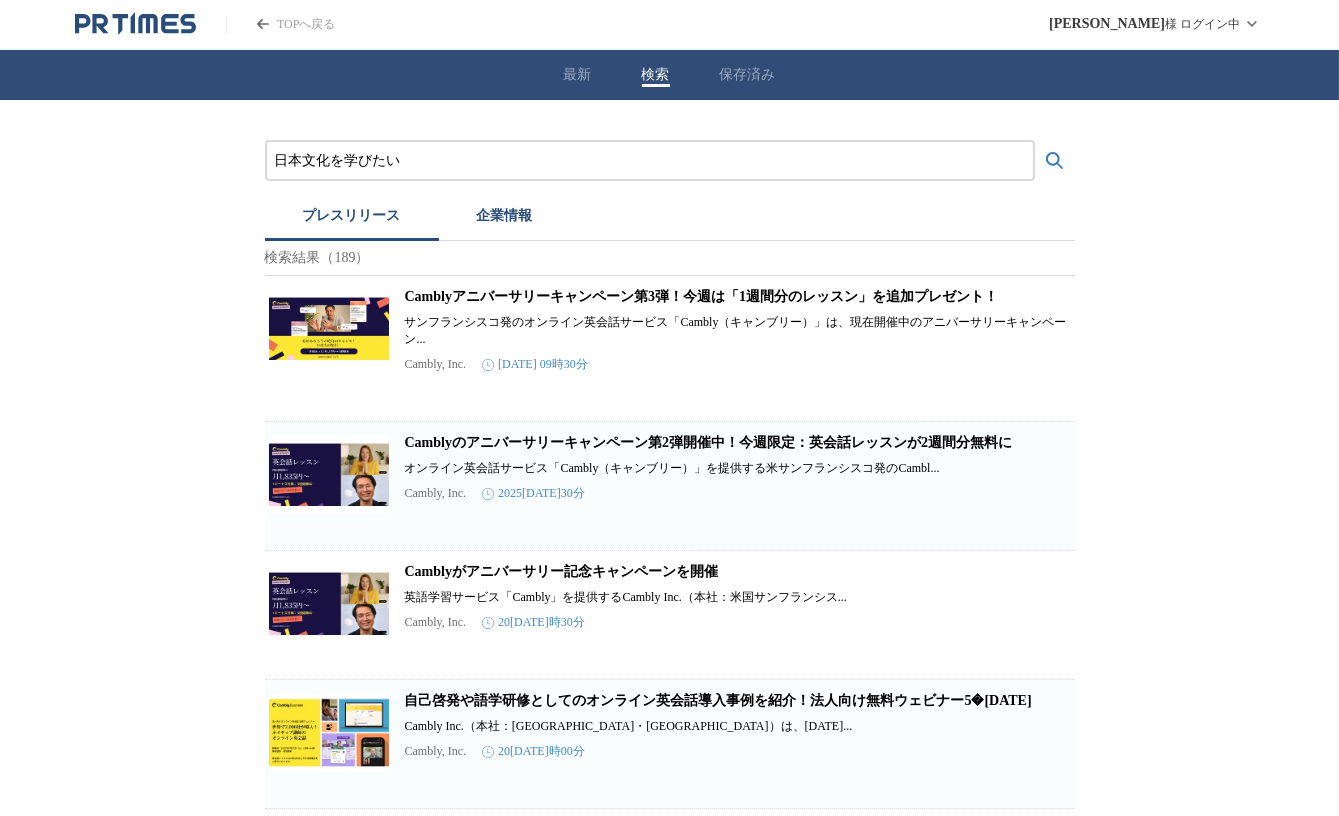 type on "日本文化を学びたい" 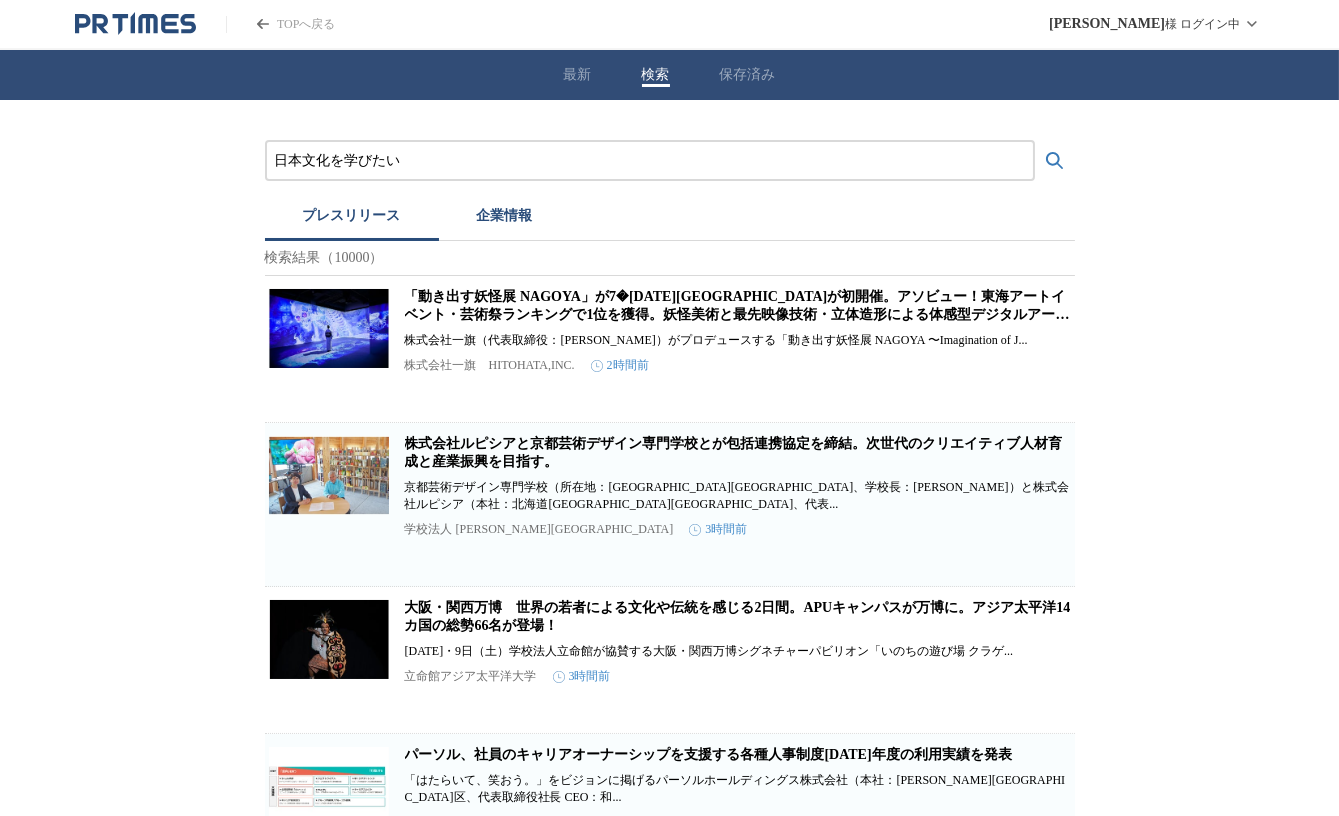 click on "「動き出す妖怪展 NAGOYA」が7�[DATE][GEOGRAPHIC_DATA]が初開催。アソビュー！東海アートイベント・芸術祭ランキングで1位を獲得。妖怪美術と最先映像技術・立体造形による体感型デジタルアートミュージアム。" at bounding box center (737, 314) 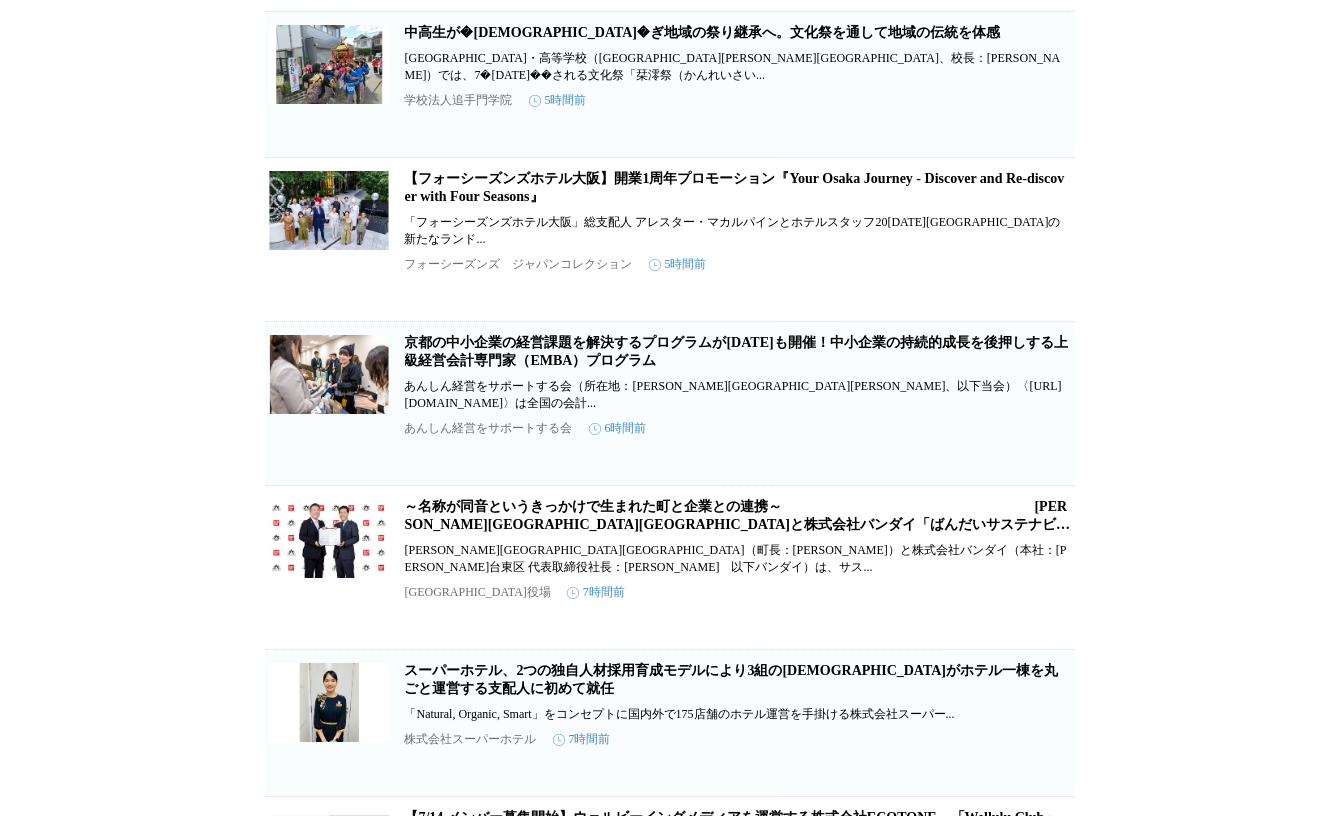 scroll, scrollTop: 1345, scrollLeft: 0, axis: vertical 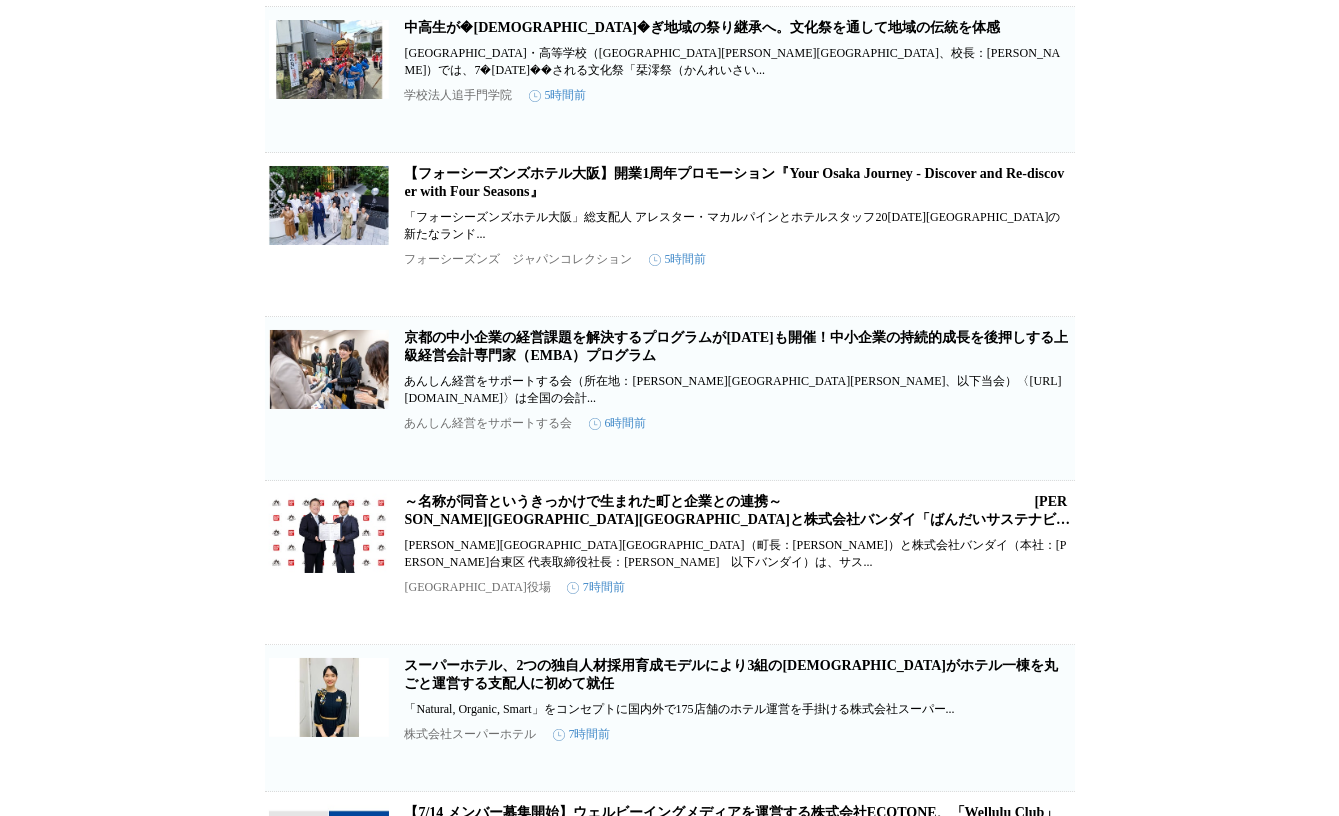click on "【フォーシーズンズホテル大阪】開業1周年プロモーション『Your Osaka Journey - Discover and Re-discover with Four Seasons』" at bounding box center [735, 182] 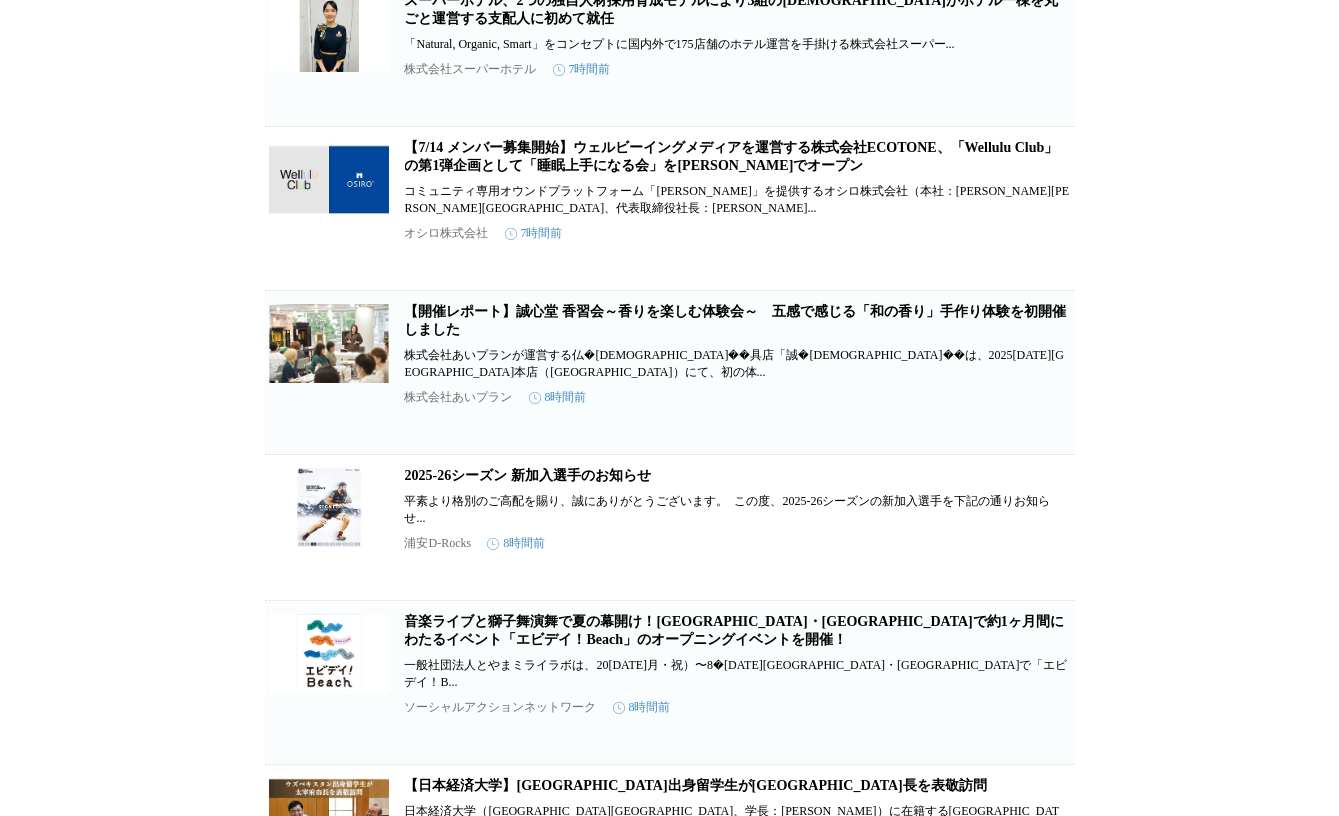 scroll, scrollTop: 2000, scrollLeft: 0, axis: vertical 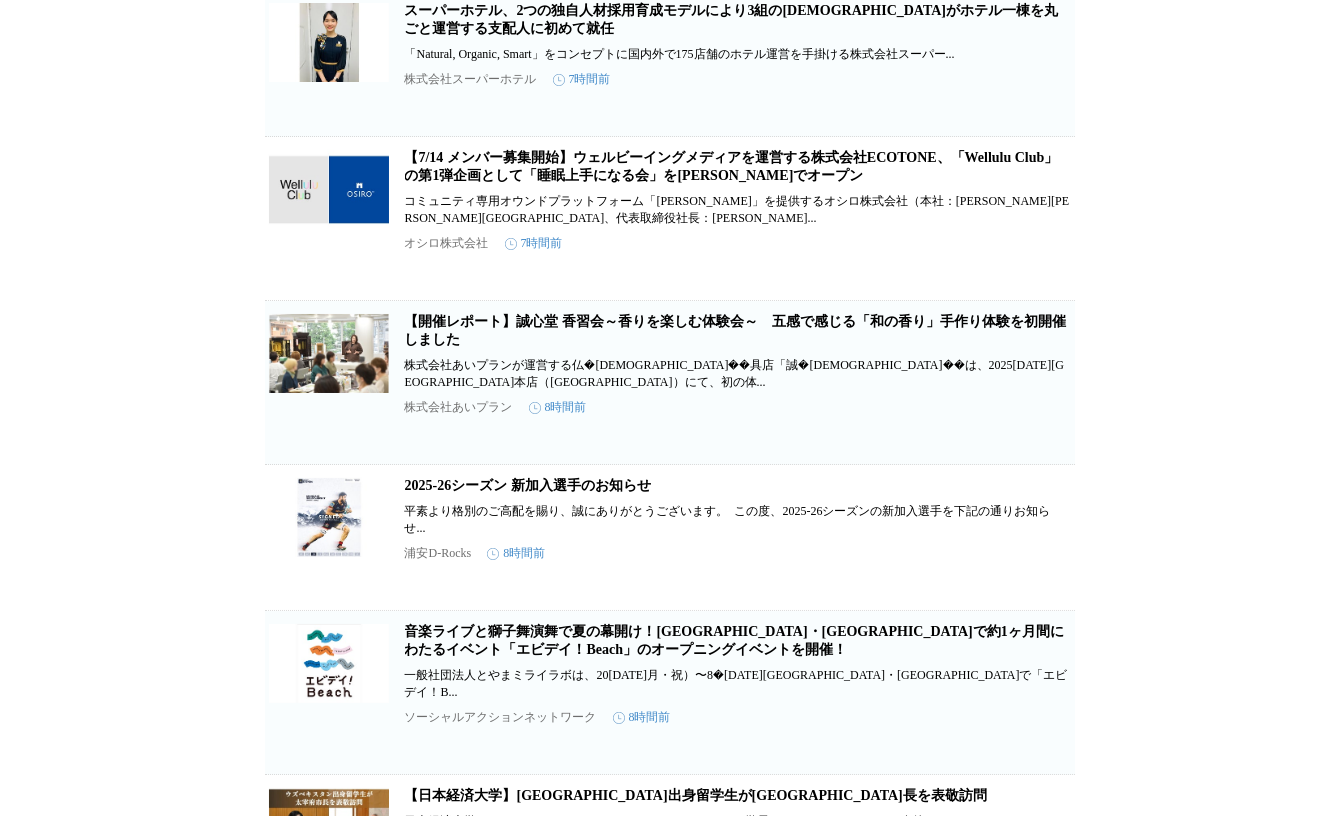 click on "スーパーホテル、2つの独自人材採用育成モデルにより3組の[DEMOGRAPHIC_DATA]がホテル一棟を丸ごと運営する支配人に初めて就任" at bounding box center [732, 19] 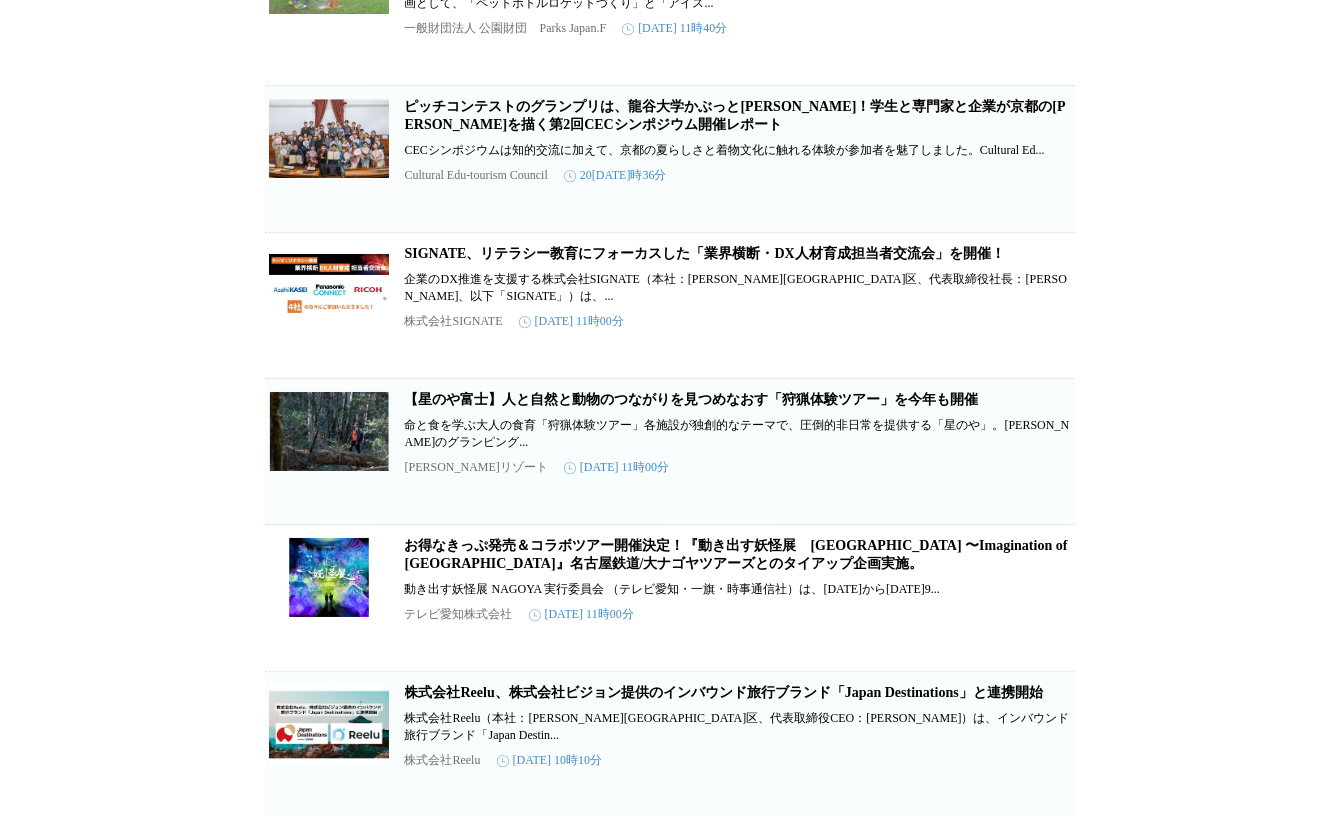 scroll, scrollTop: 10846, scrollLeft: 0, axis: vertical 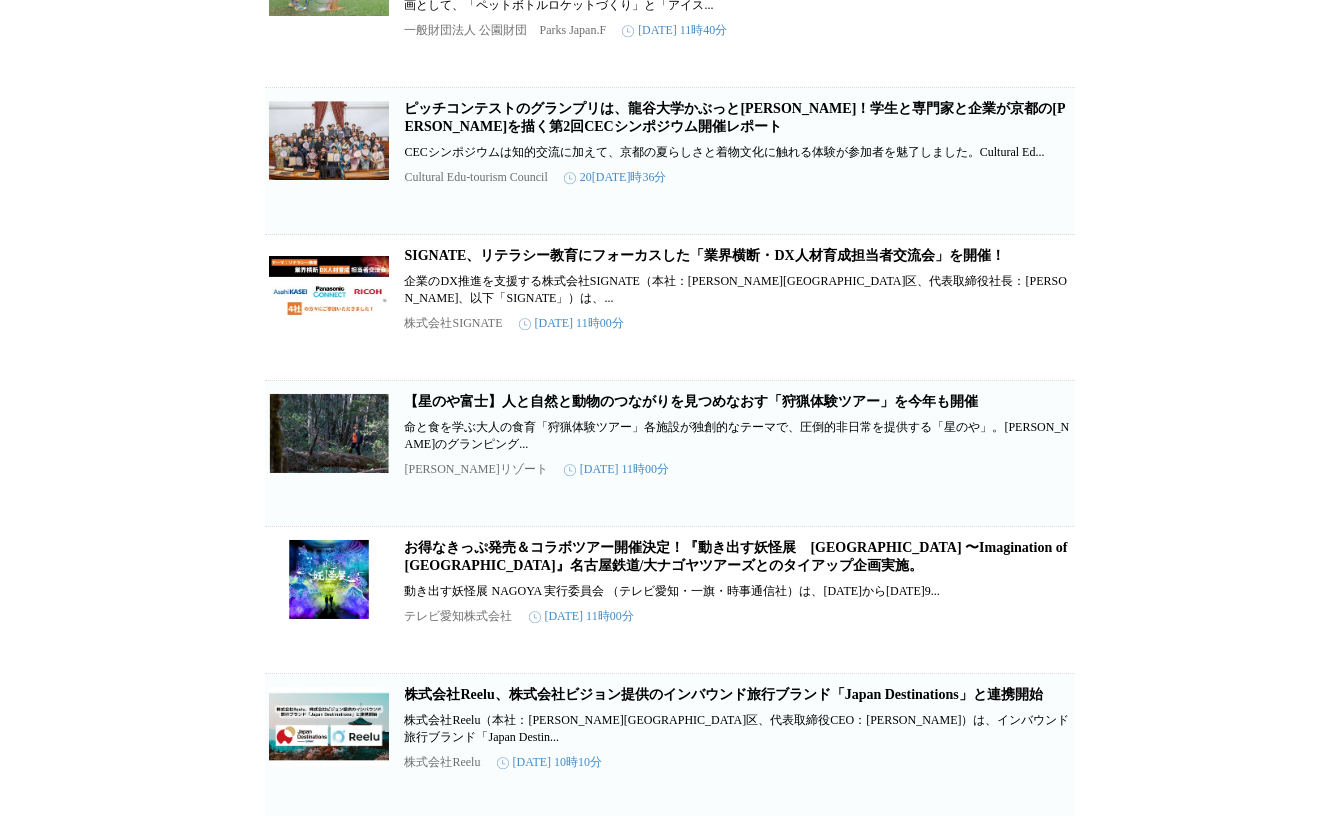 click on "“30余年の時を経て、サイエンス・アートがふたたび動き出す”" at bounding box center (601, -366) 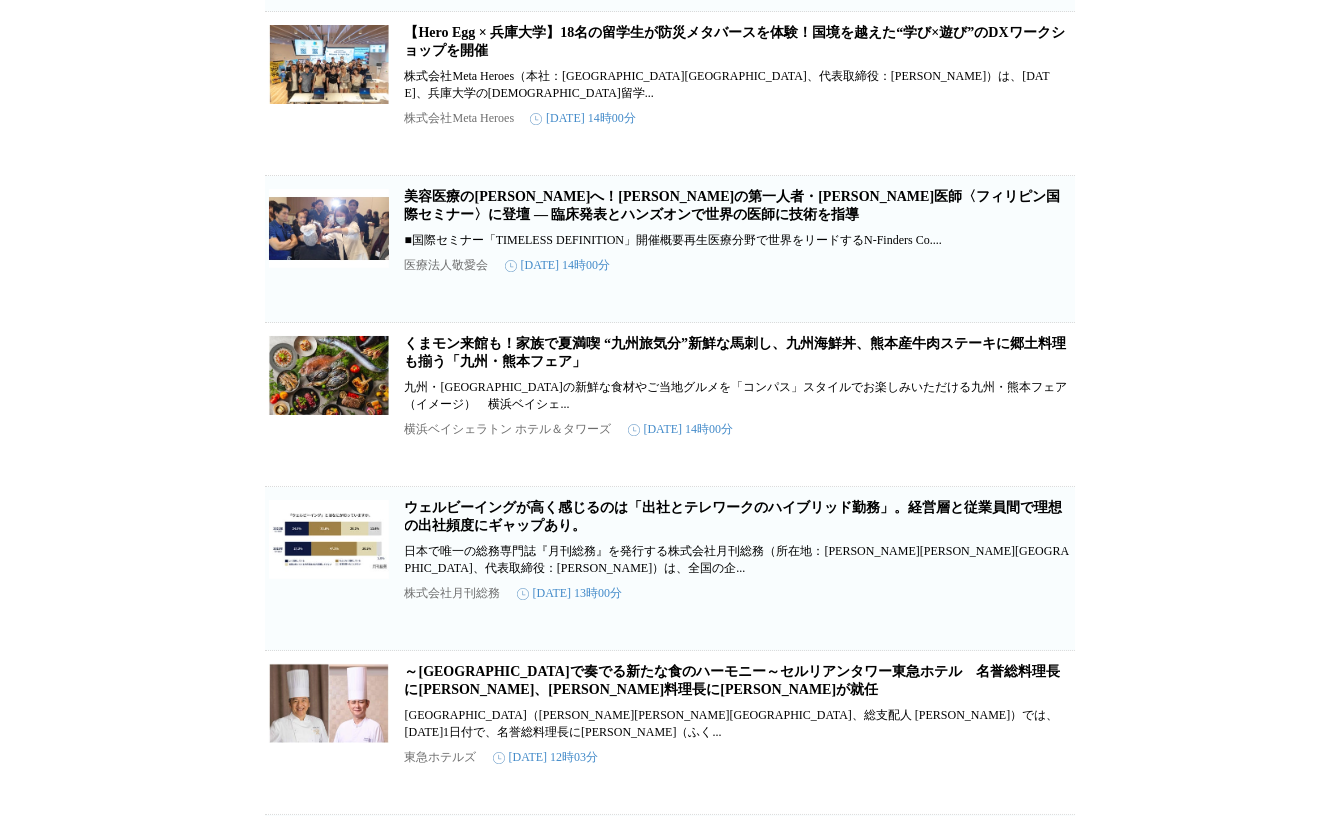scroll, scrollTop: 12874, scrollLeft: 0, axis: vertical 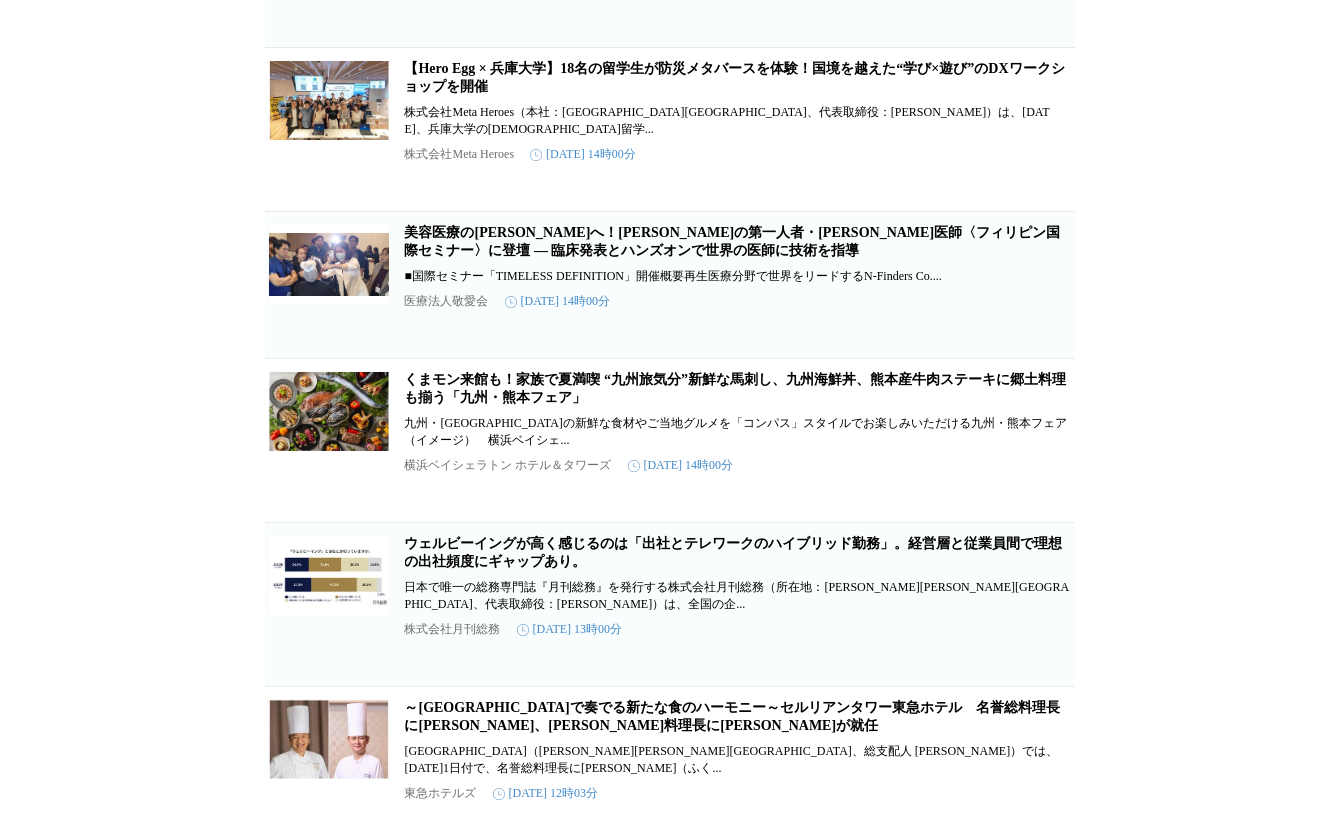 click on "絵本仕立ての映像と古楽器演奏、英語の歌で紡ぐ不思議なマザーグースの世界にようこそ！" at bounding box center (692, -404) 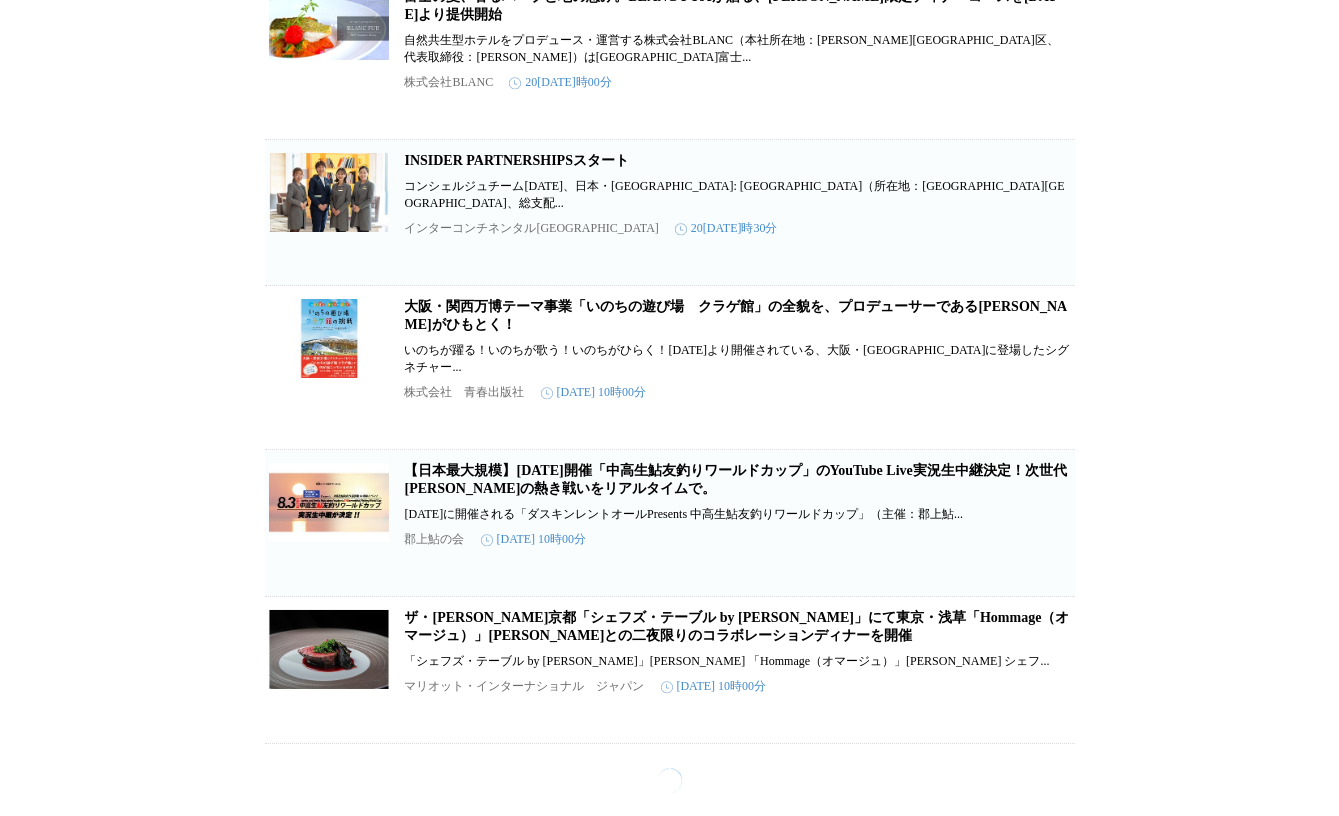 scroll, scrollTop: 24525, scrollLeft: 0, axis: vertical 